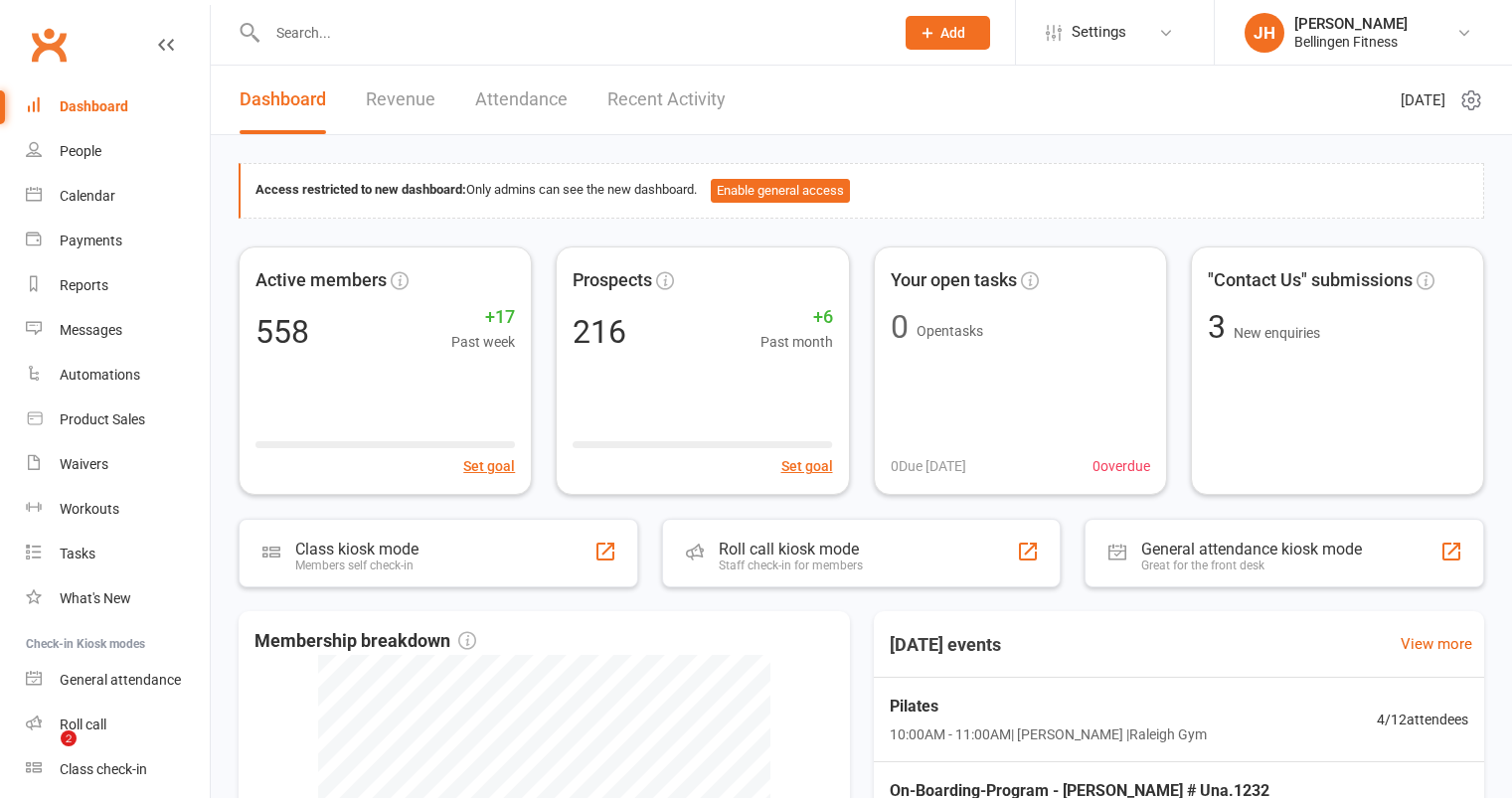 scroll, scrollTop: 0, scrollLeft: 0, axis: both 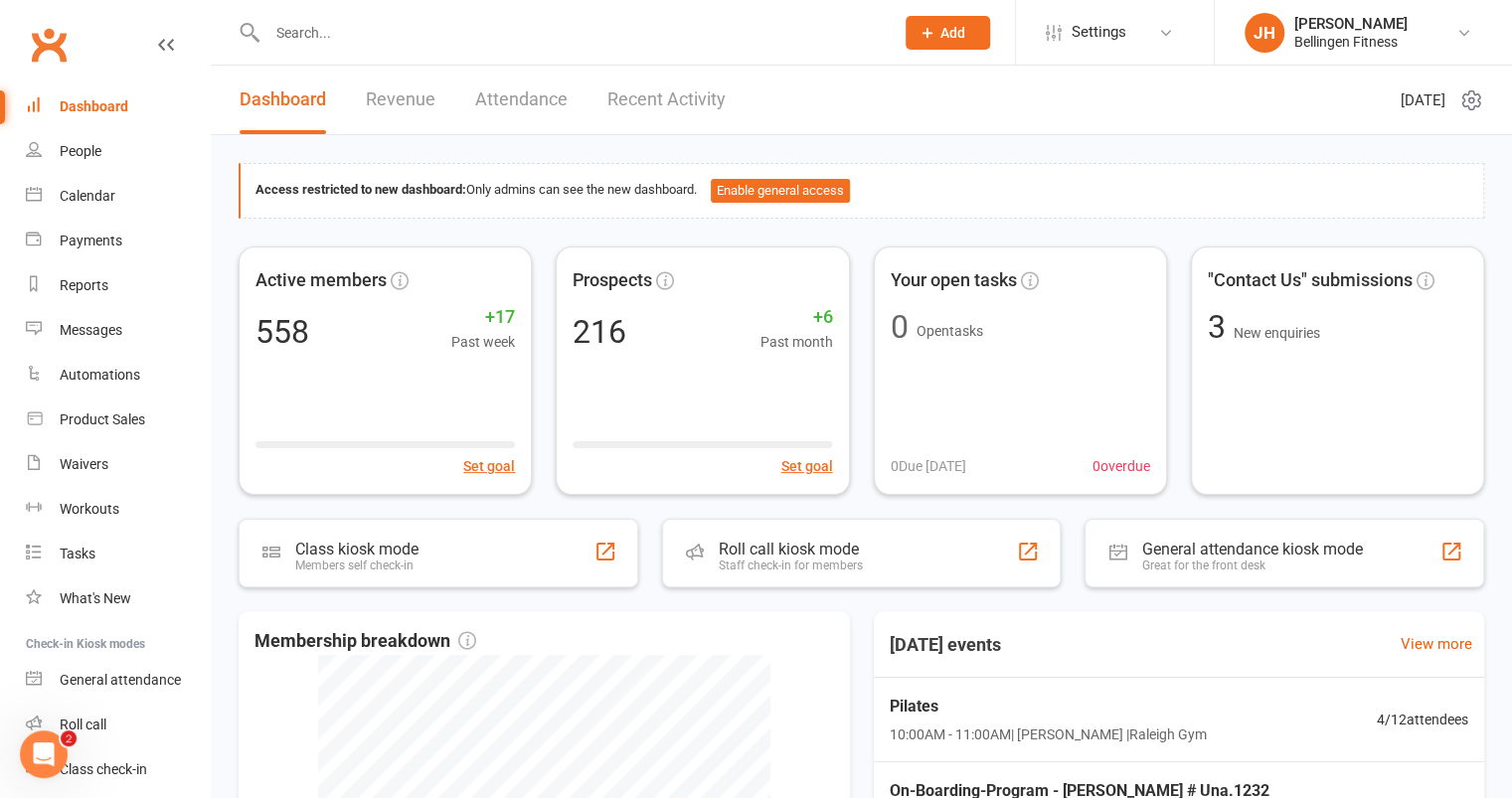 click at bounding box center [571, 33] 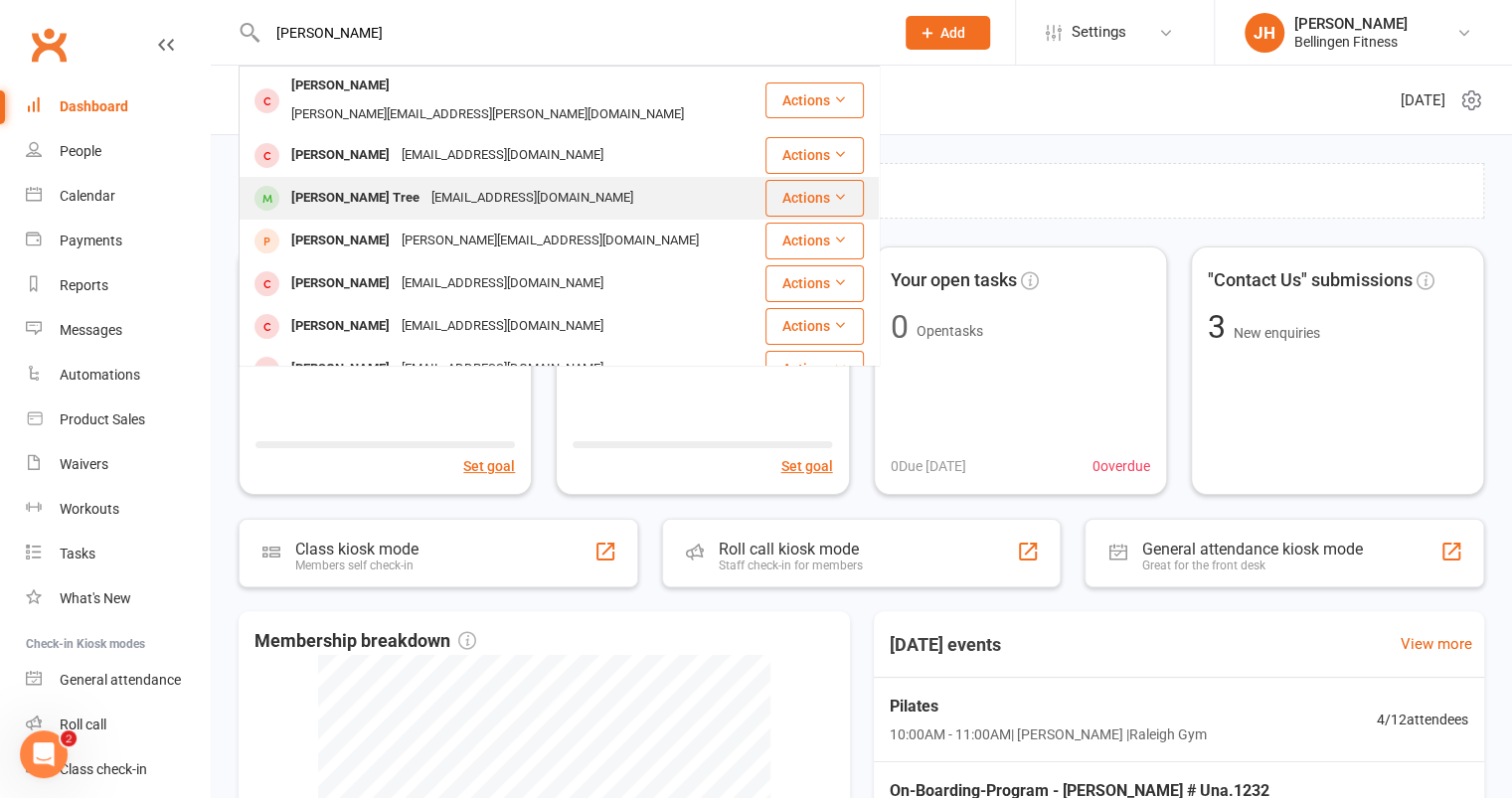 type on "[PERSON_NAME]" 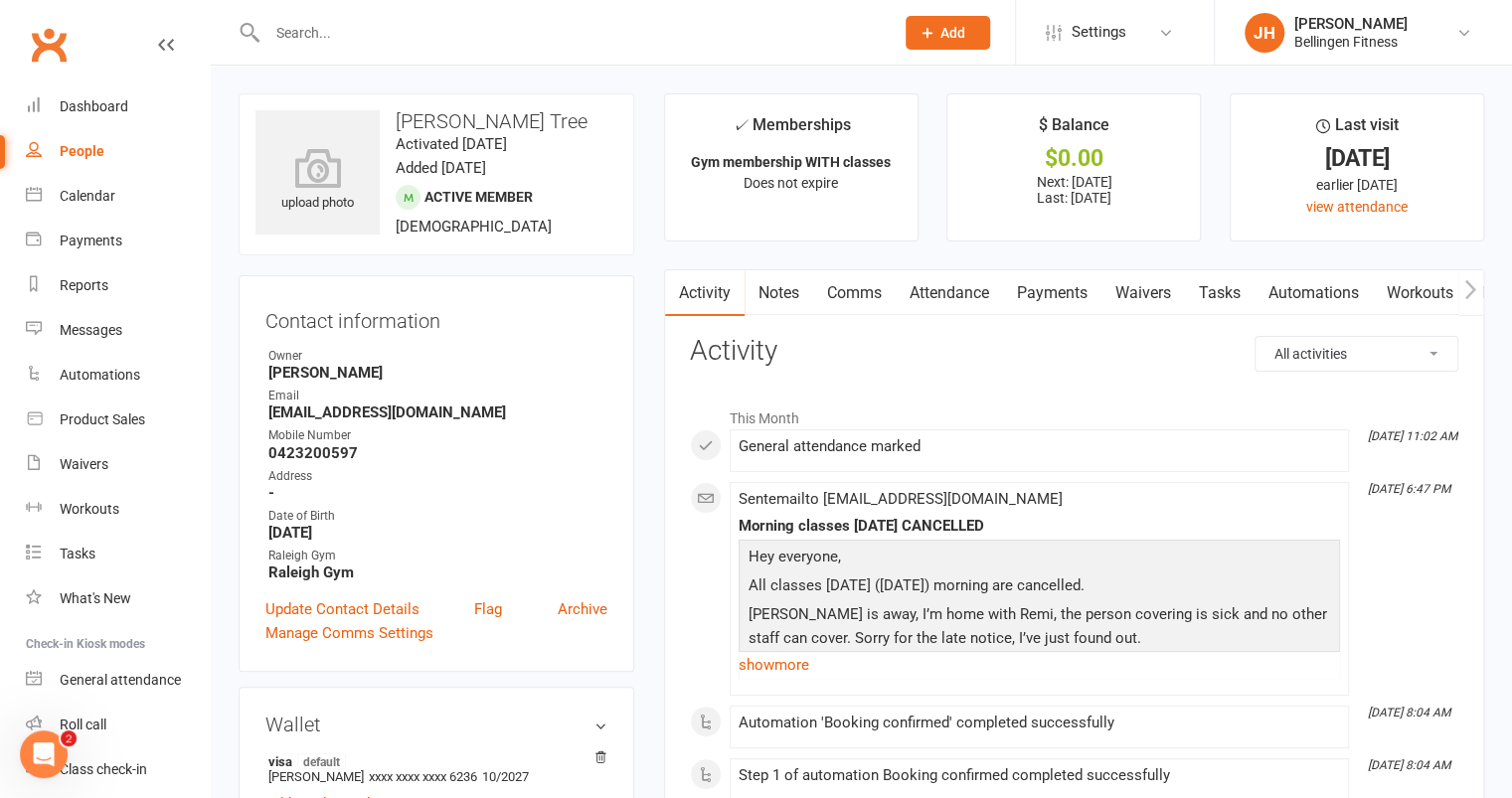 click on "Waivers" at bounding box center [1143, 293] 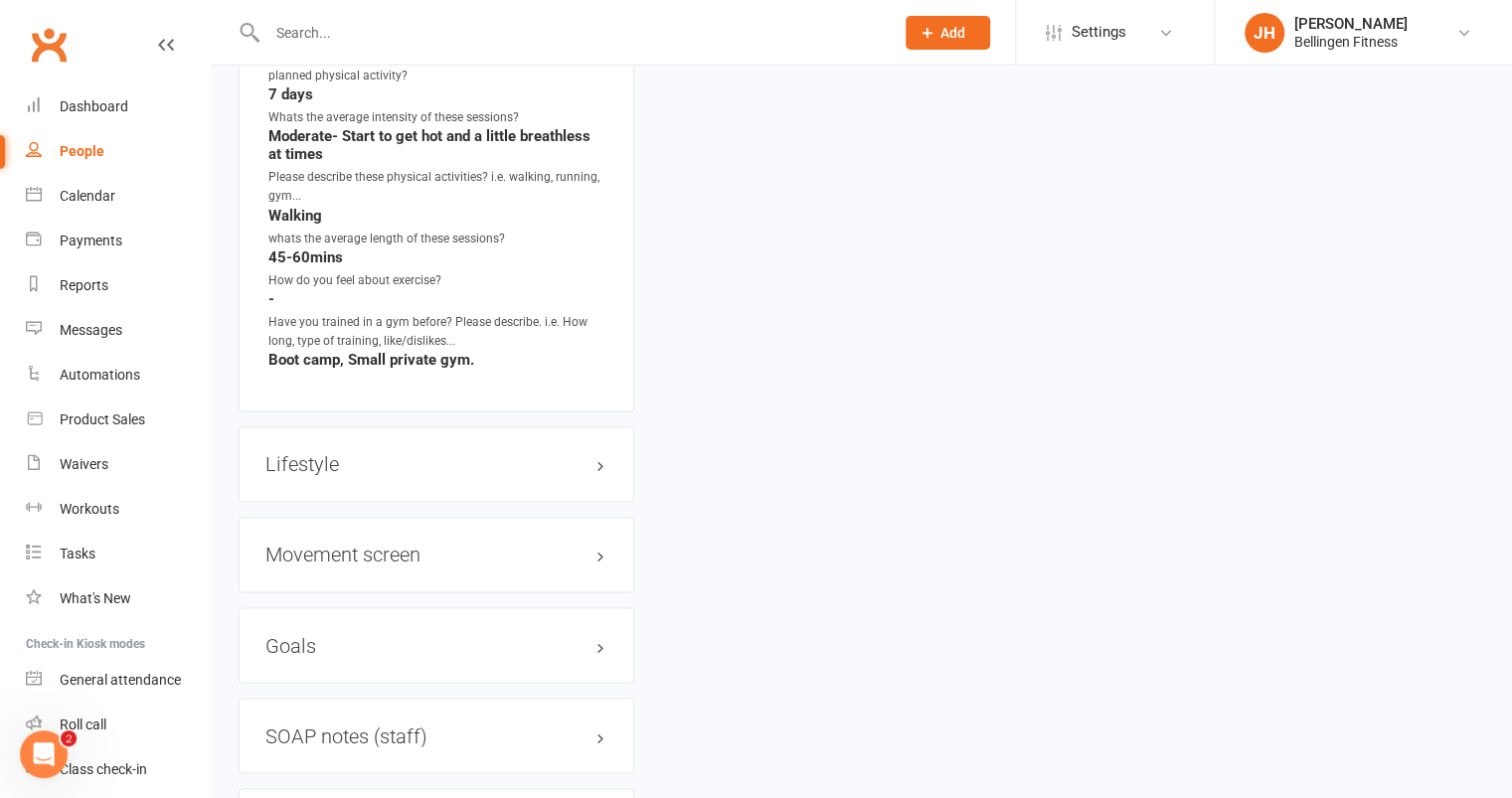 scroll, scrollTop: 1699, scrollLeft: 0, axis: vertical 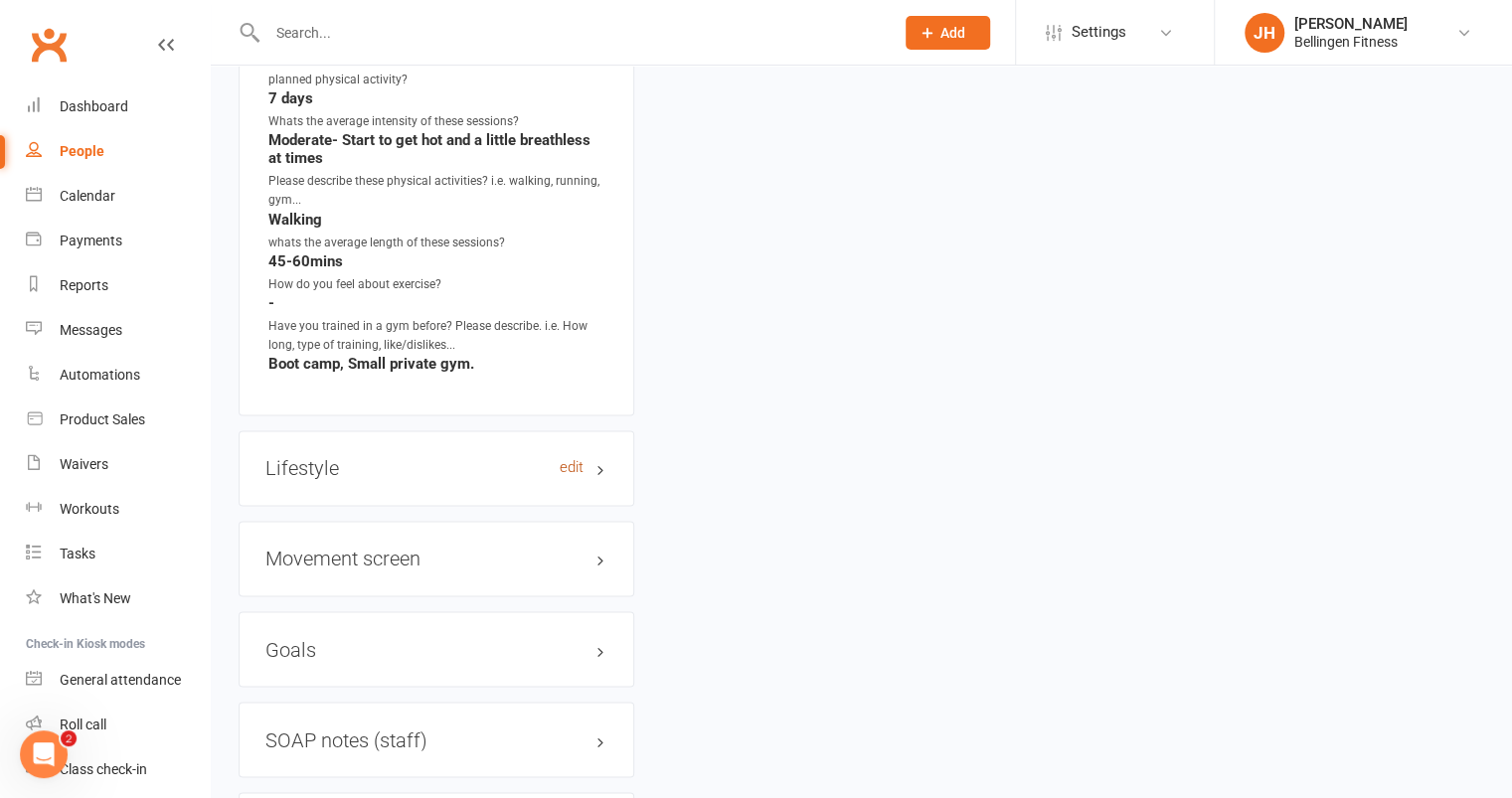 click on "edit" at bounding box center (572, 467) 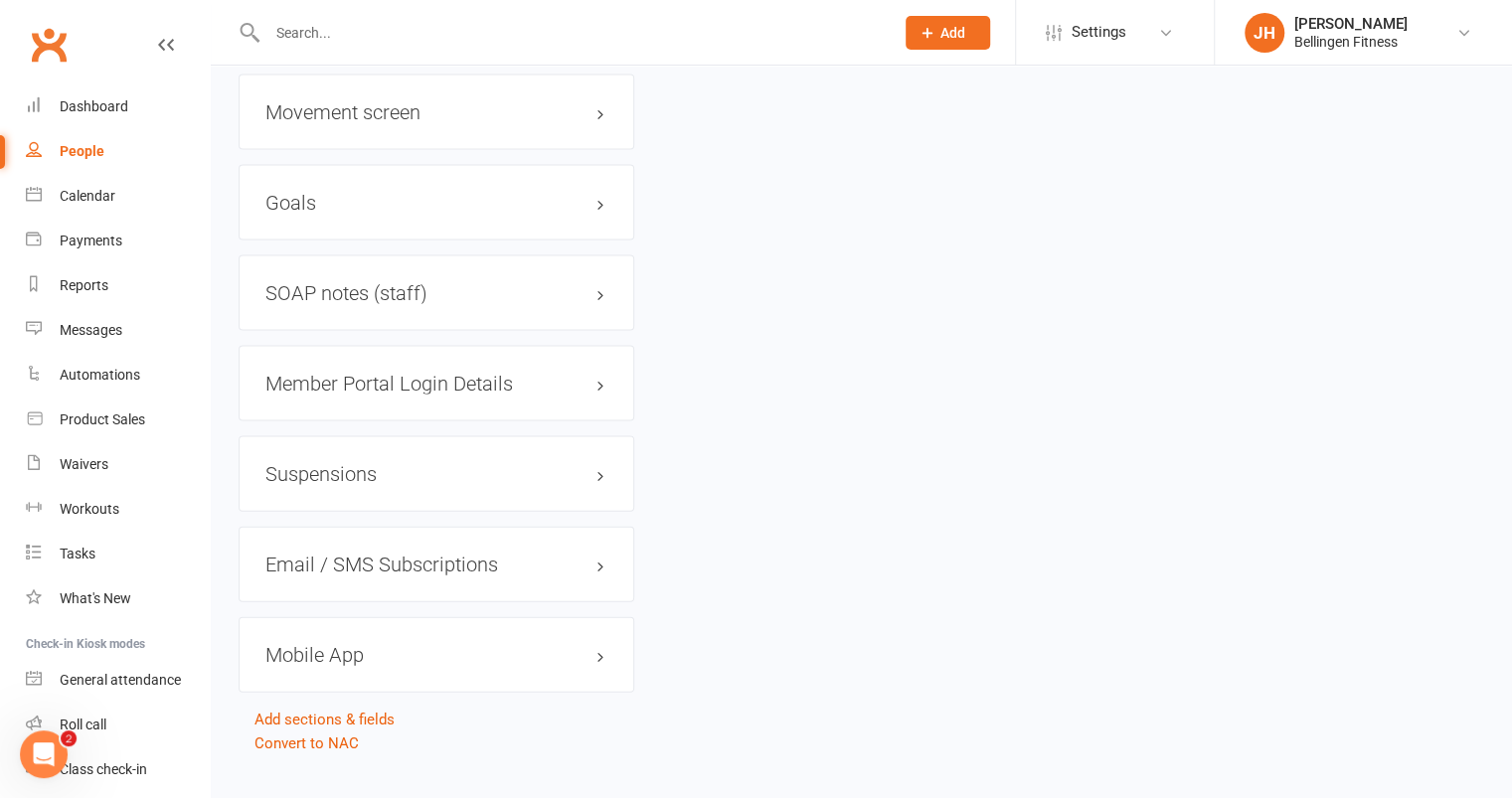 scroll, scrollTop: 2337, scrollLeft: 0, axis: vertical 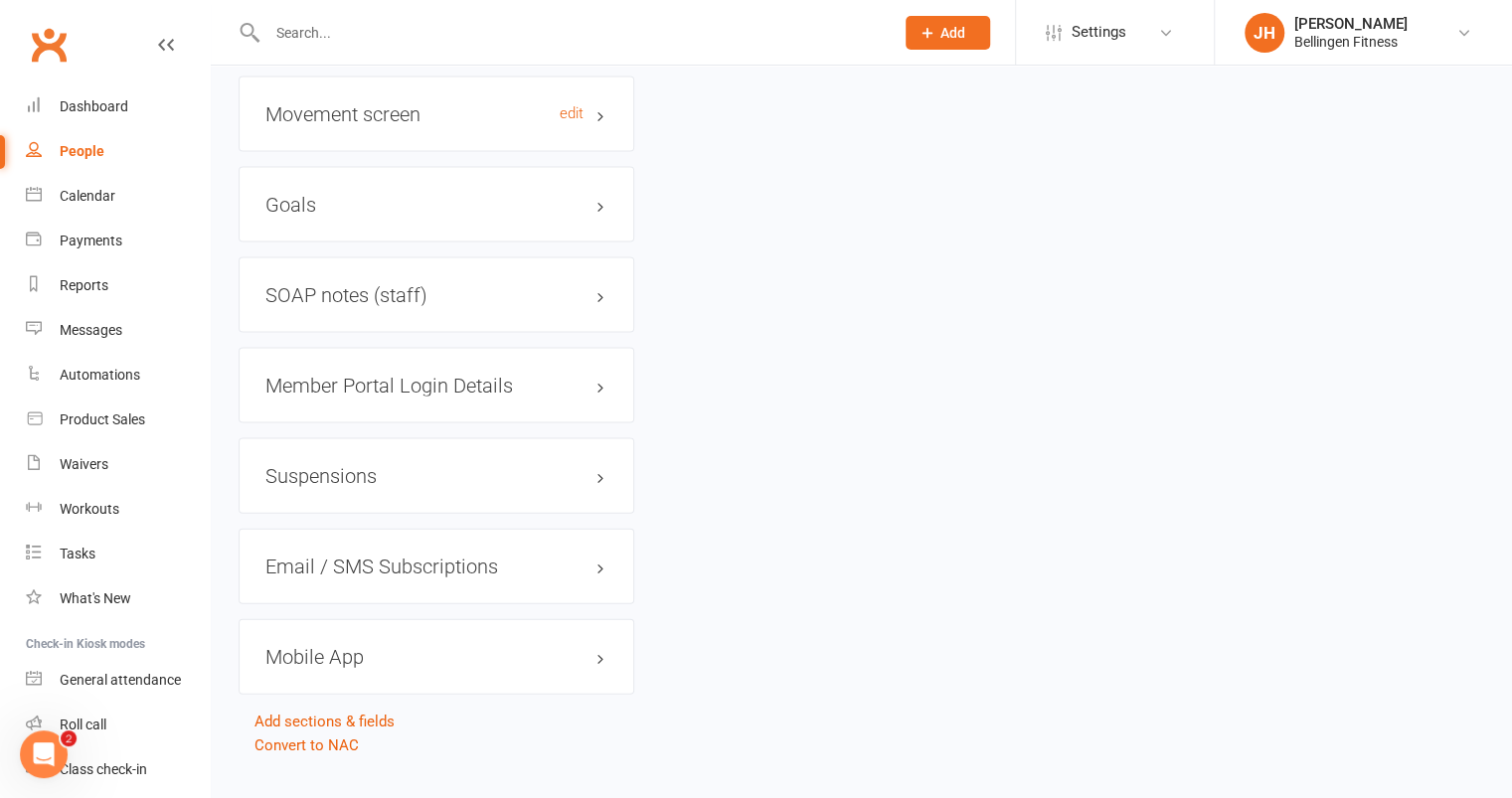 click on "Movement screen  edit" at bounding box center (436, 114) 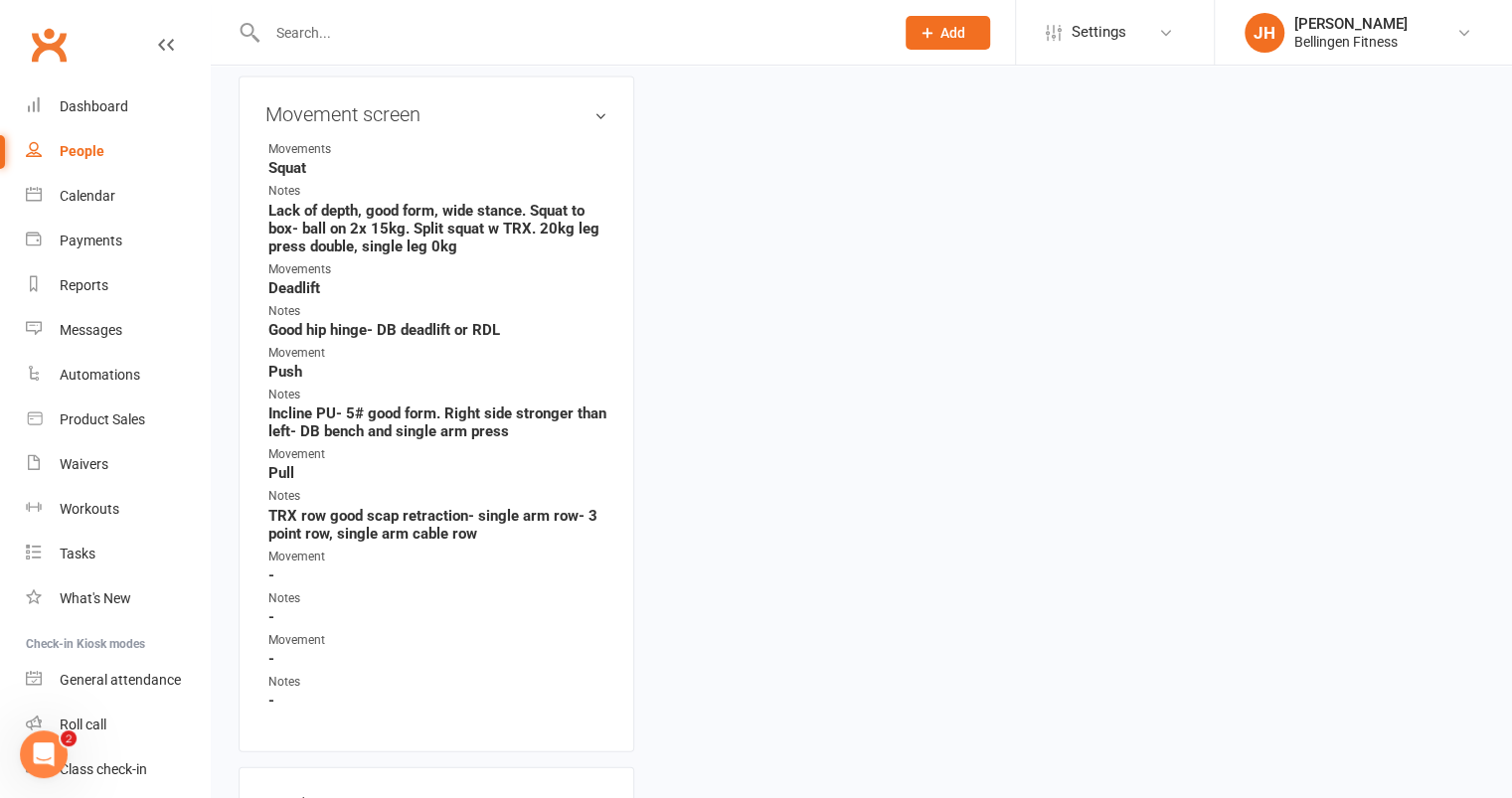 drag, startPoint x: 440, startPoint y: 272, endPoint x: 591, endPoint y: 255, distance: 151.95394 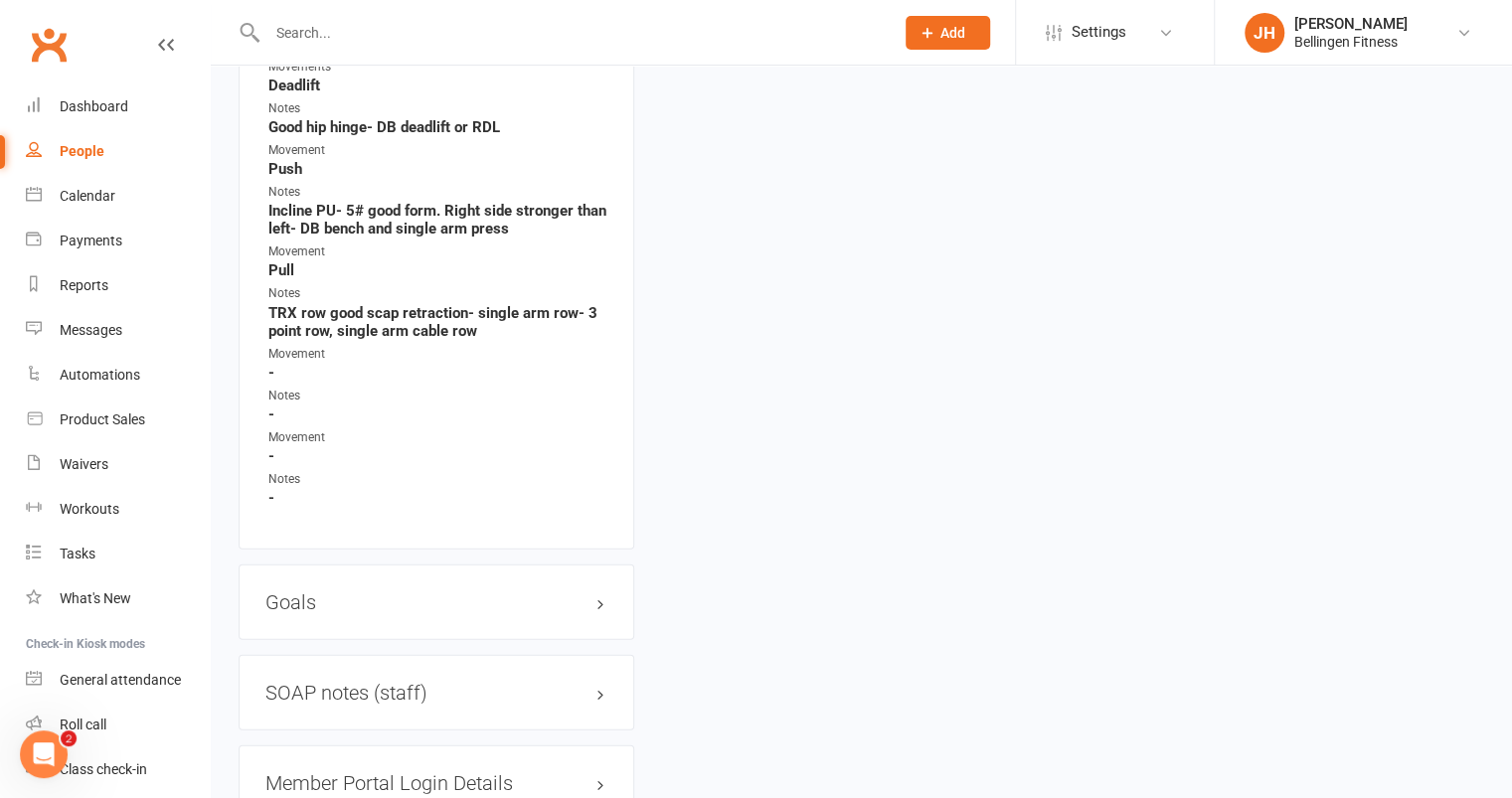scroll, scrollTop: 2564, scrollLeft: 0, axis: vertical 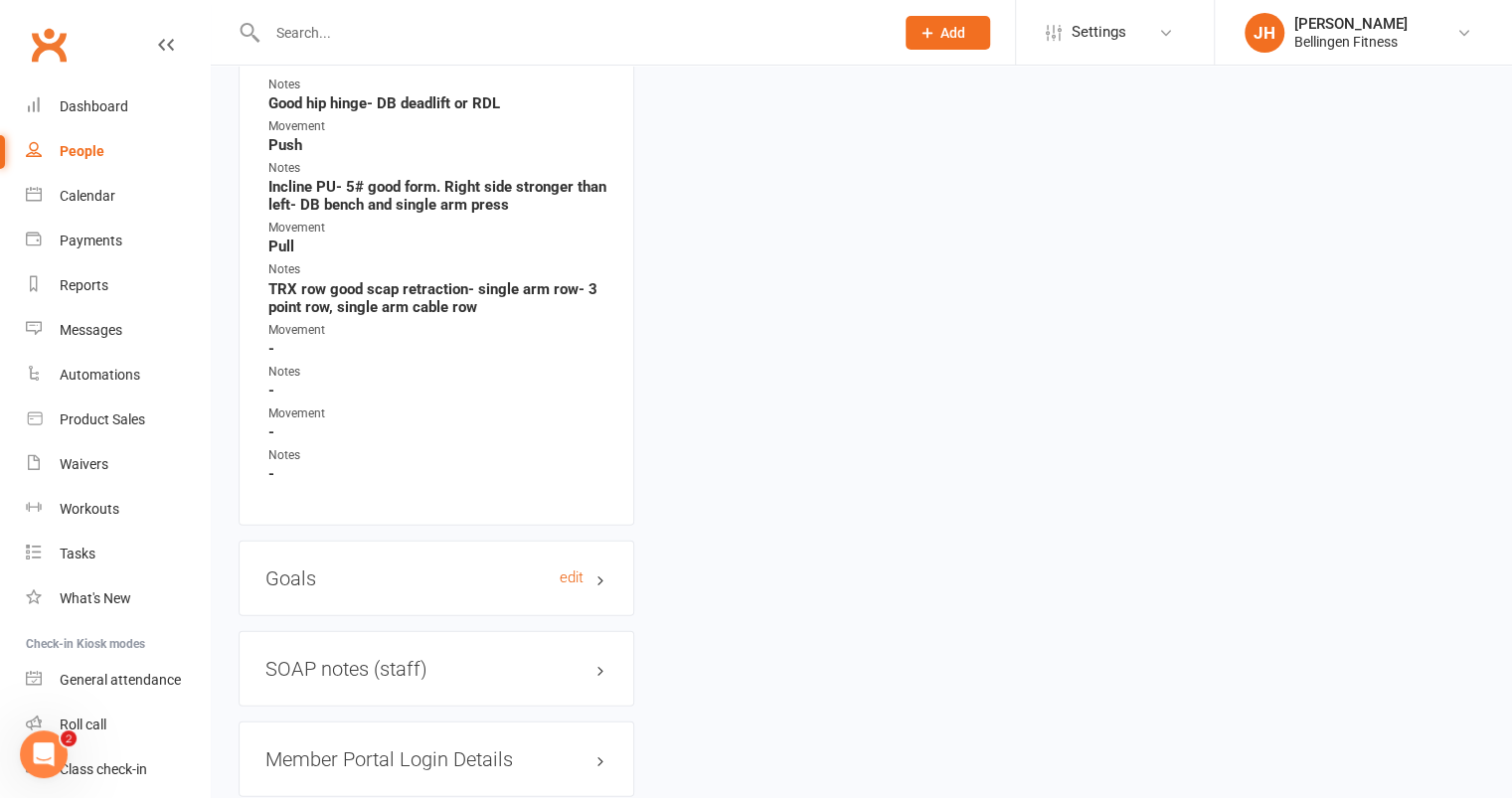 click on "Goals  edit" at bounding box center (436, 578) 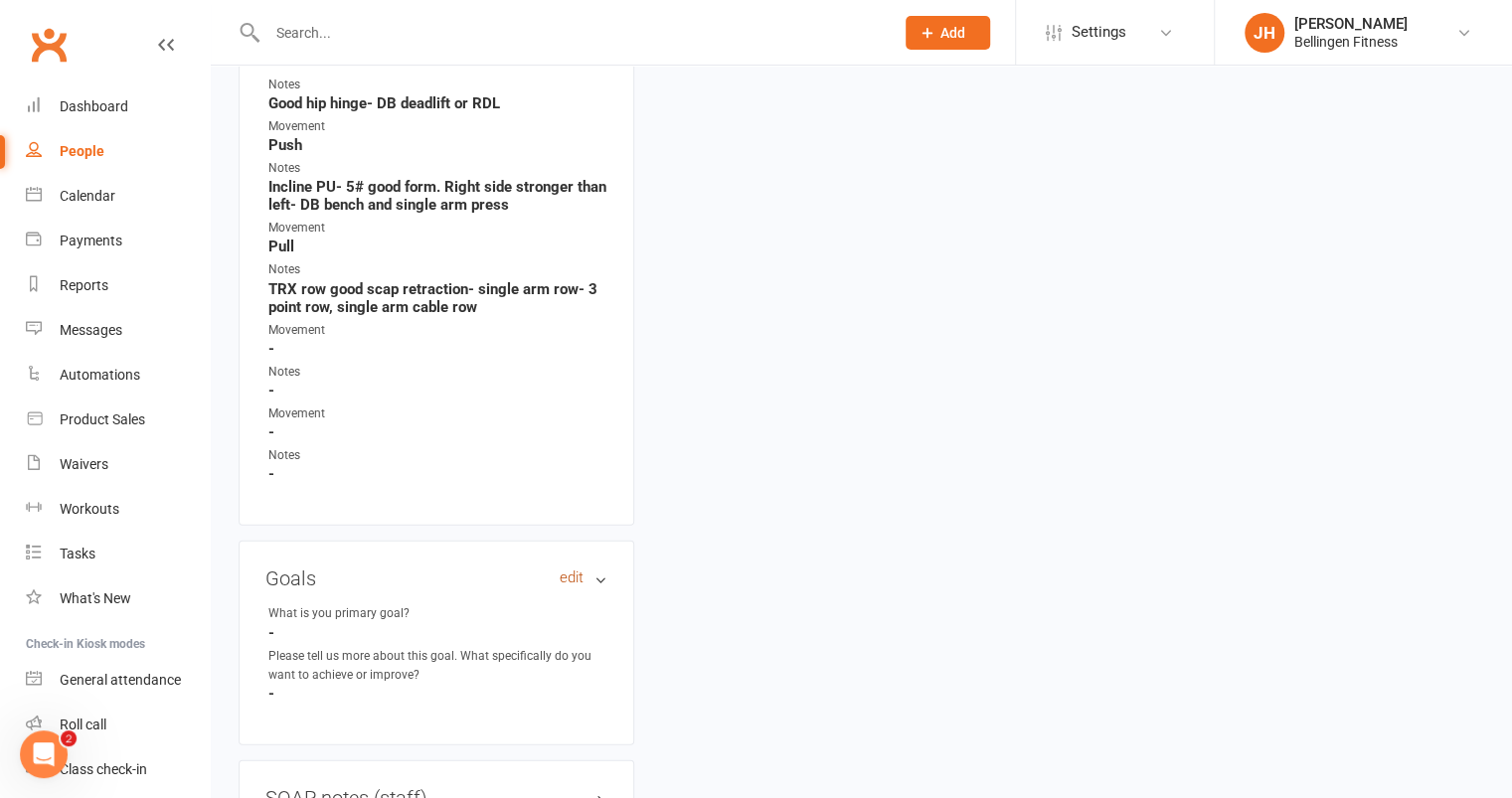 click on "edit" at bounding box center (572, 577) 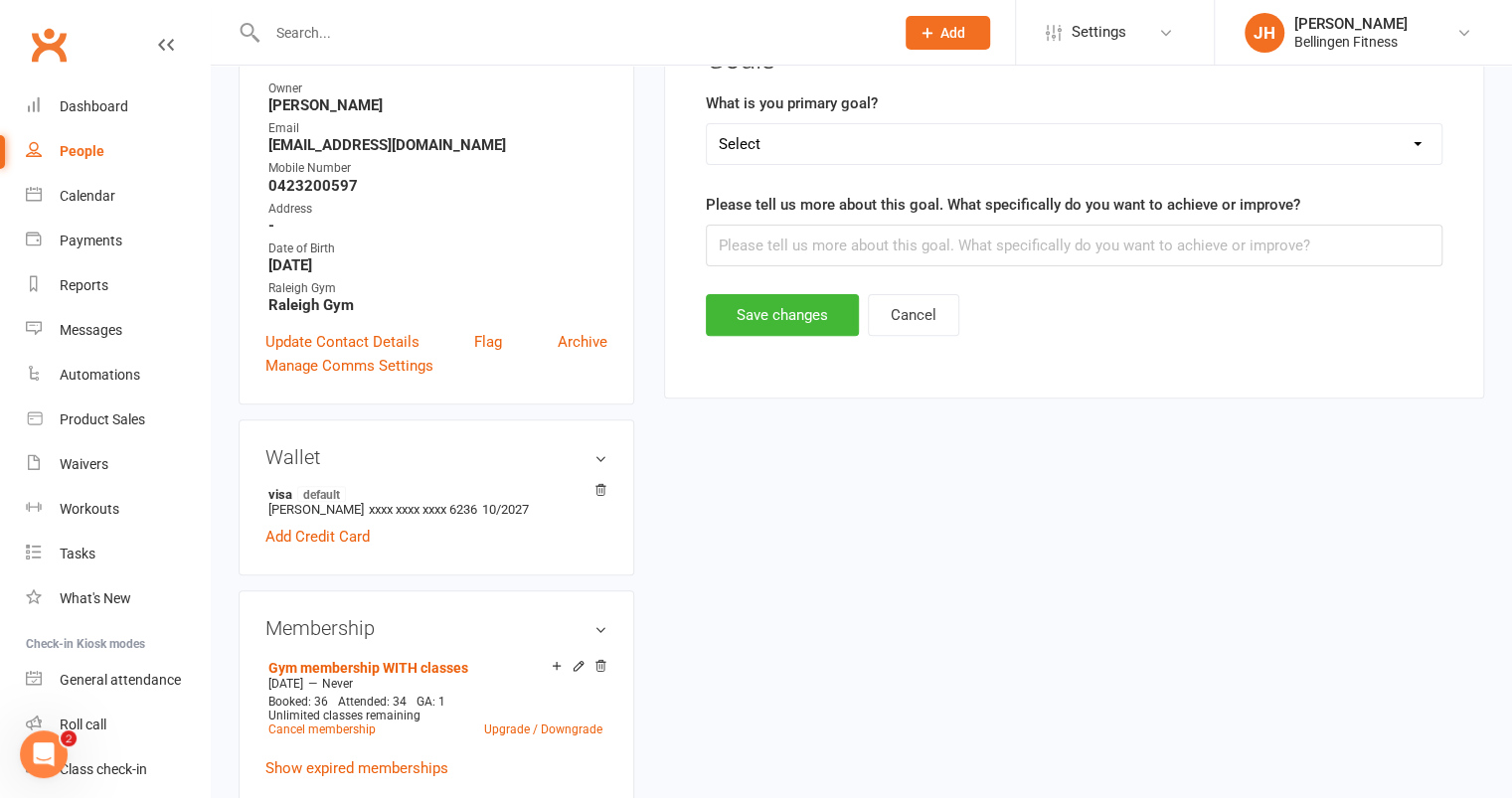 scroll, scrollTop: 169, scrollLeft: 0, axis: vertical 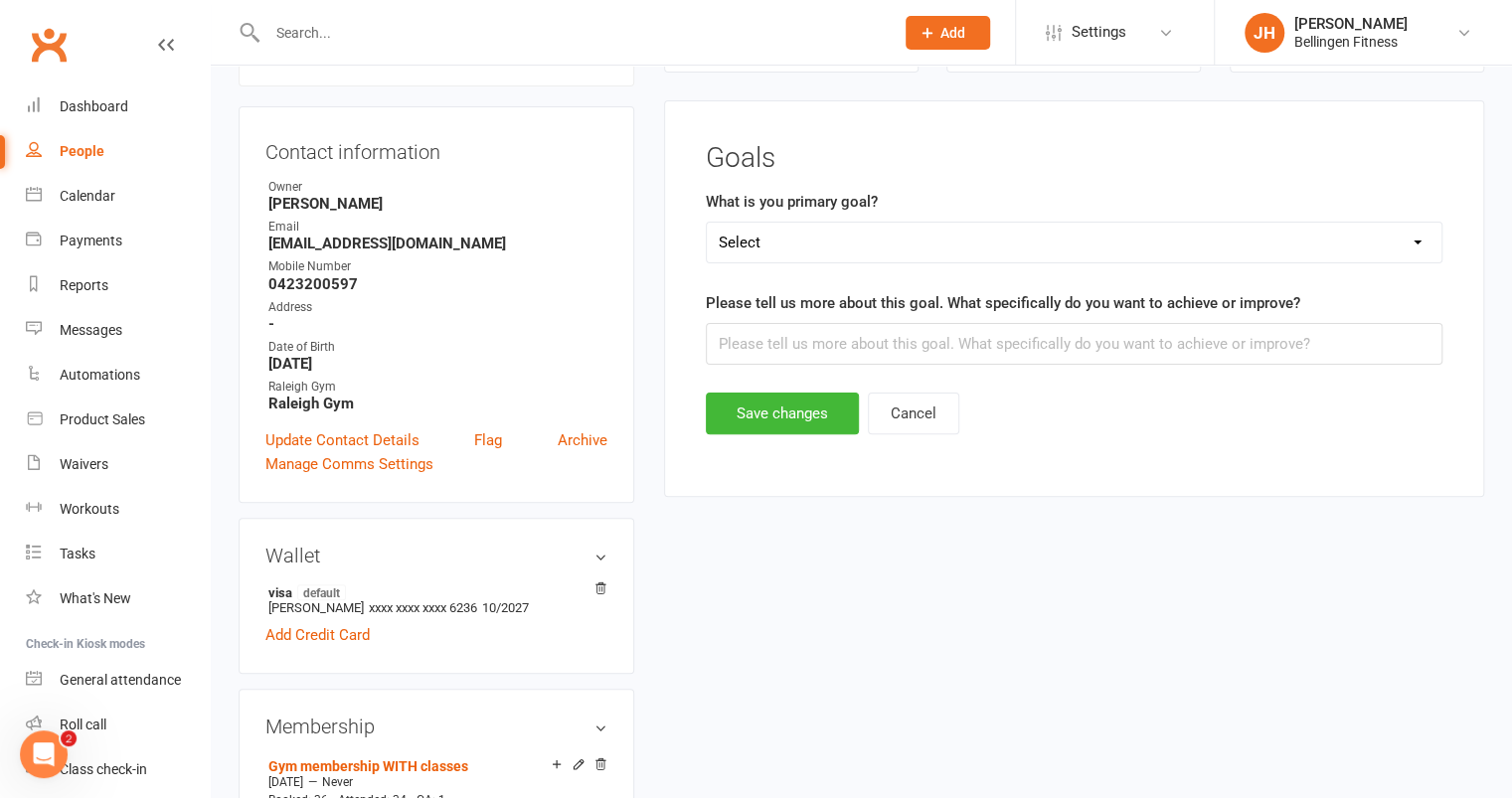 click on "Select Weight loss / weight gain Getting strong for [MEDICAL_DATA] Improve cardiovascular fitness Improve my health condition or injury Improve my nutrition Improve my sporting performance Other" at bounding box center [1074, 242] 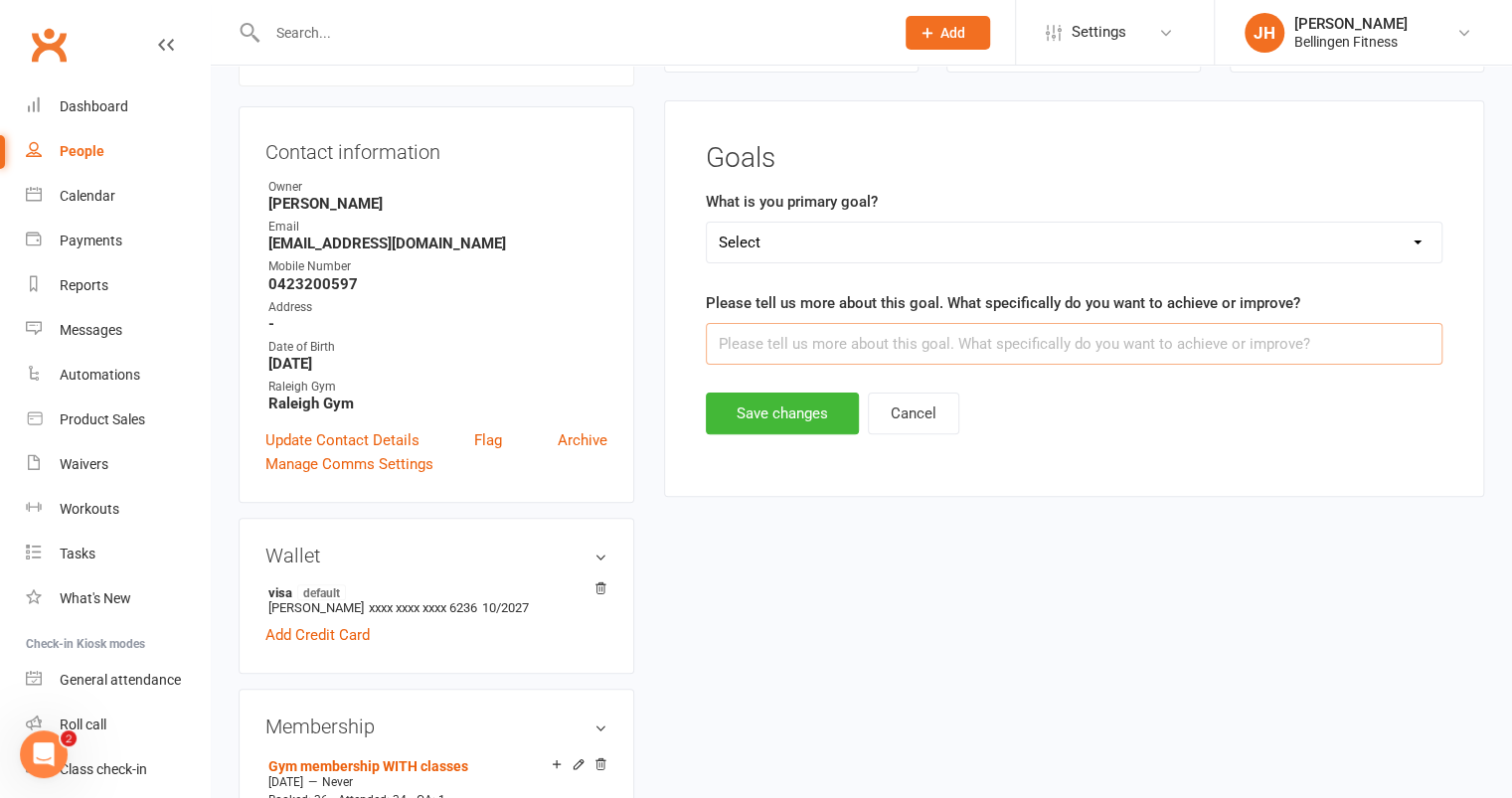 click at bounding box center (1074, 344) 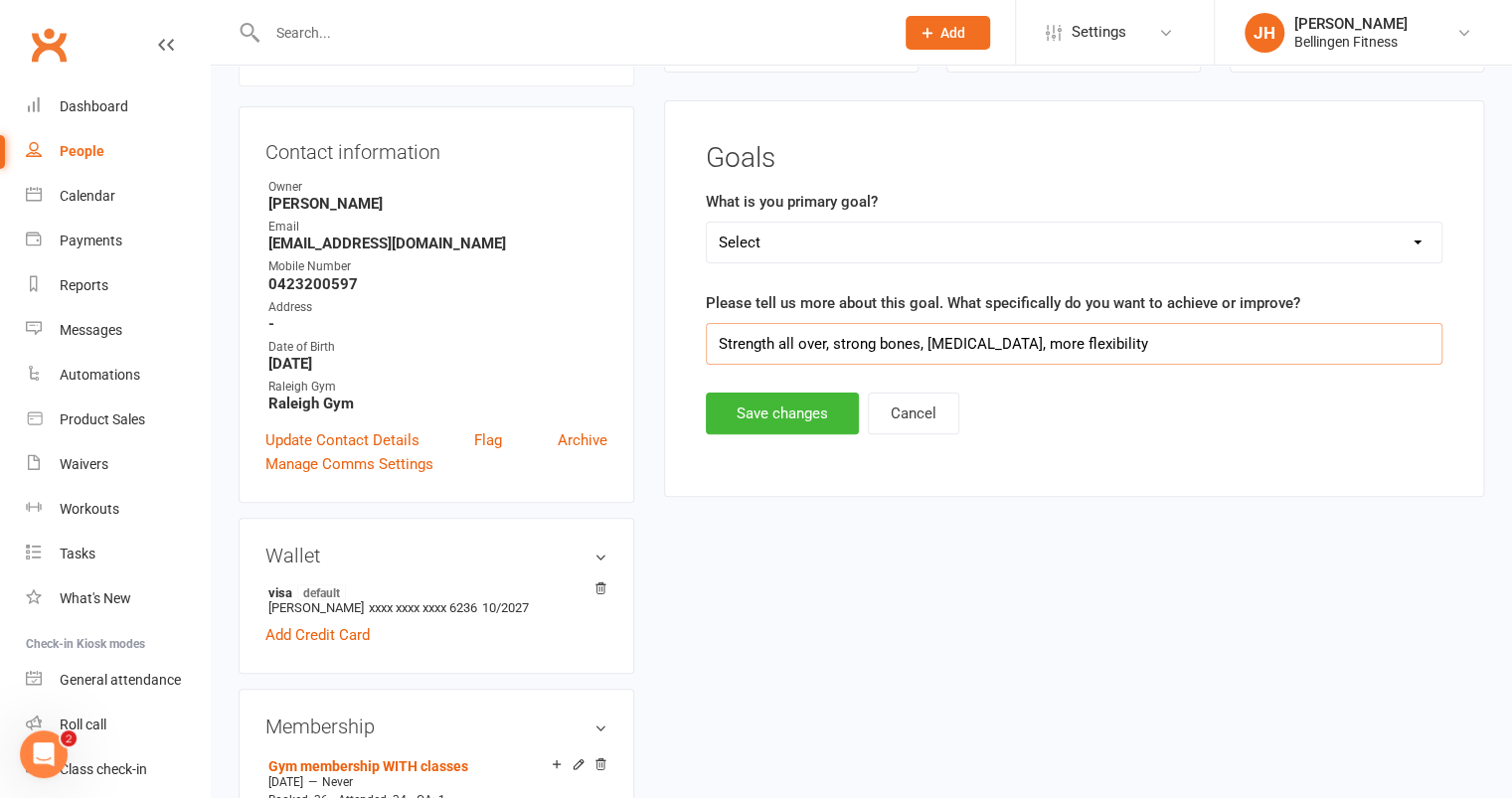type on "Strength all over, strong bones, [MEDICAL_DATA], more flexibility" 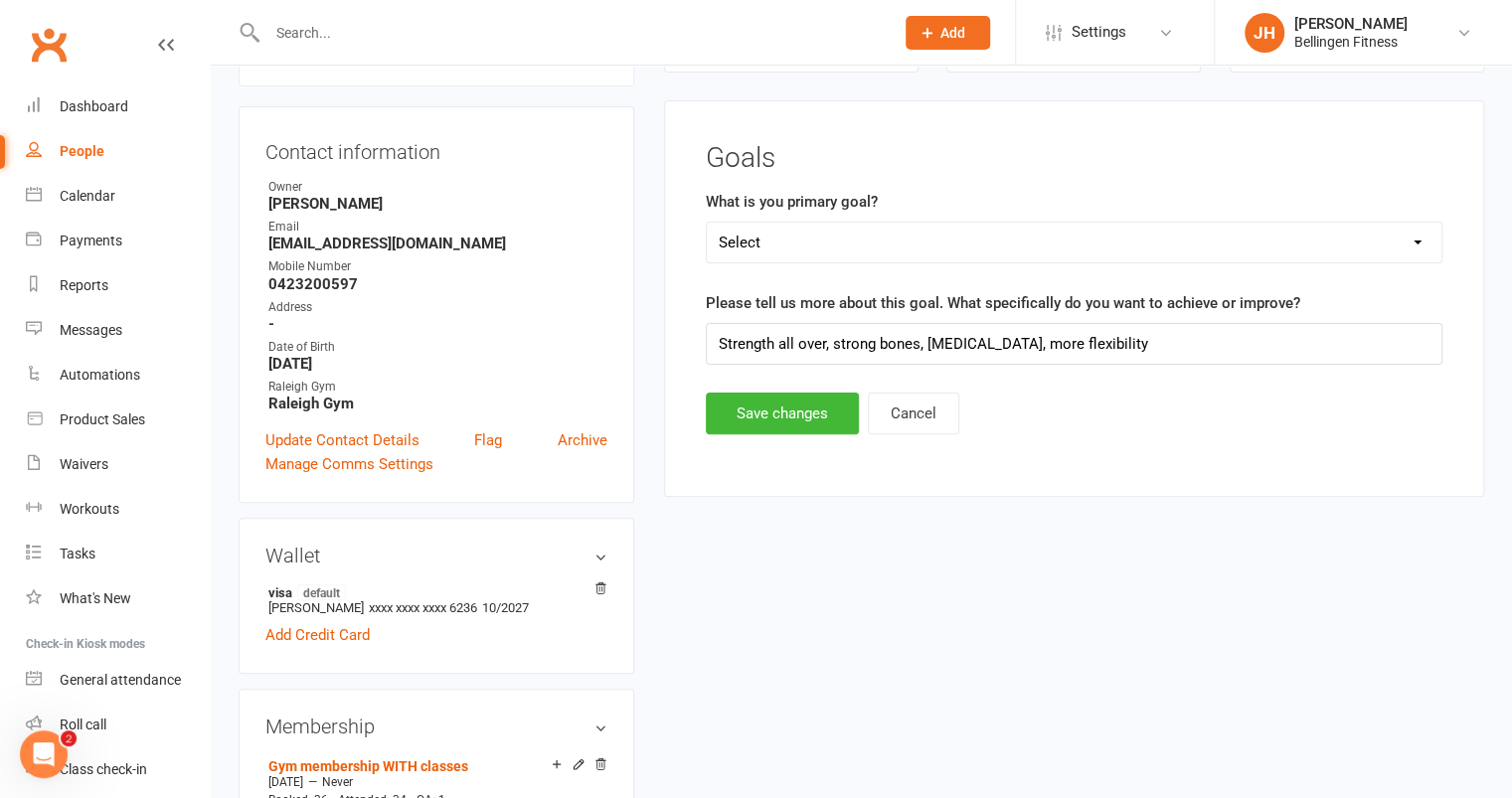 click on "Save changes   Cancel" at bounding box center (1074, 413) 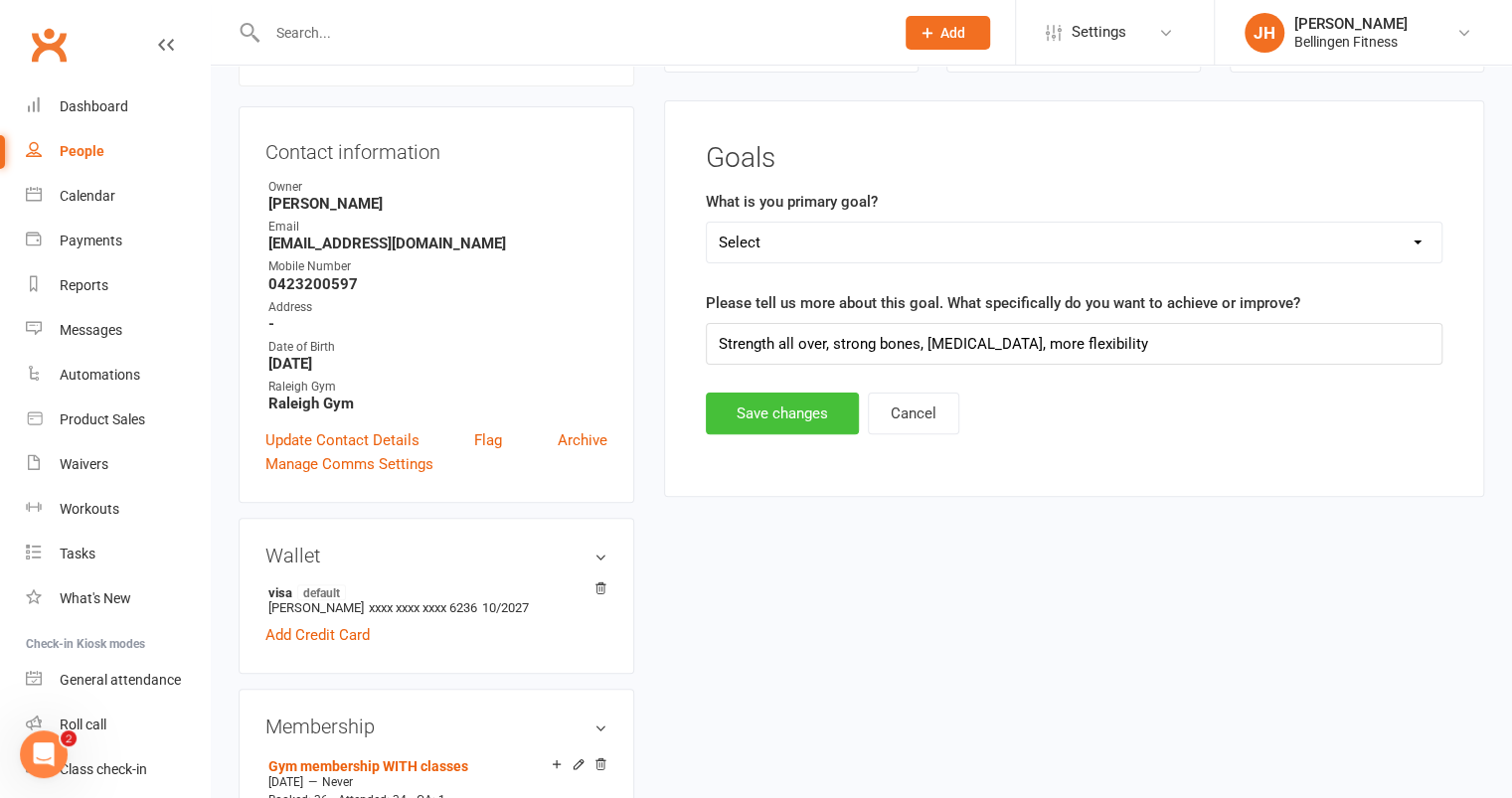 click on "Save changes" at bounding box center (782, 413) 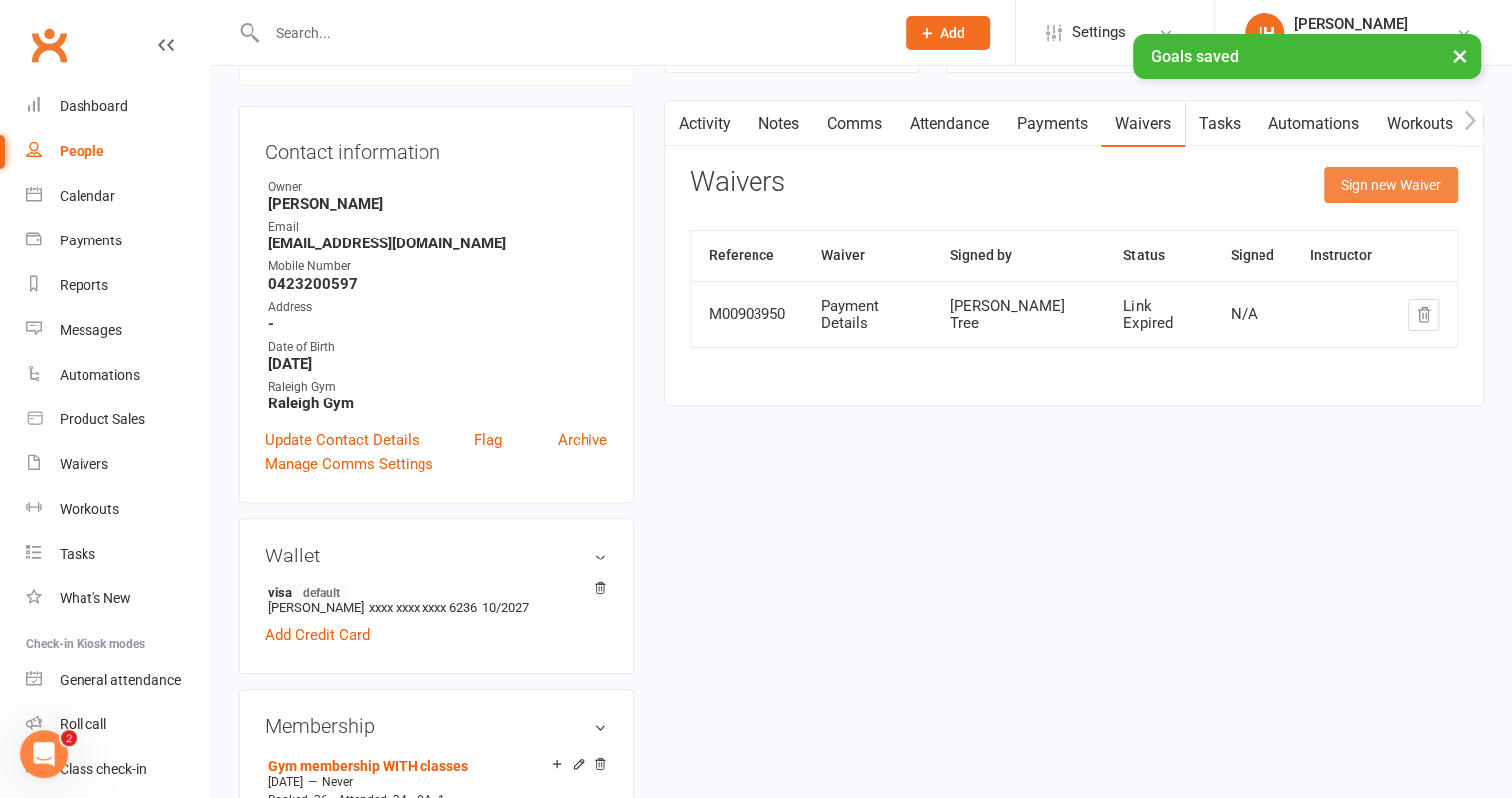 click on "Sign new Waiver" at bounding box center [1391, 185] 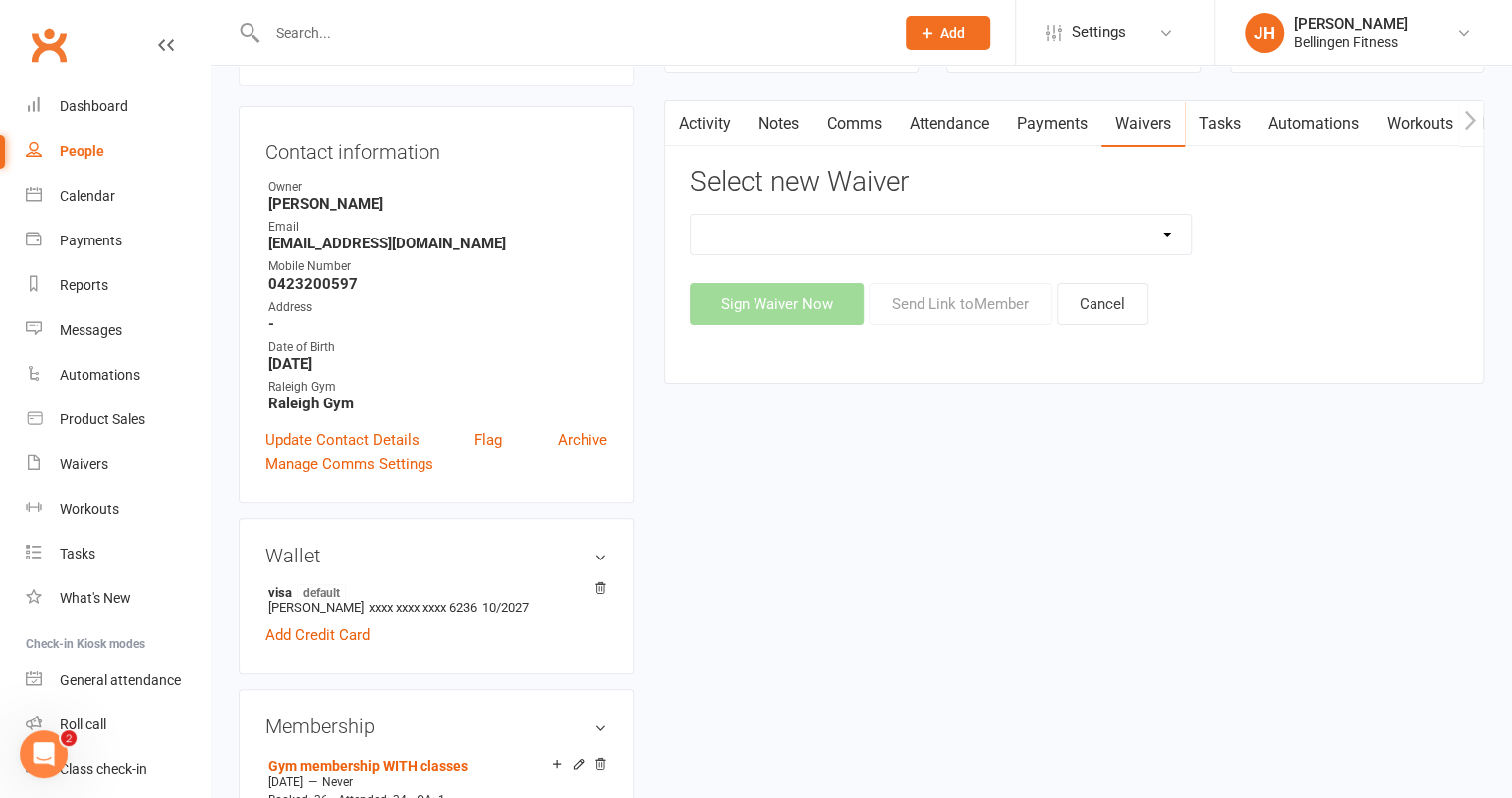 click on "Initial Assessment Membership Sign Up Parq Payment Details" at bounding box center (941, 235) 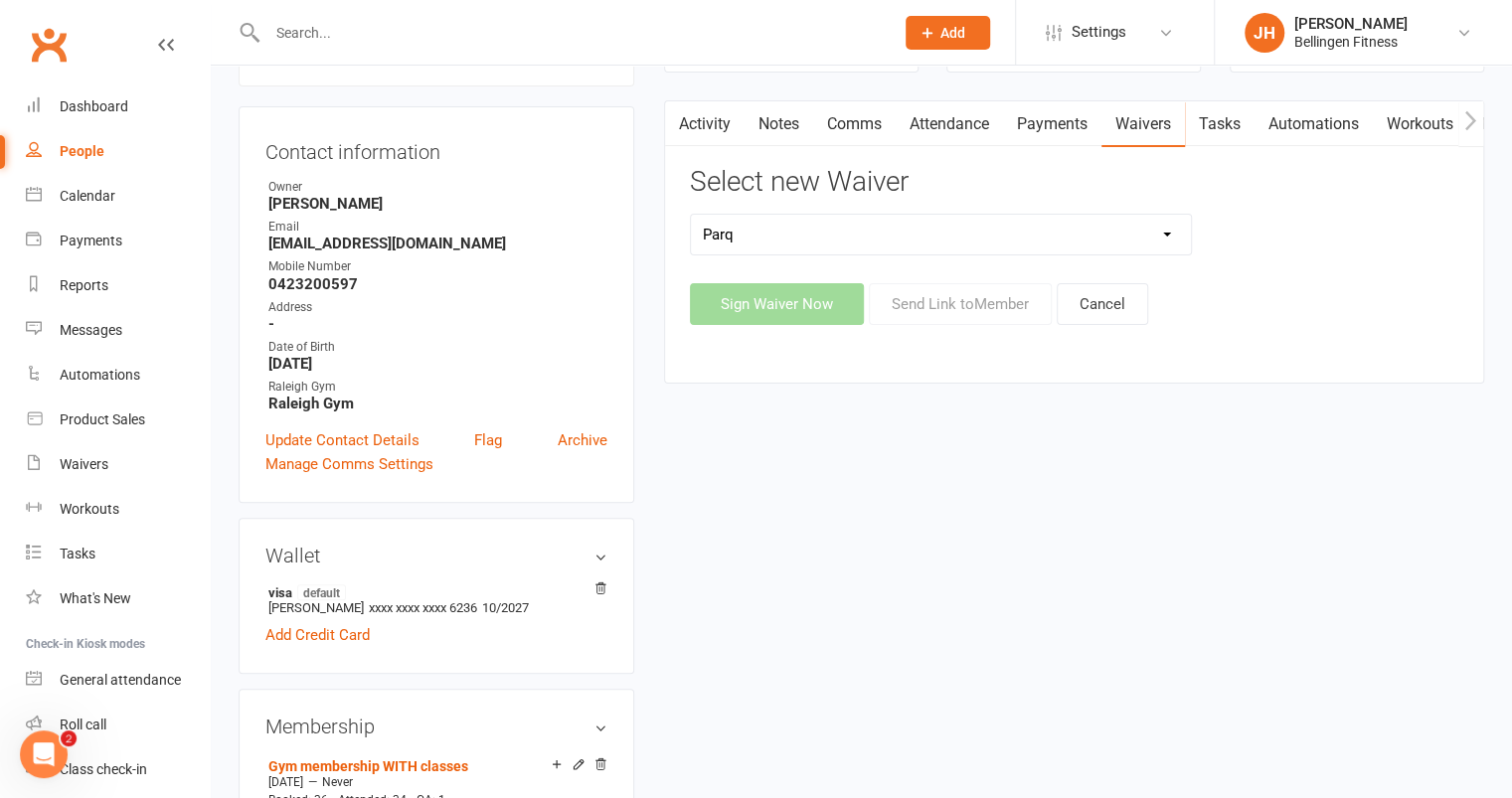 click on "Initial Assessment Membership Sign Up Parq Payment Details" at bounding box center (941, 235) 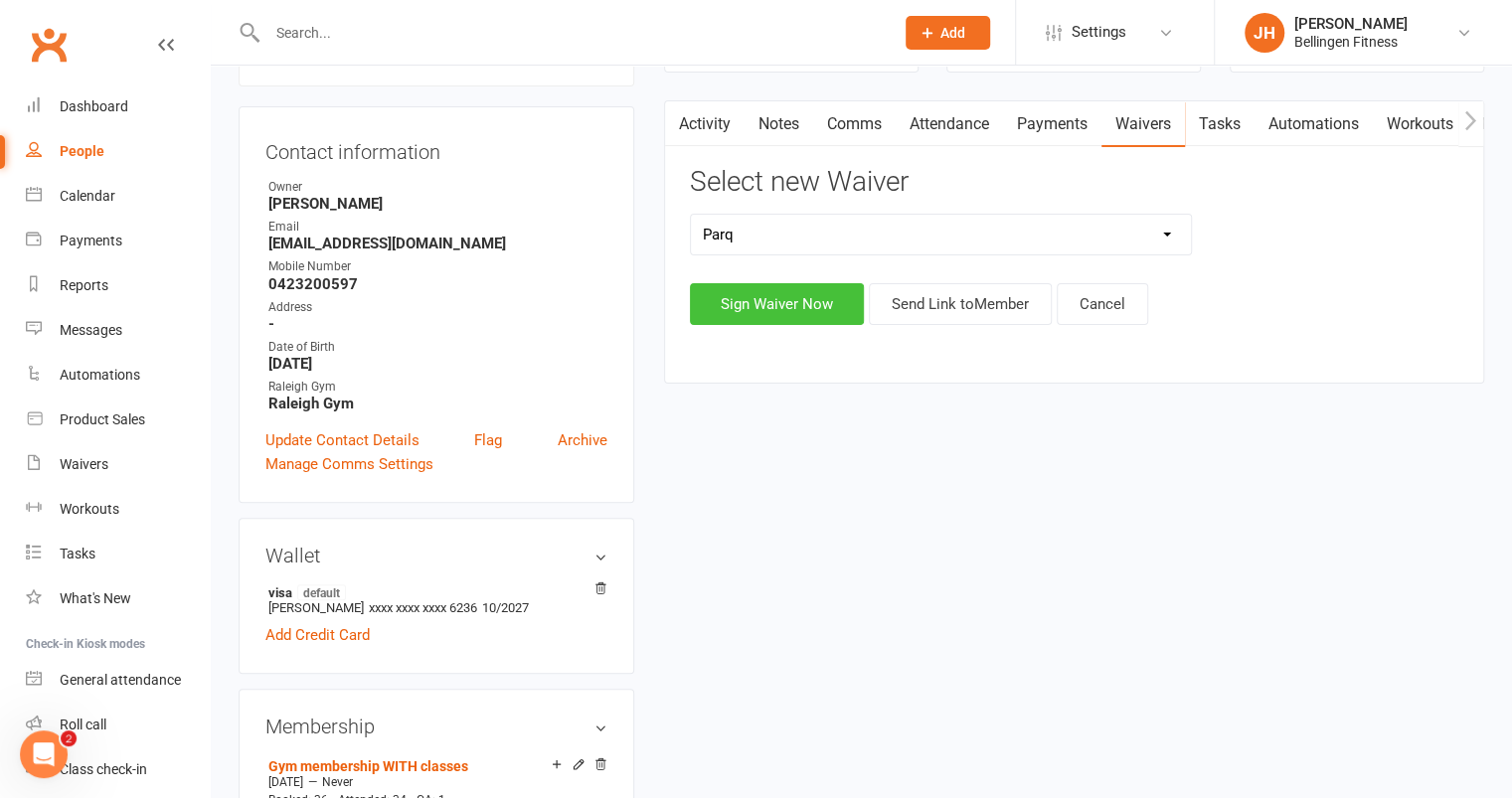 click on "Sign Waiver Now" at bounding box center (776, 304) 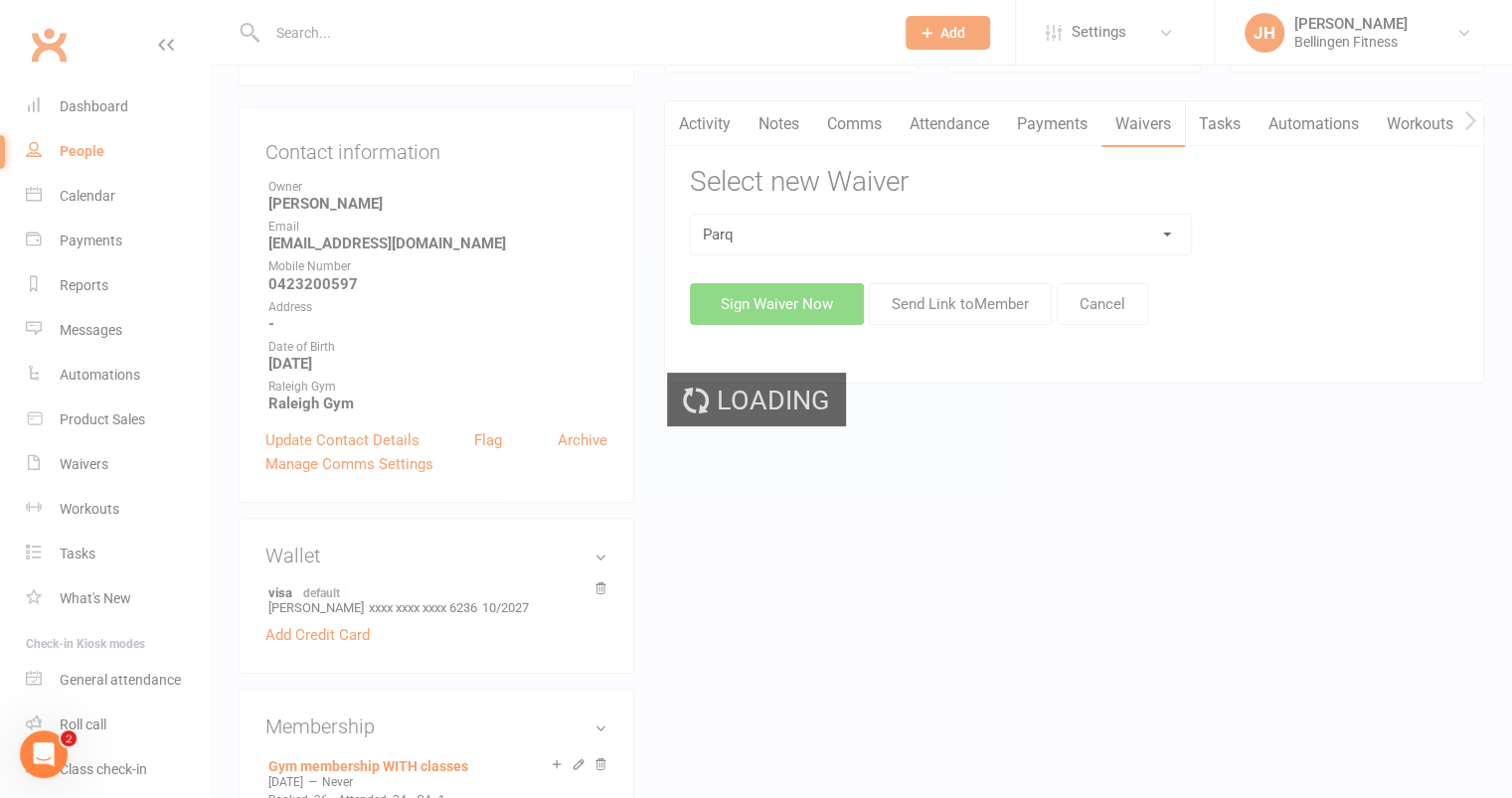 scroll, scrollTop: 0, scrollLeft: 0, axis: both 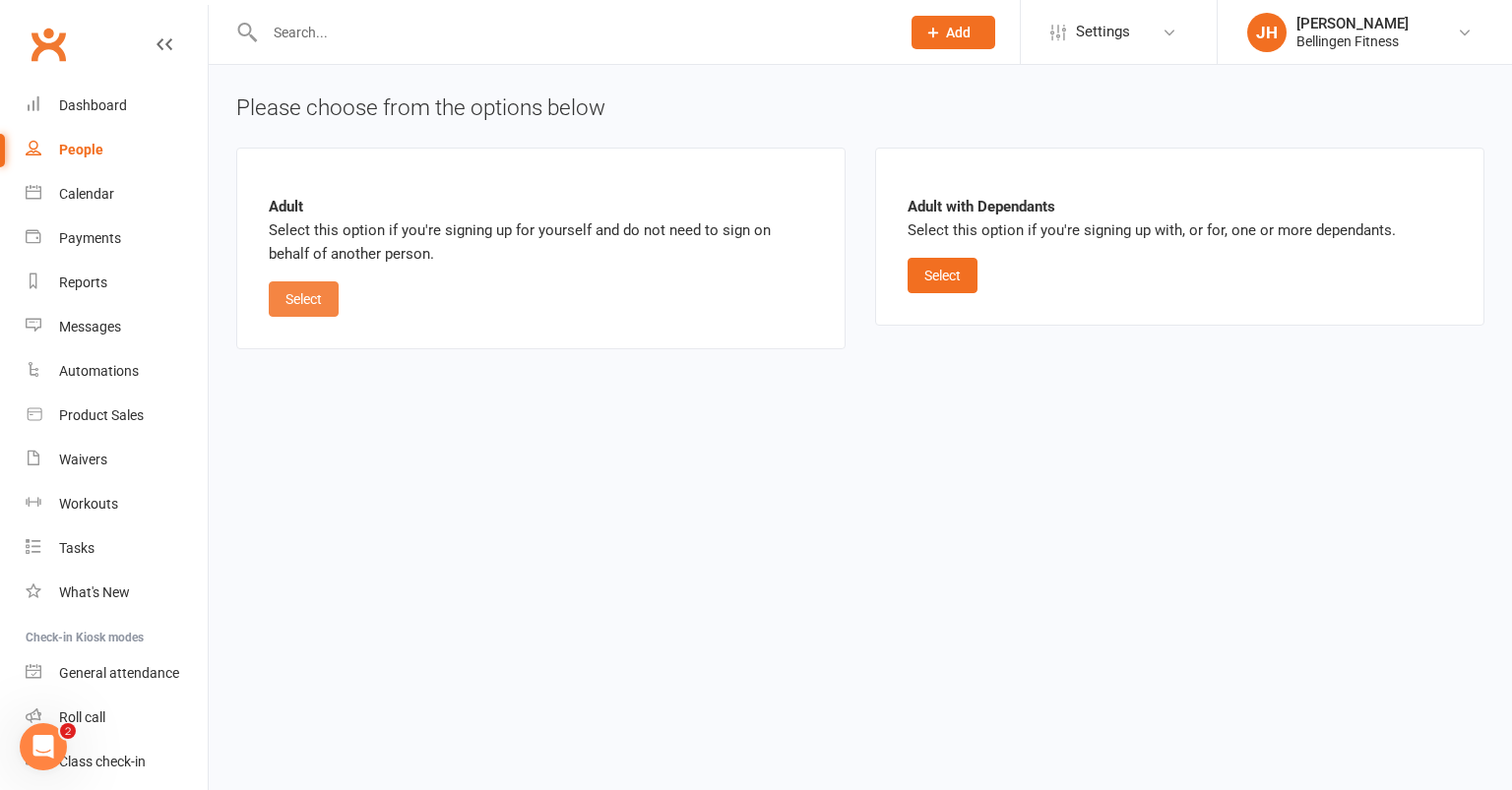 click on "Select" at bounding box center [303, 299] 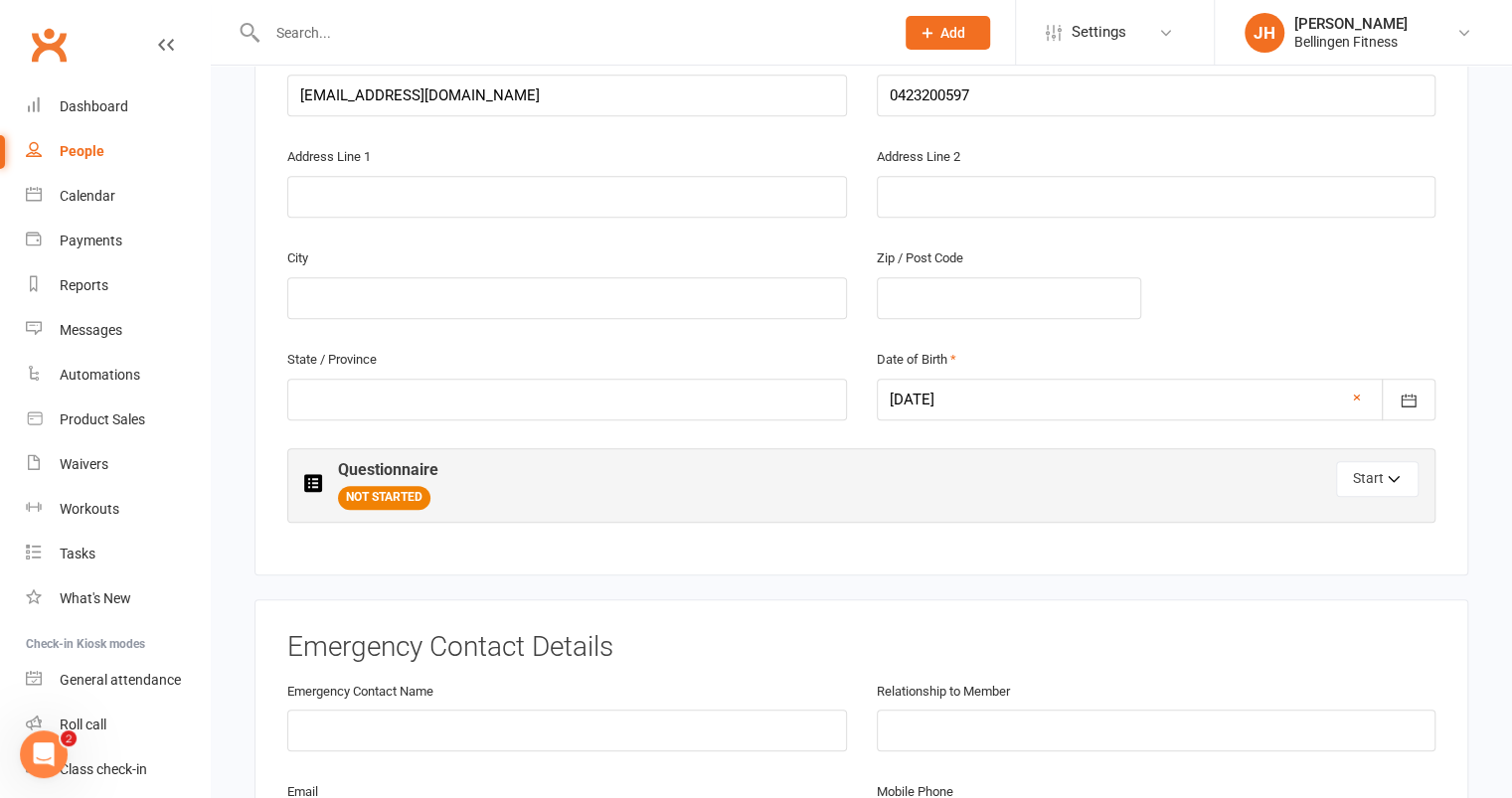 scroll, scrollTop: 652, scrollLeft: 0, axis: vertical 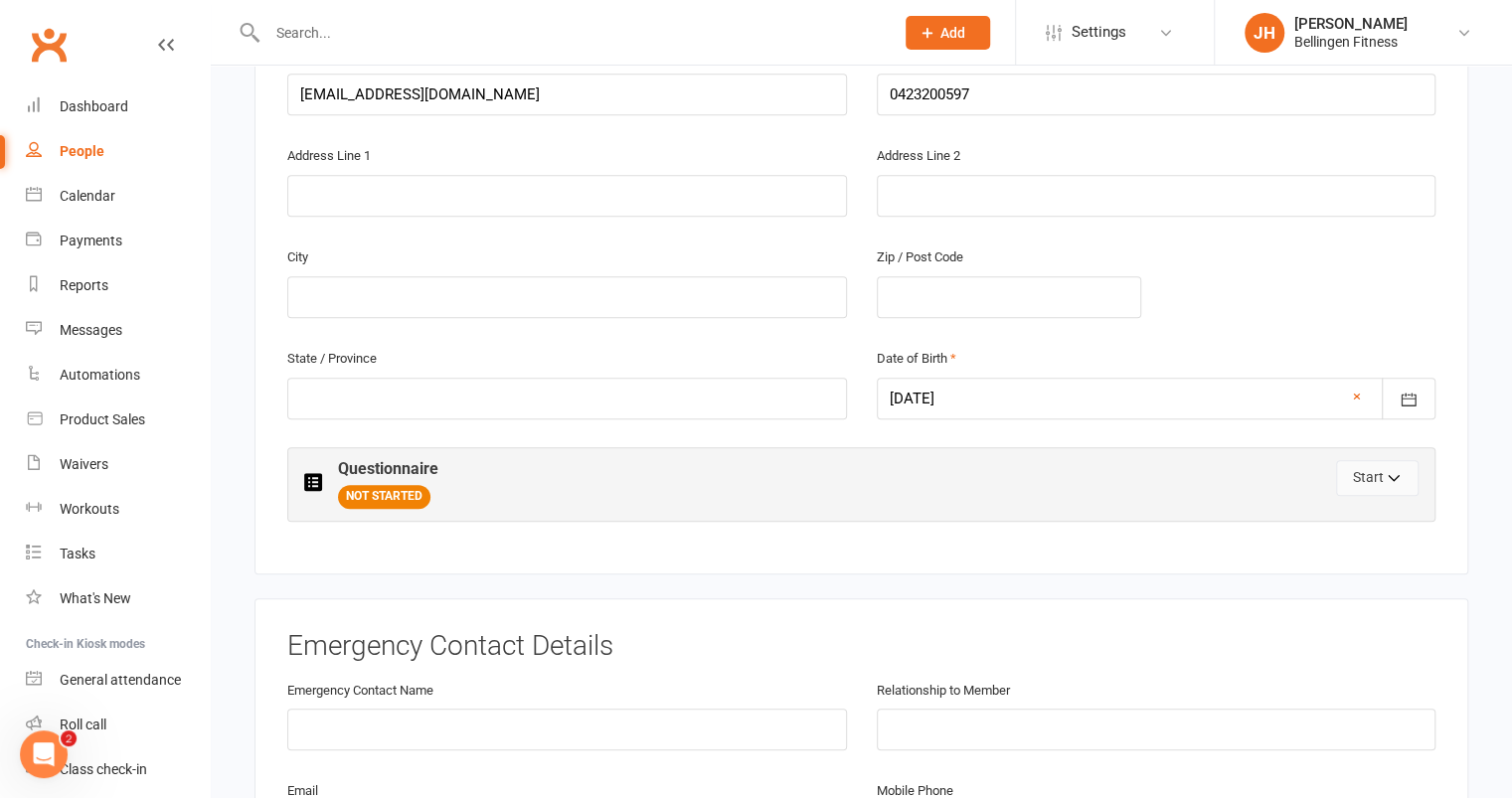 click on "Start" at bounding box center [1377, 478] 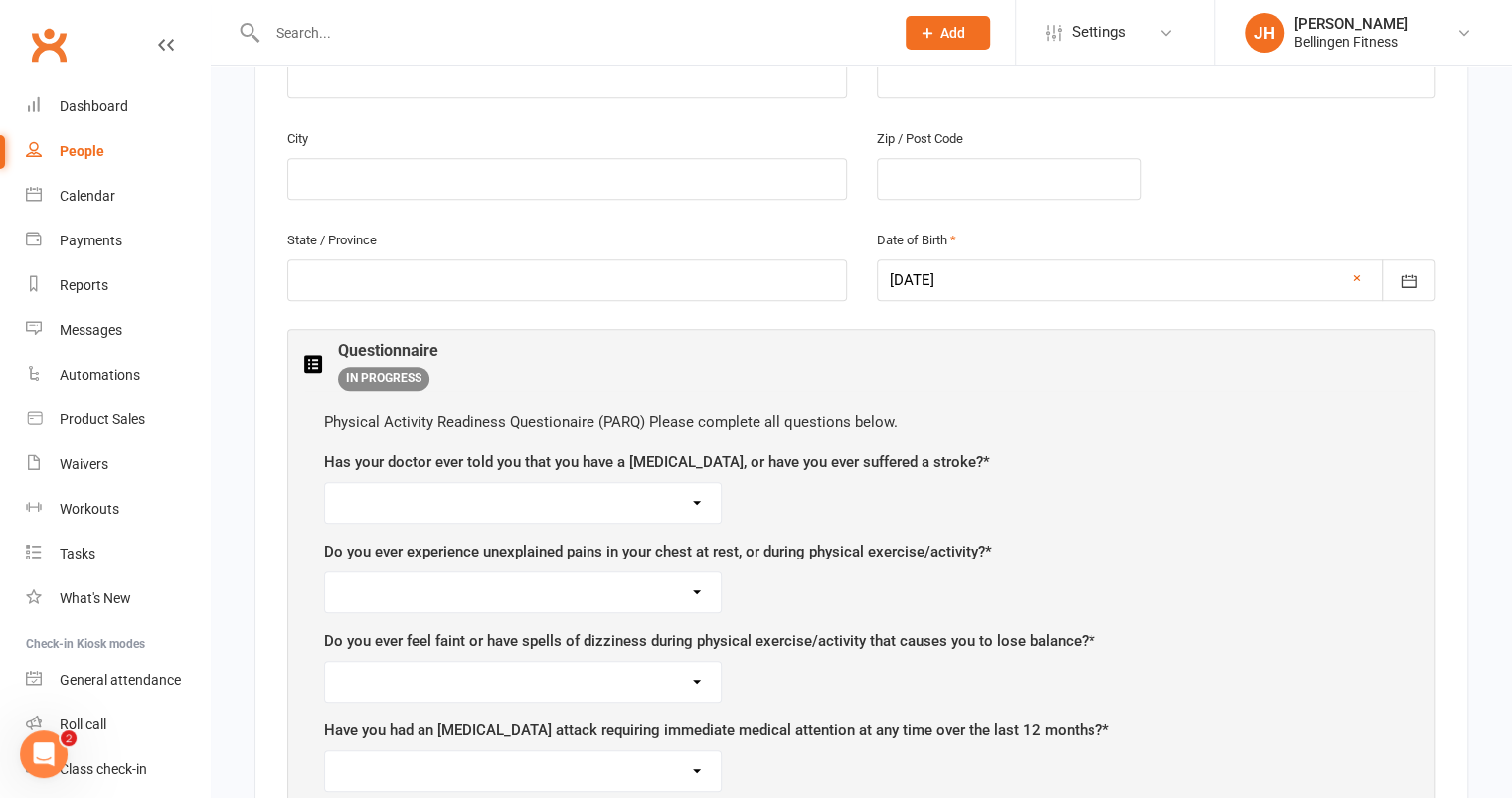 scroll, scrollTop: 772, scrollLeft: 0, axis: vertical 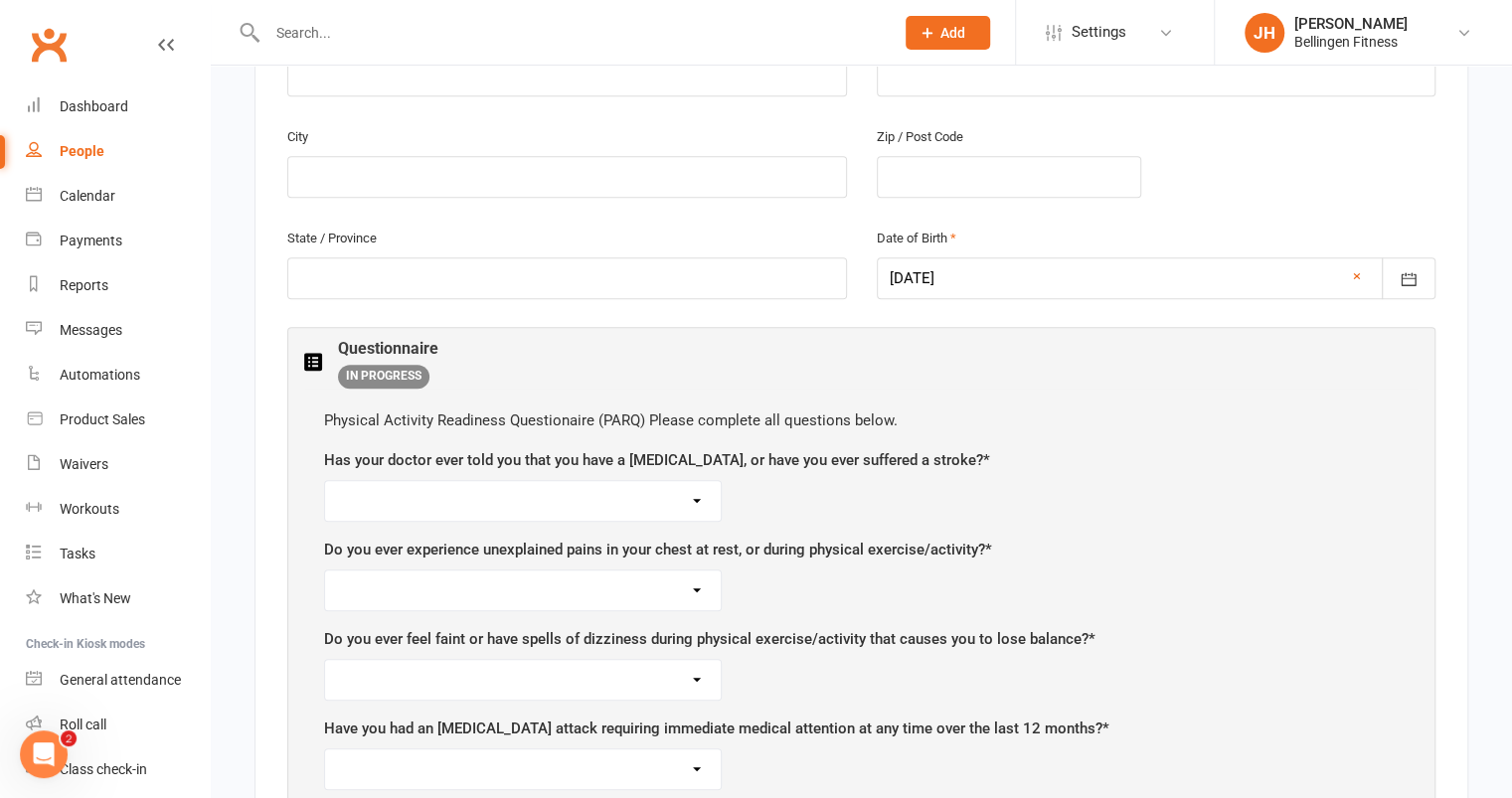 click on "Yes No" at bounding box center (523, 501) 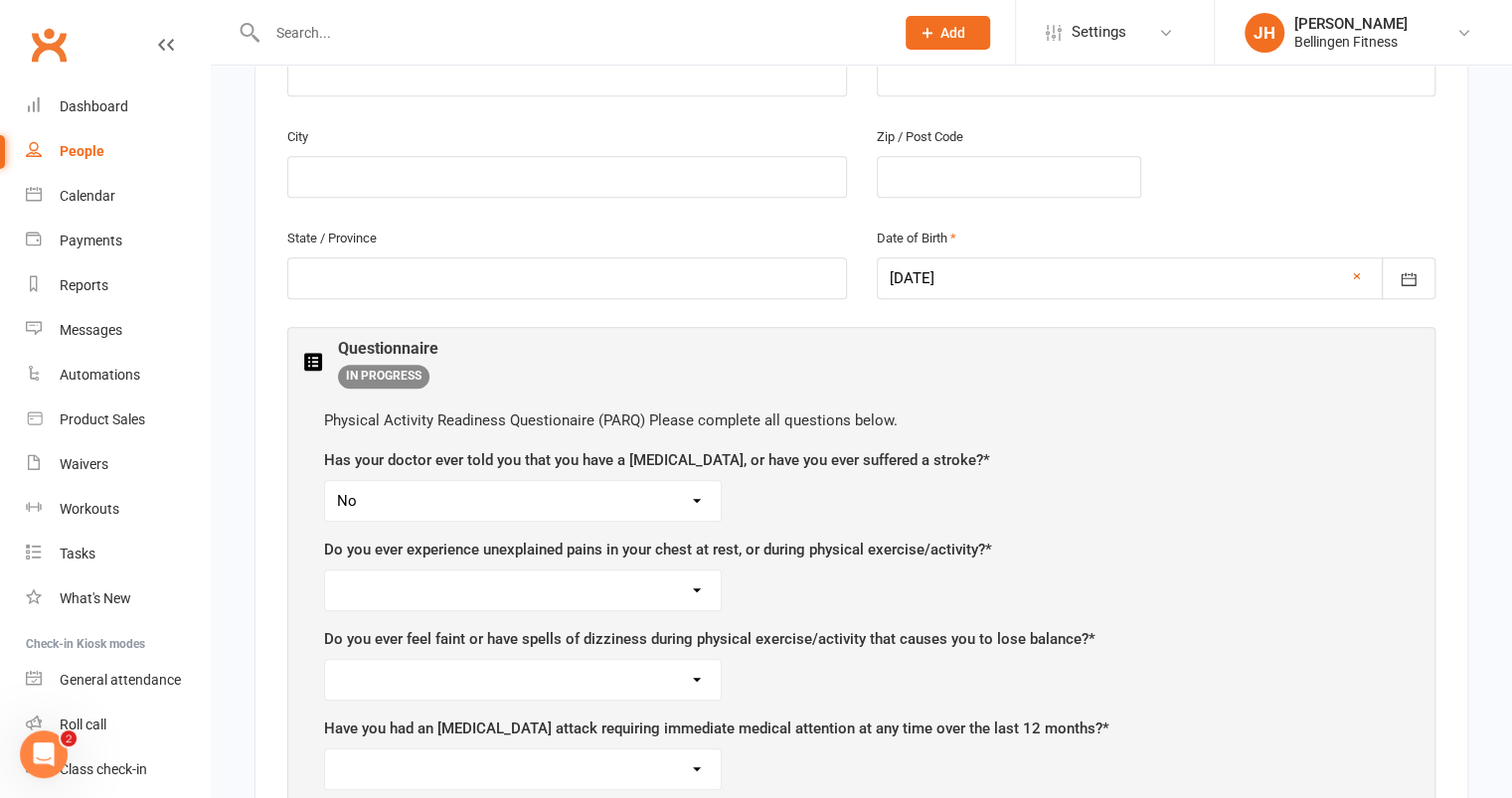 click on "Yes No" at bounding box center [523, 501] 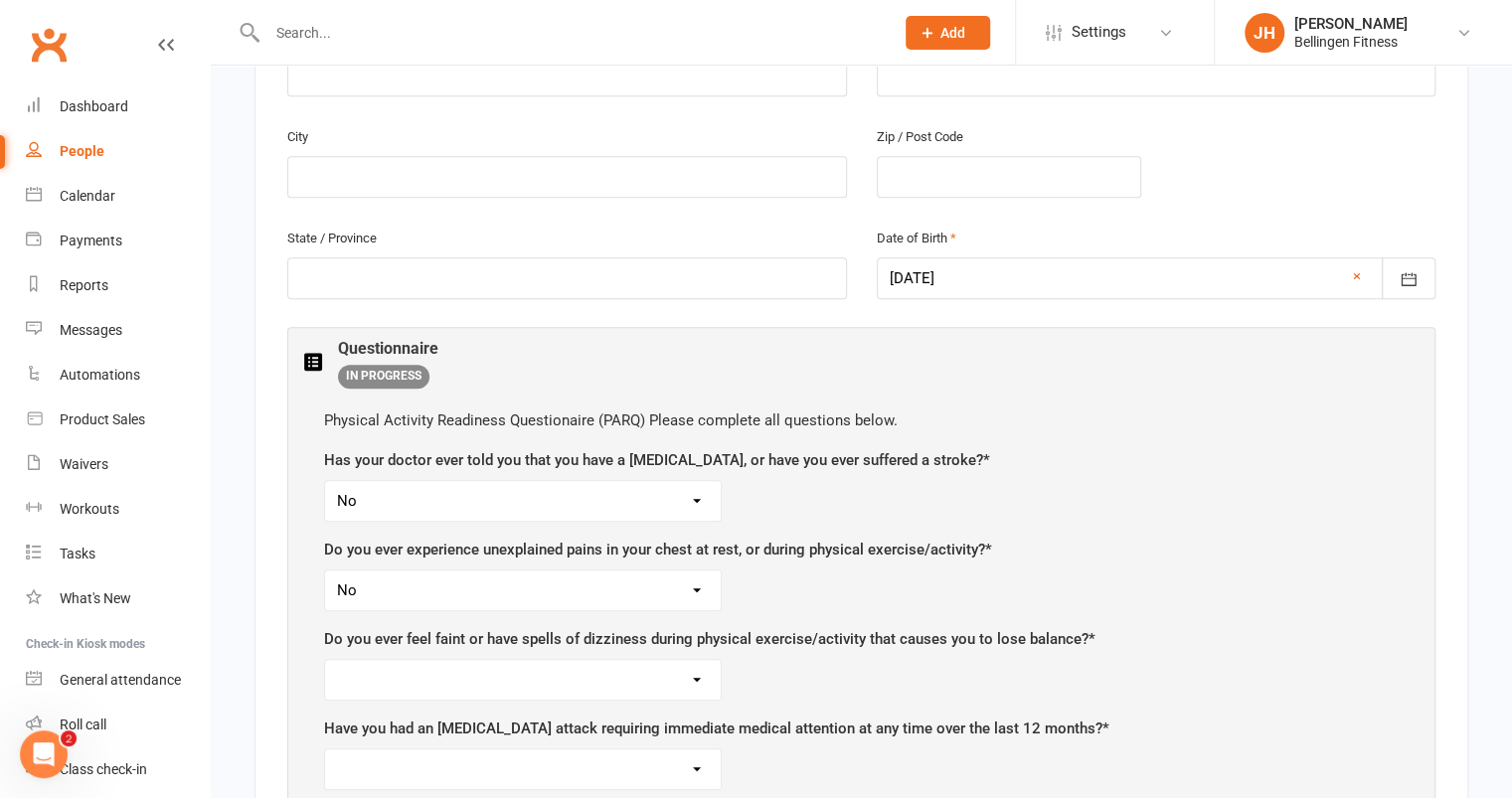 click on "Yes No" at bounding box center [523, 590] 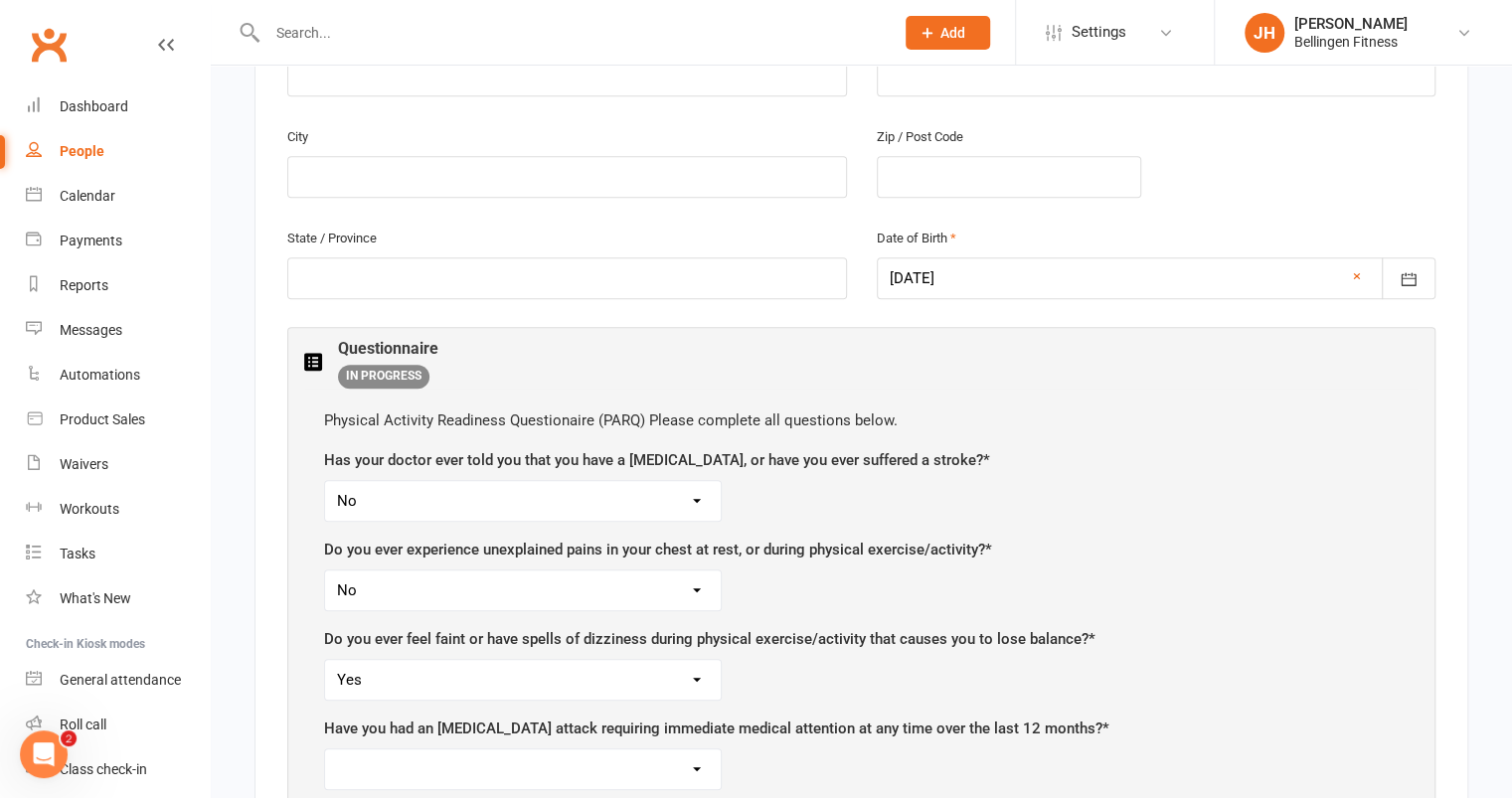 click on "Yes No" at bounding box center [523, 680] 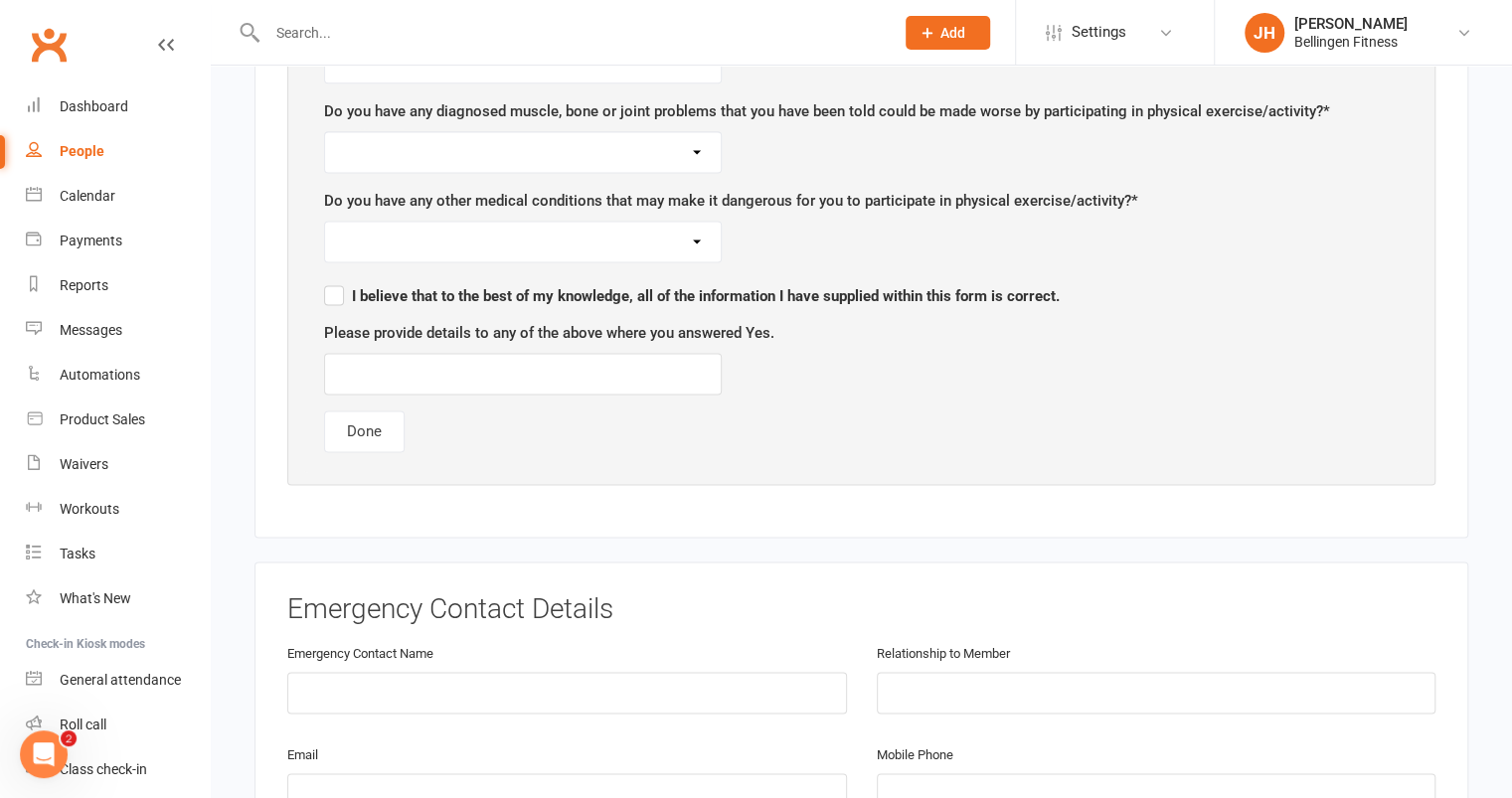 scroll, scrollTop: 1598, scrollLeft: 0, axis: vertical 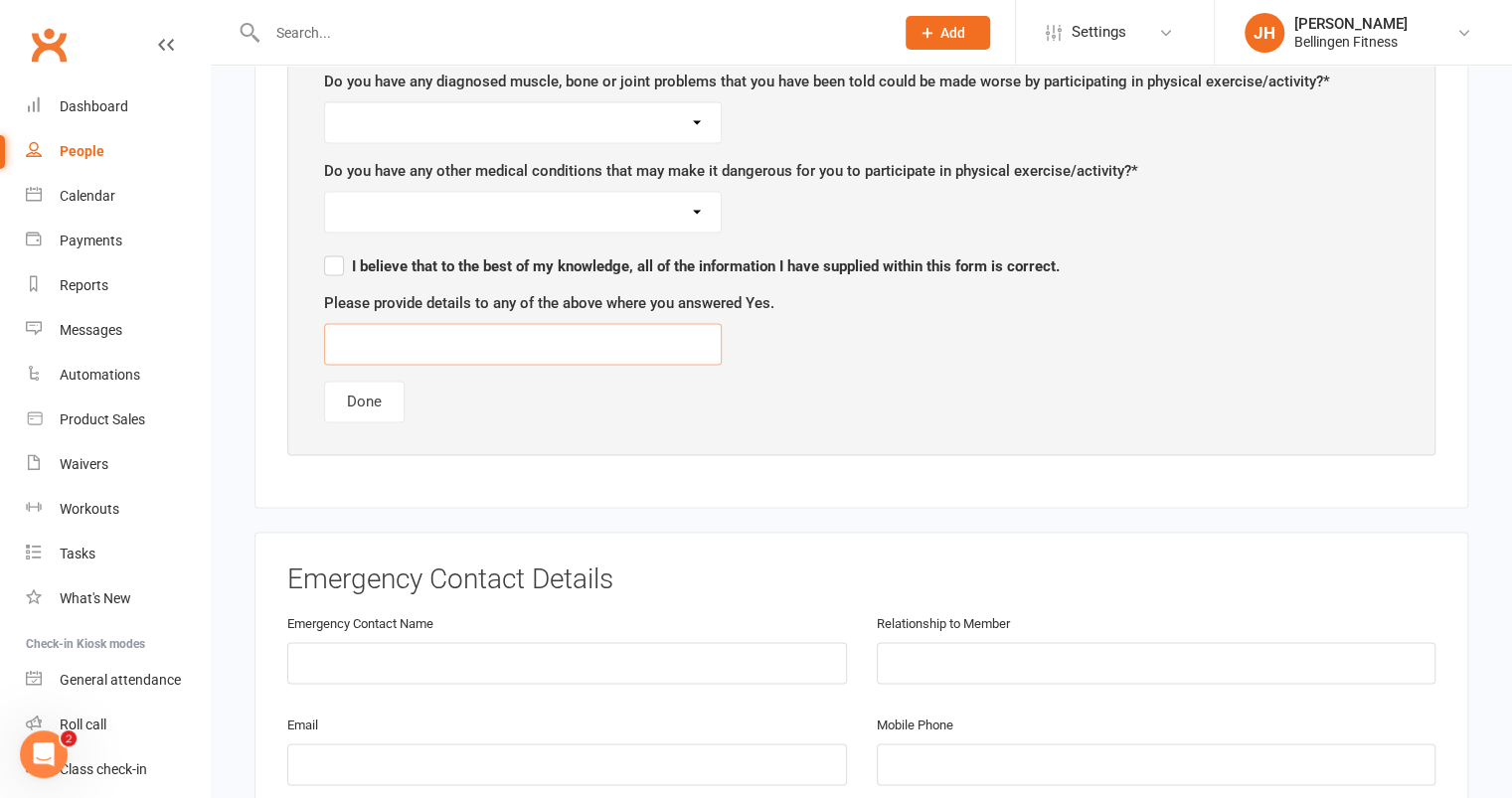 click at bounding box center (523, 344) 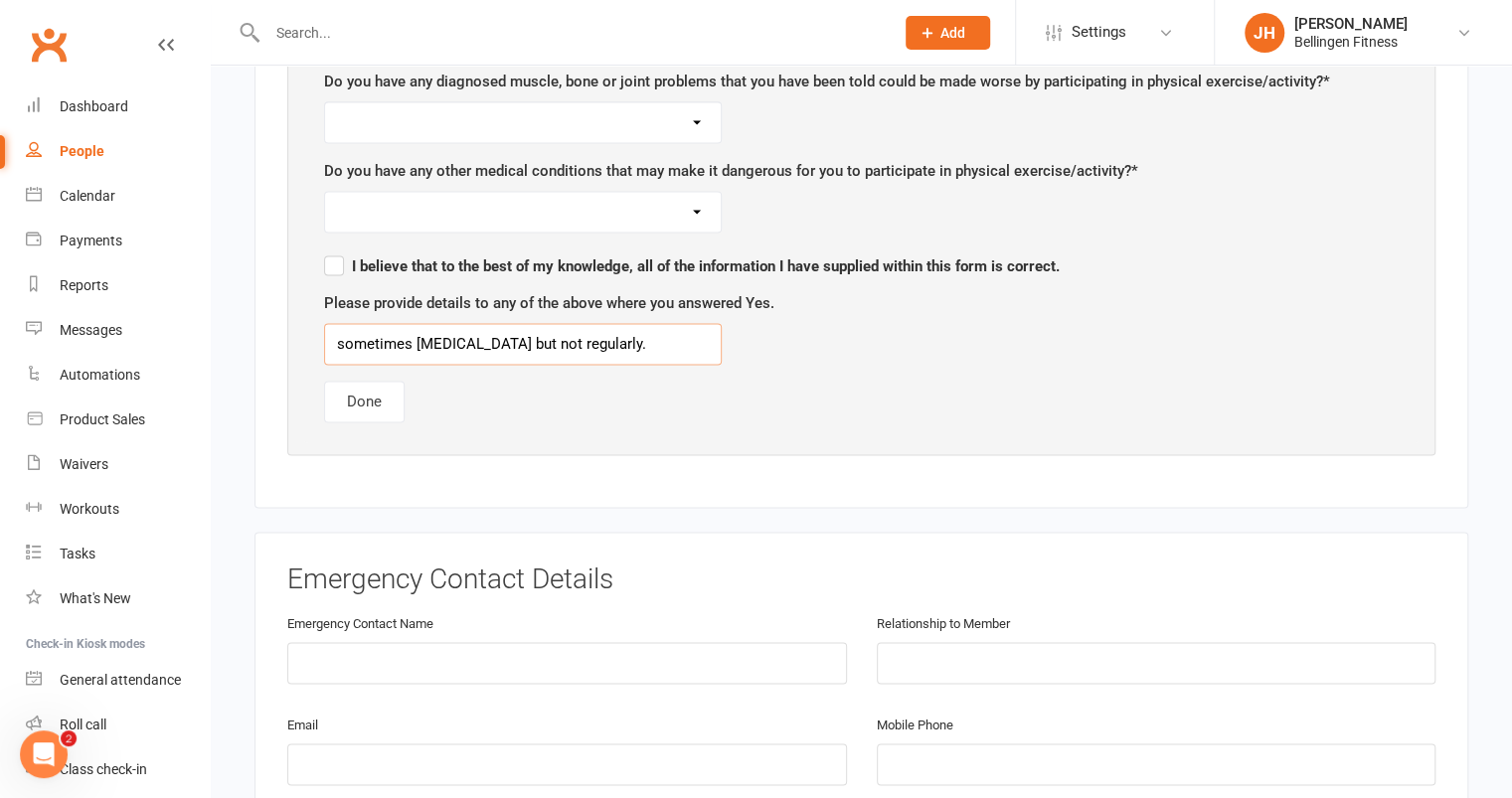 click on "sometimes [MEDICAL_DATA] but not regularly." at bounding box center [523, 344] 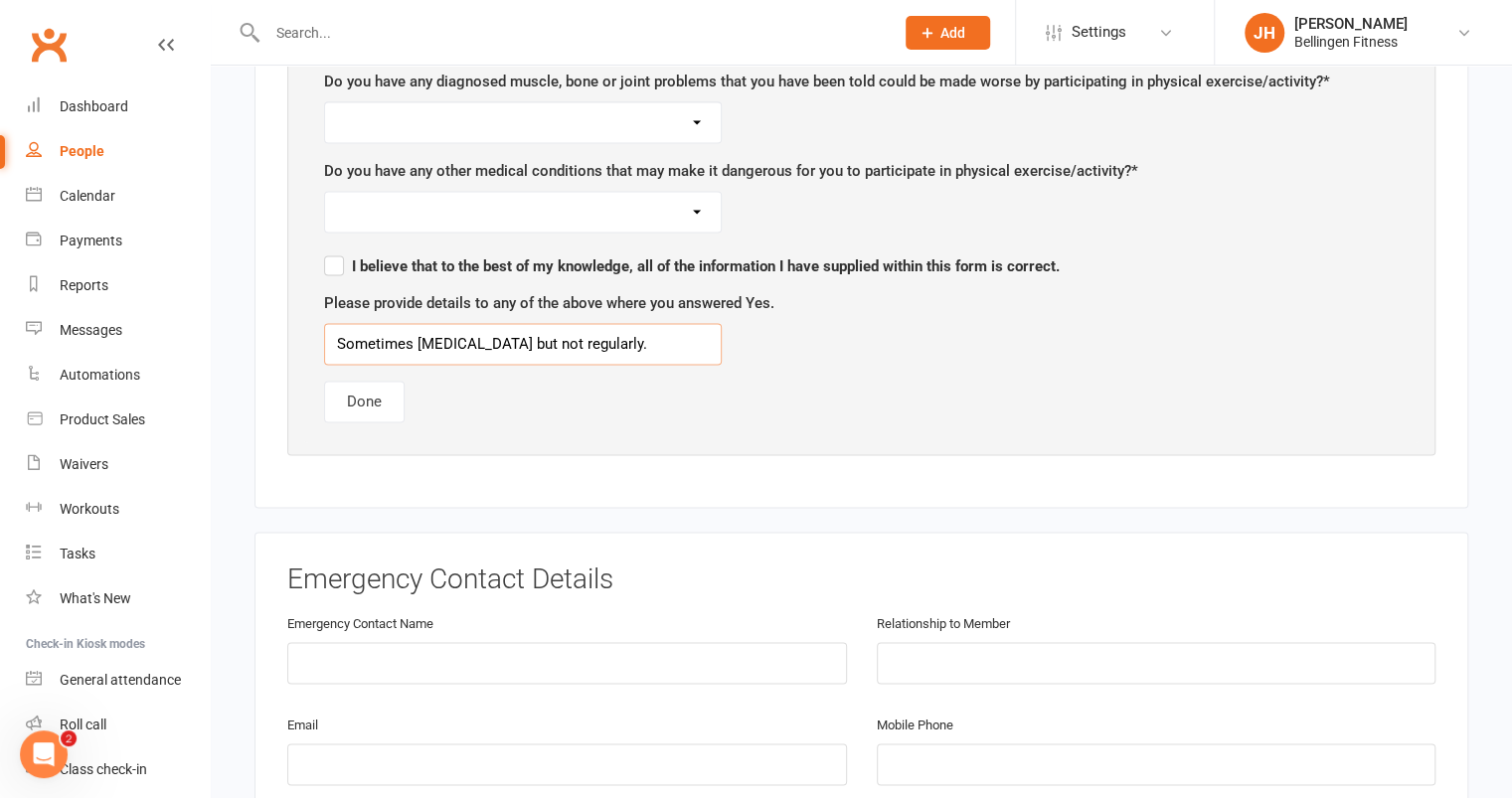 type on "Sometimes [MEDICAL_DATA] but not regularly." 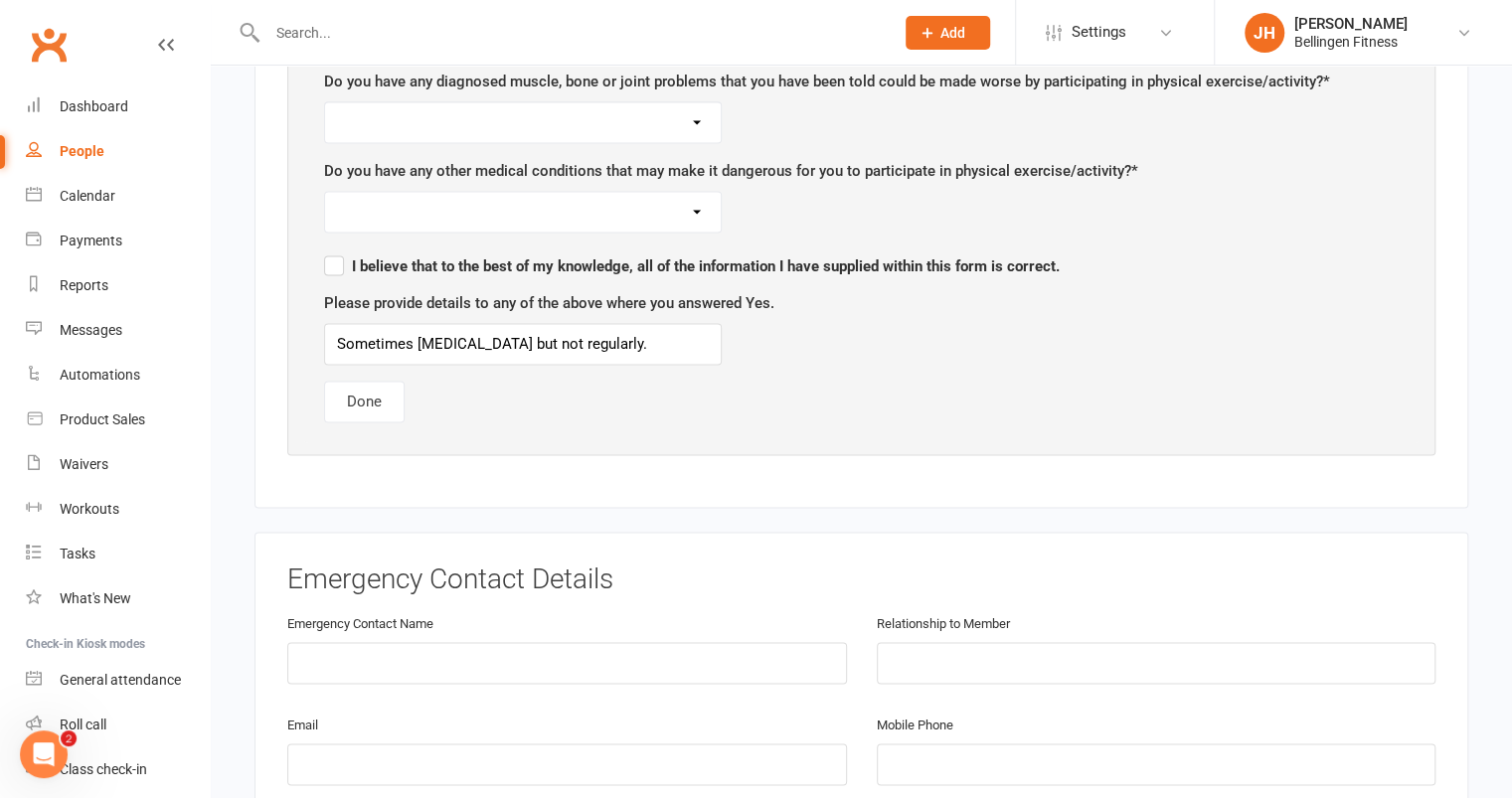 click on "Physical Activity Readiness Questionaire (PARQ)
Please complete all questions below. Has your doctor ever told you that you have a [MEDICAL_DATA], or have you ever suffered a stroke?  * Yes No Do you ever experience unexplained pains in your chest at rest, or during physical exercise/activity?  * Yes No Do you ever feel faint or have spells of dizziness during physical exercise/activity that causes you to lose balance?  * Yes No Have you had an [MEDICAL_DATA] attack requiring immediate medical attention at any time over the last 12 months?  * Yes No If you have [MEDICAL_DATA] I or II) have you had trouble controlling your blood glucose in the last 3 months?	YES	NO  * Yes No Do you have any diagnosed muscle, bone or joint problems that you have been told could be made worse by participating in physical exercise/activity?  * Yes No Do you have any other medical conditions that may make it dangerous for you to participate in physical exercise/activity?  * Yes No   Sometimes [MEDICAL_DATA] but not regularly. Done" at bounding box center [861, 2] 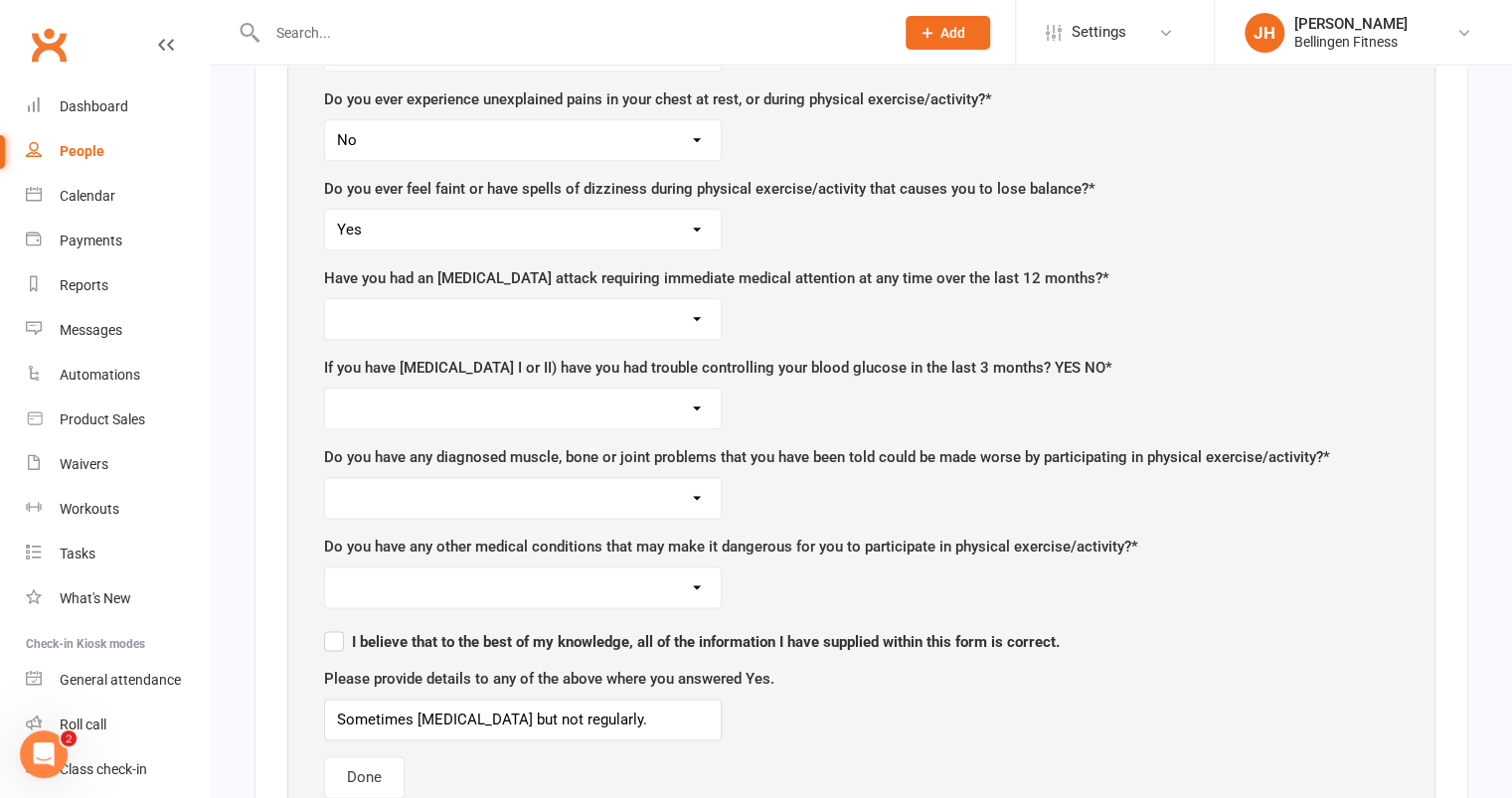 scroll, scrollTop: 1221, scrollLeft: 0, axis: vertical 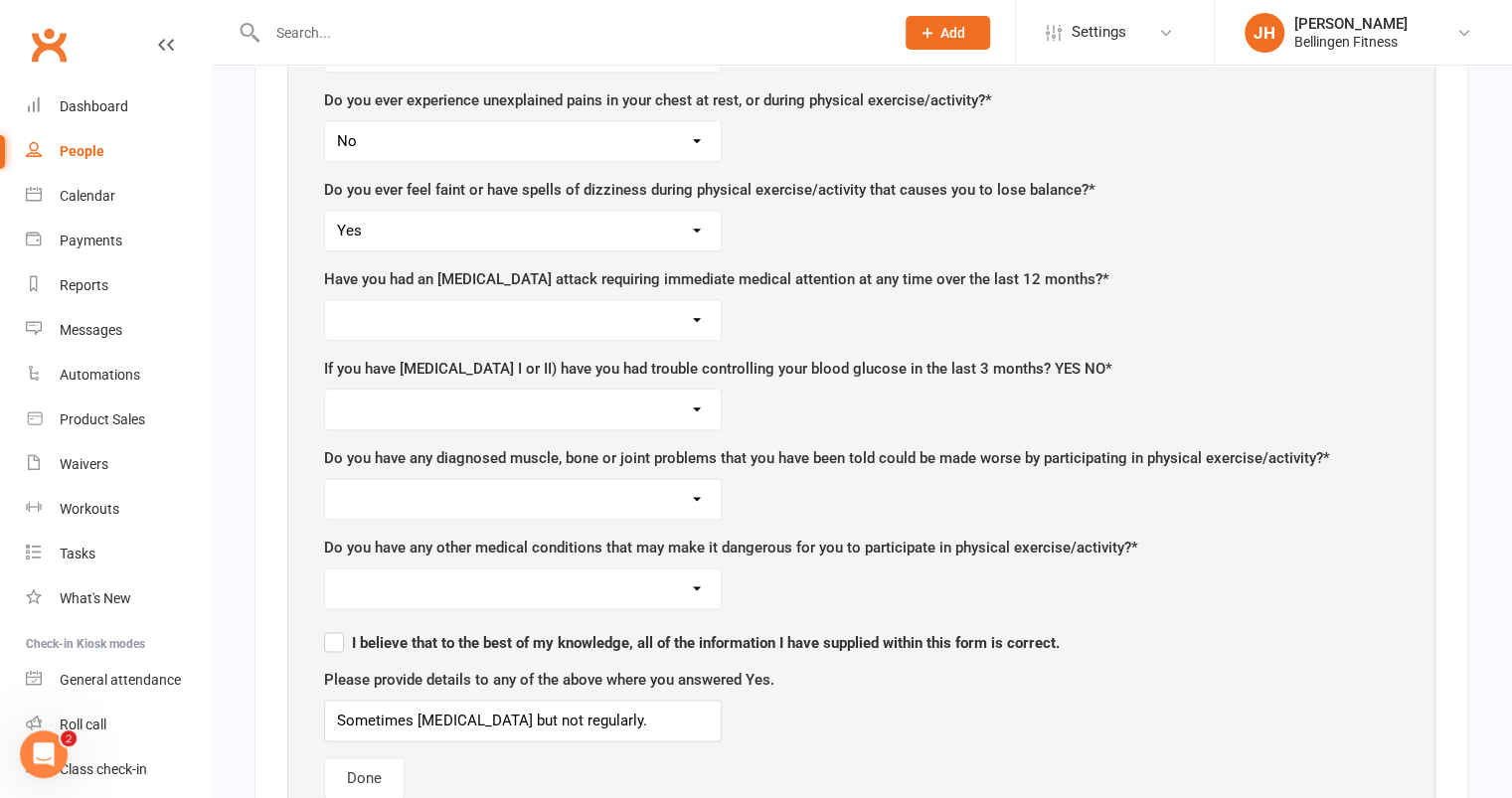 click on "Yes No" at bounding box center [523, 320] 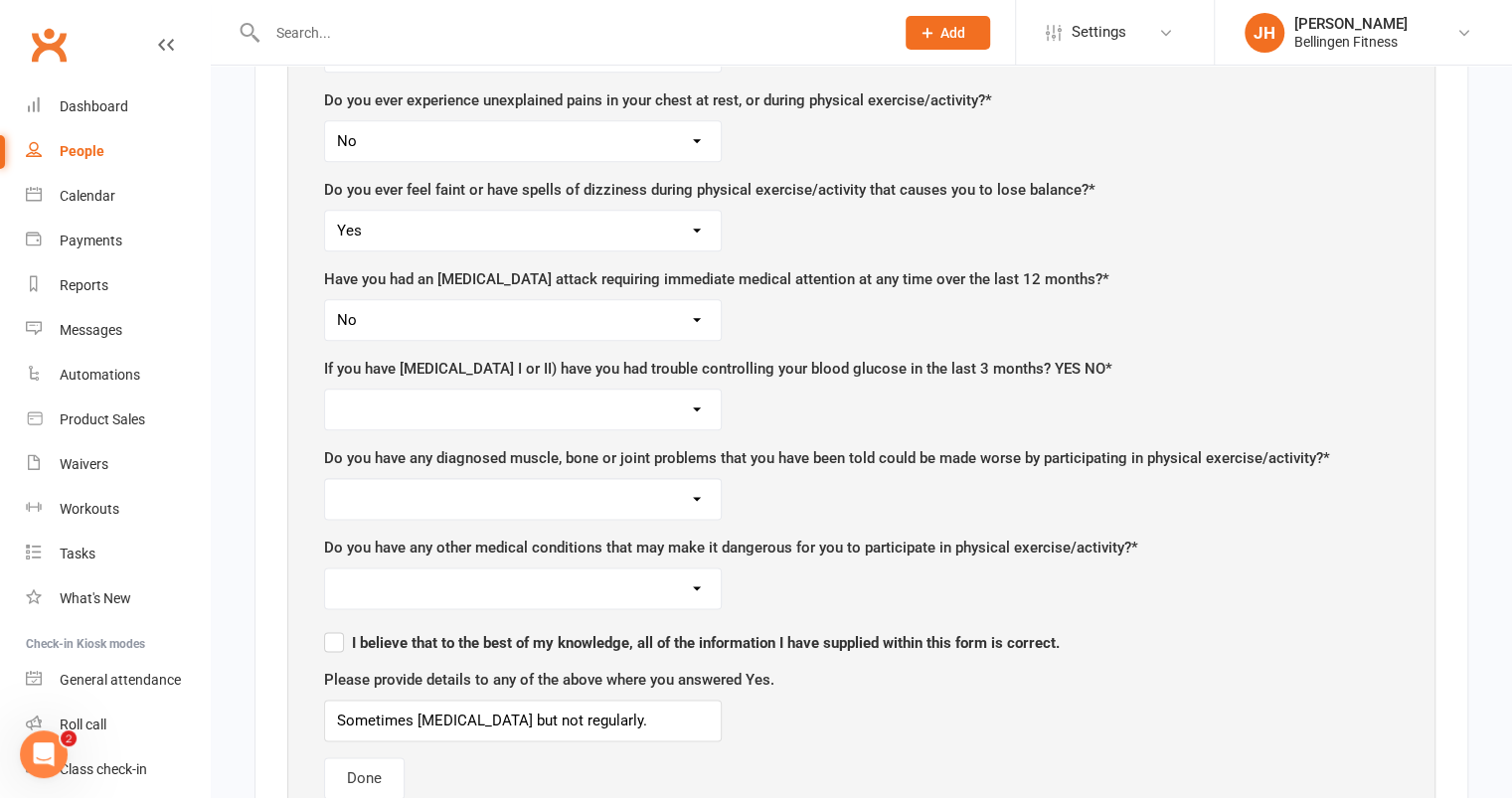click on "Yes No" at bounding box center (523, 320) 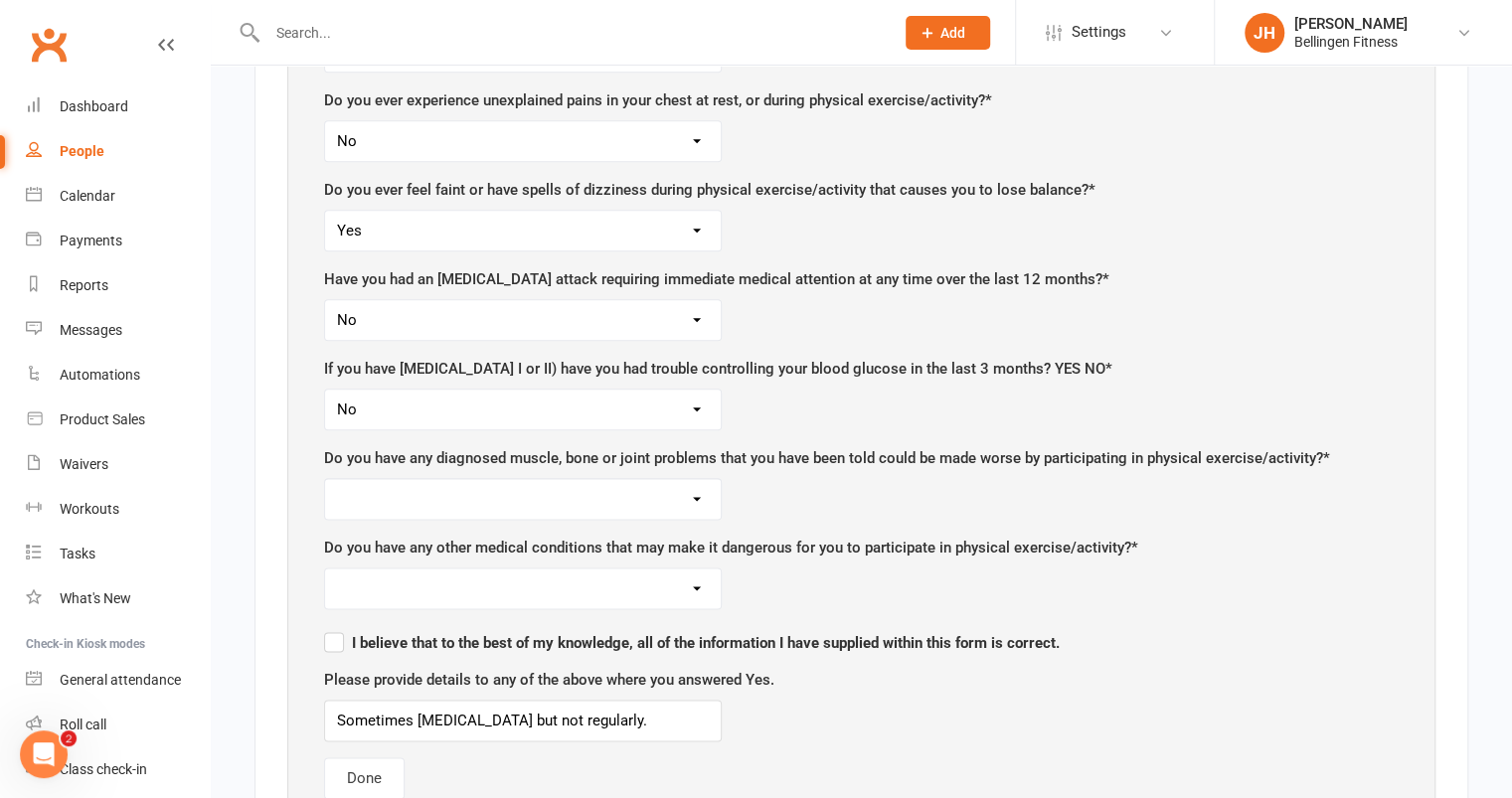 click on "Yes No" at bounding box center [523, 409] 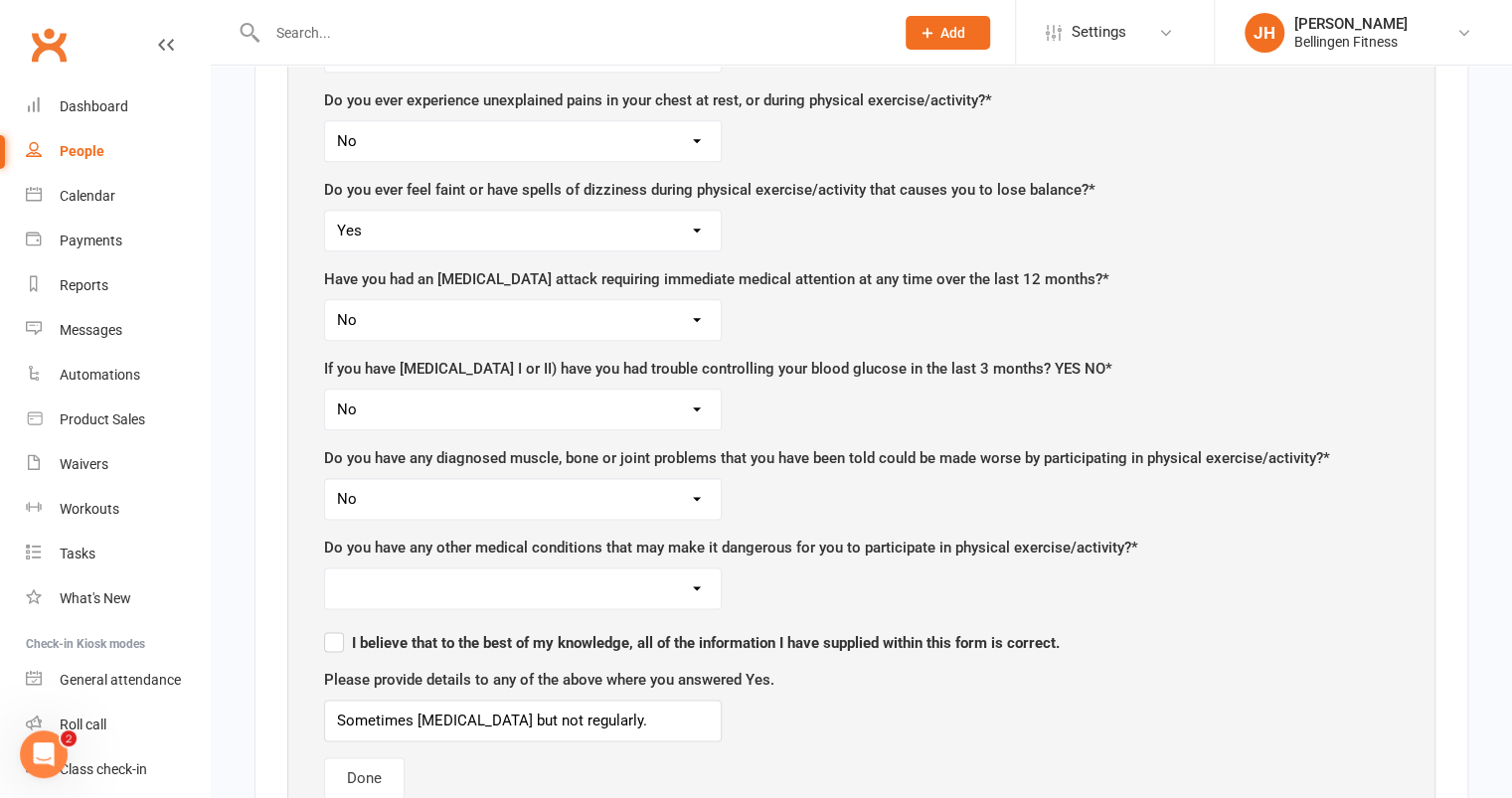click on "Yes No" at bounding box center [523, 499] 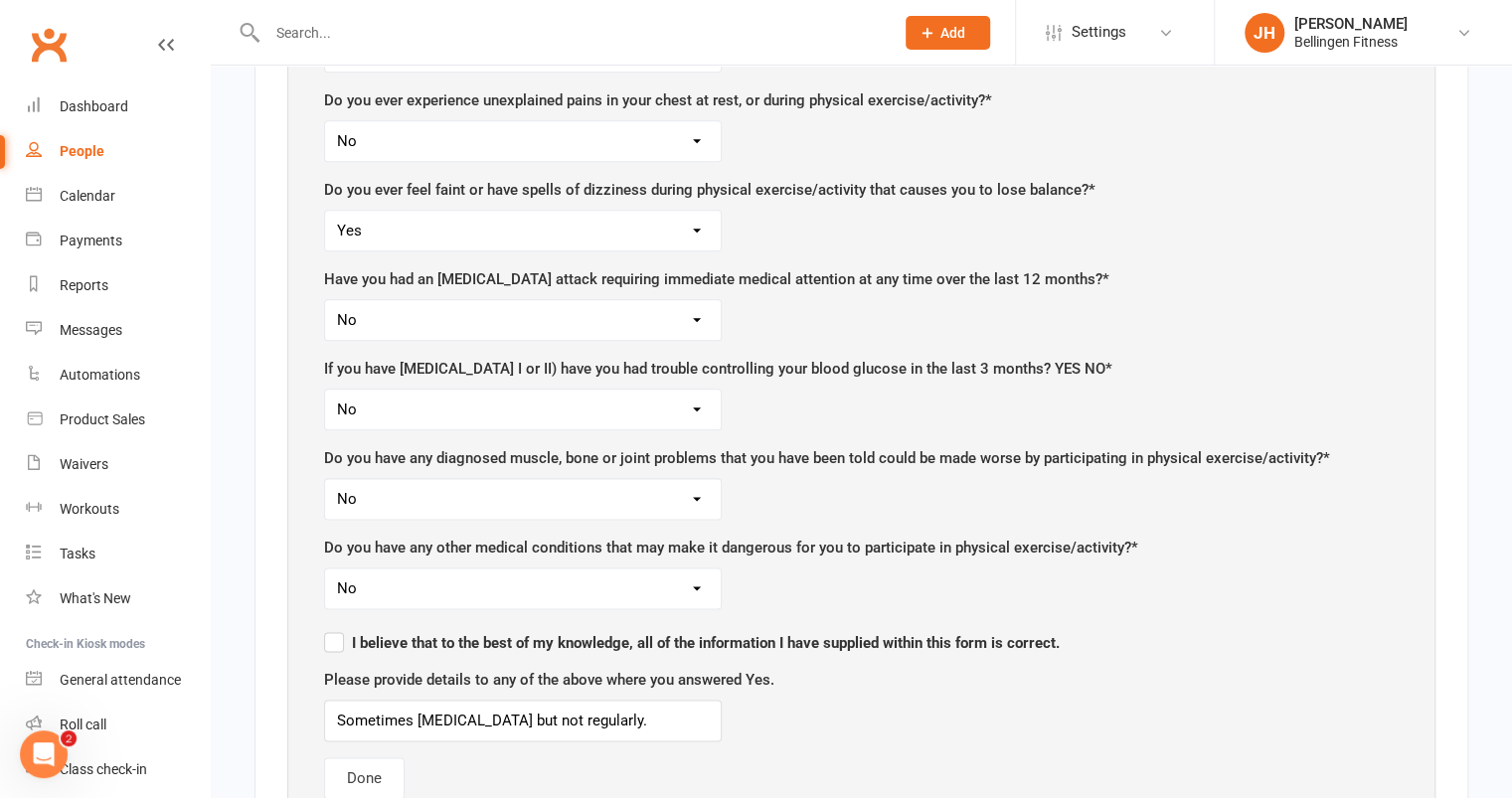 click on "Yes No" at bounding box center [523, 588] 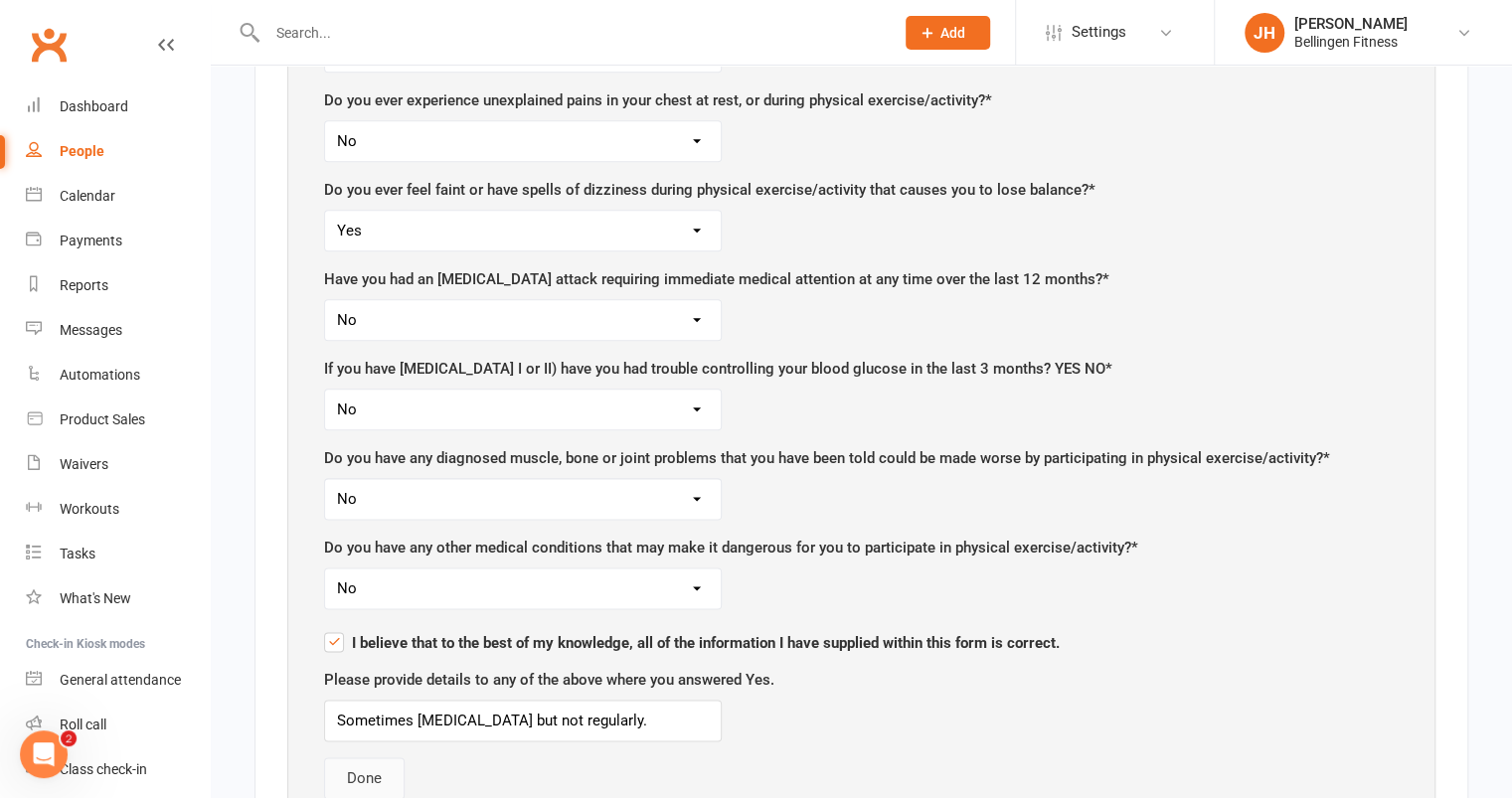 click on "Done" at bounding box center [364, 778] 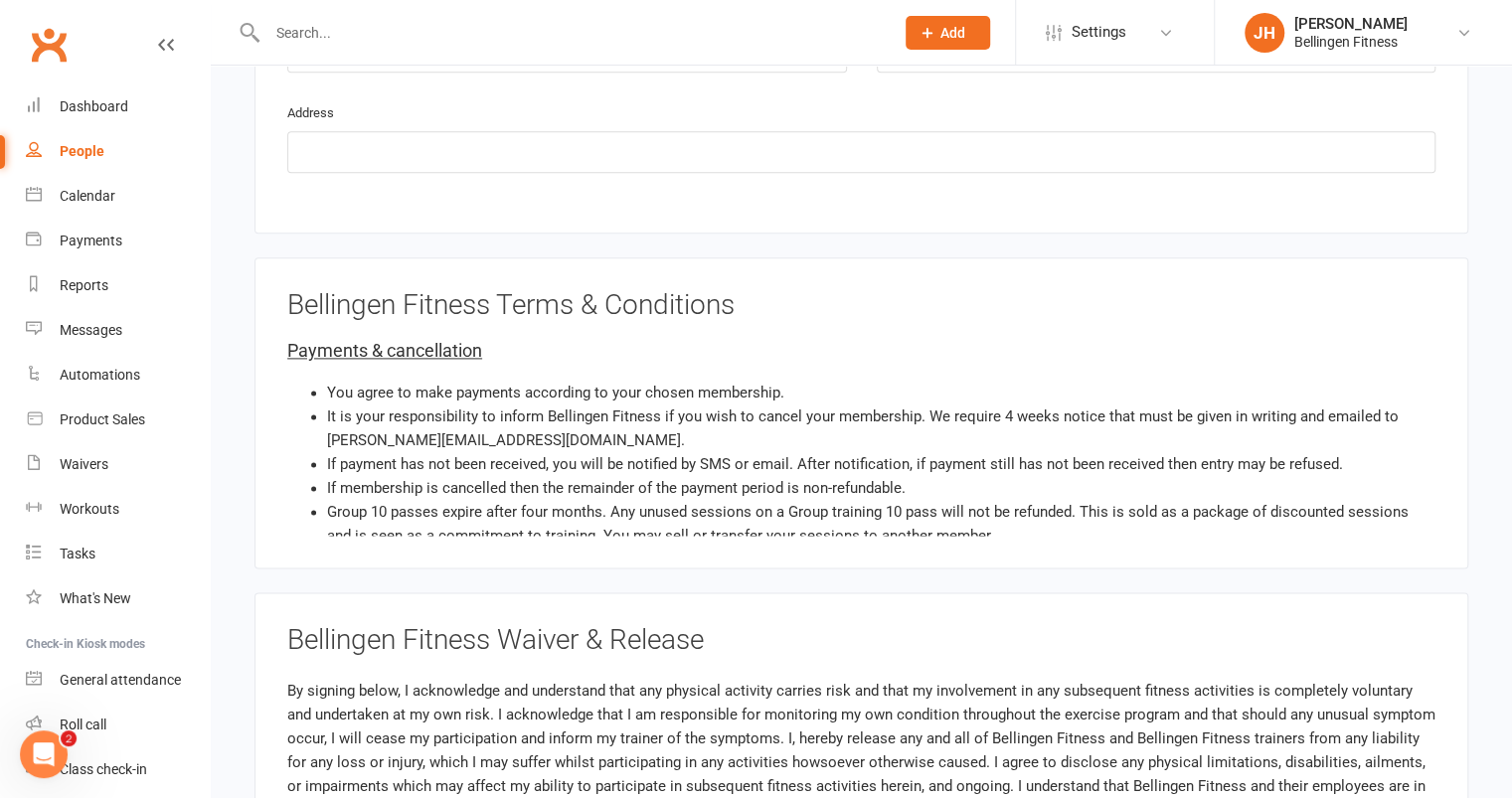 scroll, scrollTop: 1177, scrollLeft: 0, axis: vertical 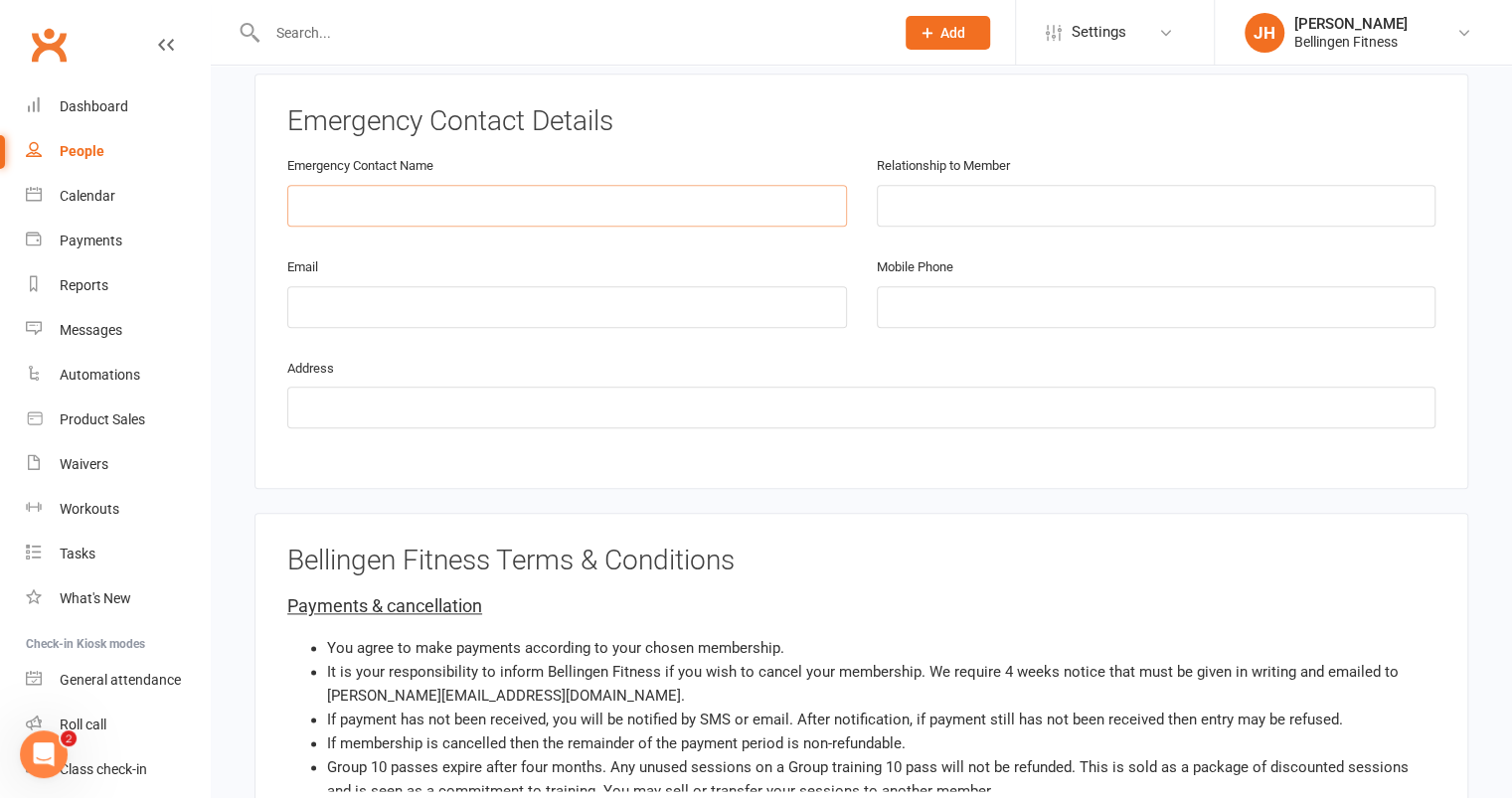 click at bounding box center [567, 206] 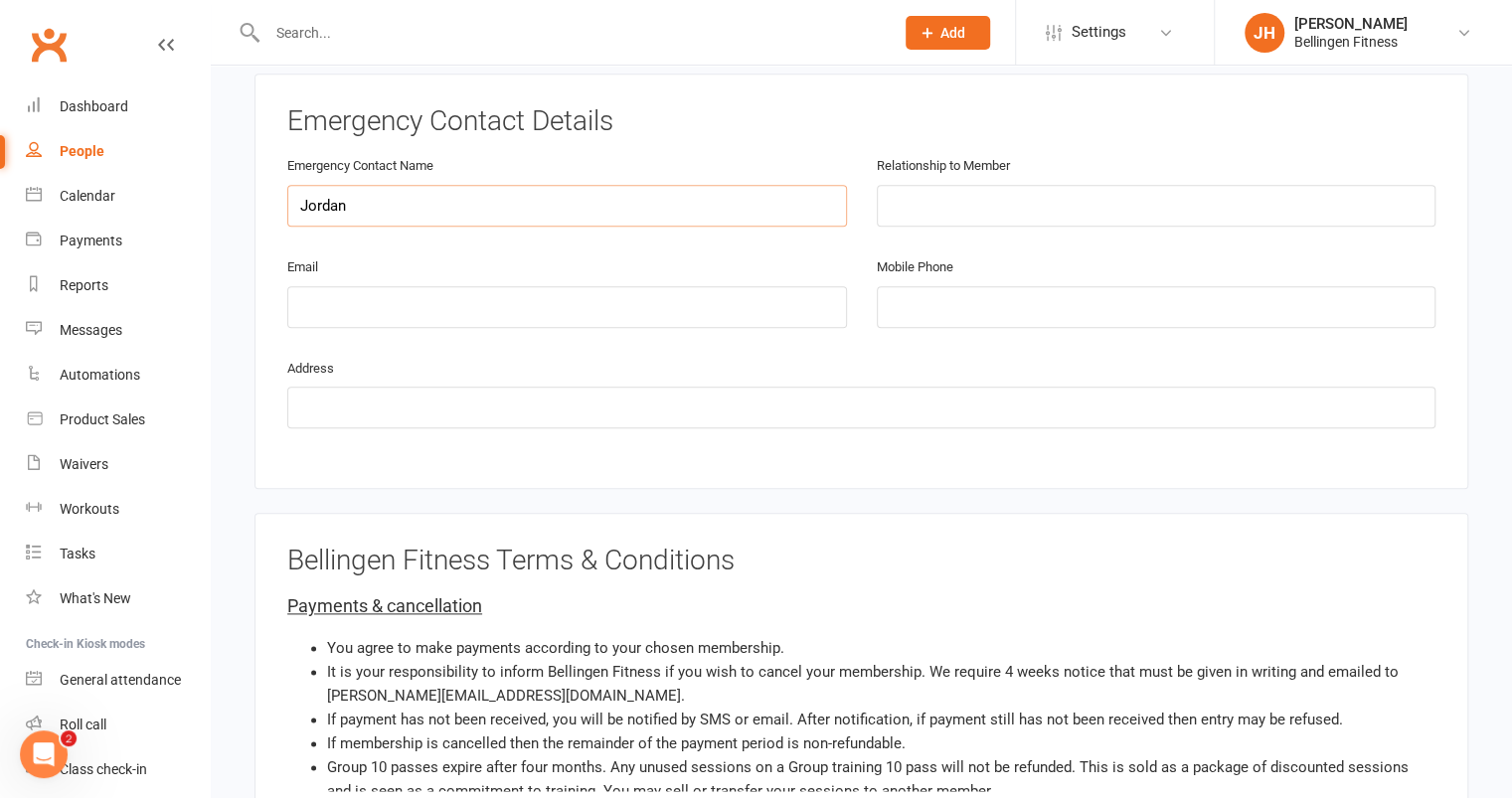 type on "Jordan" 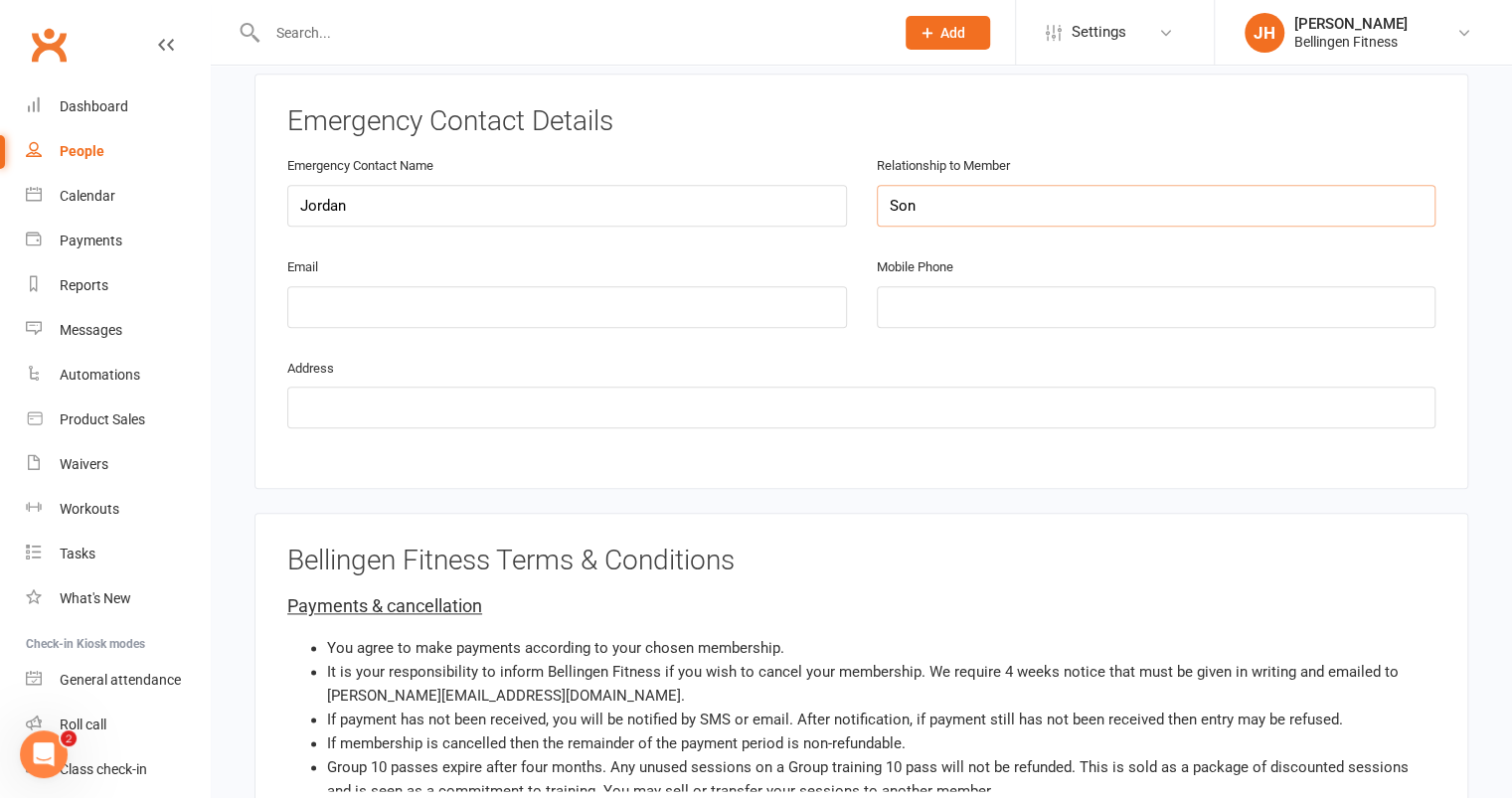 type on "Son" 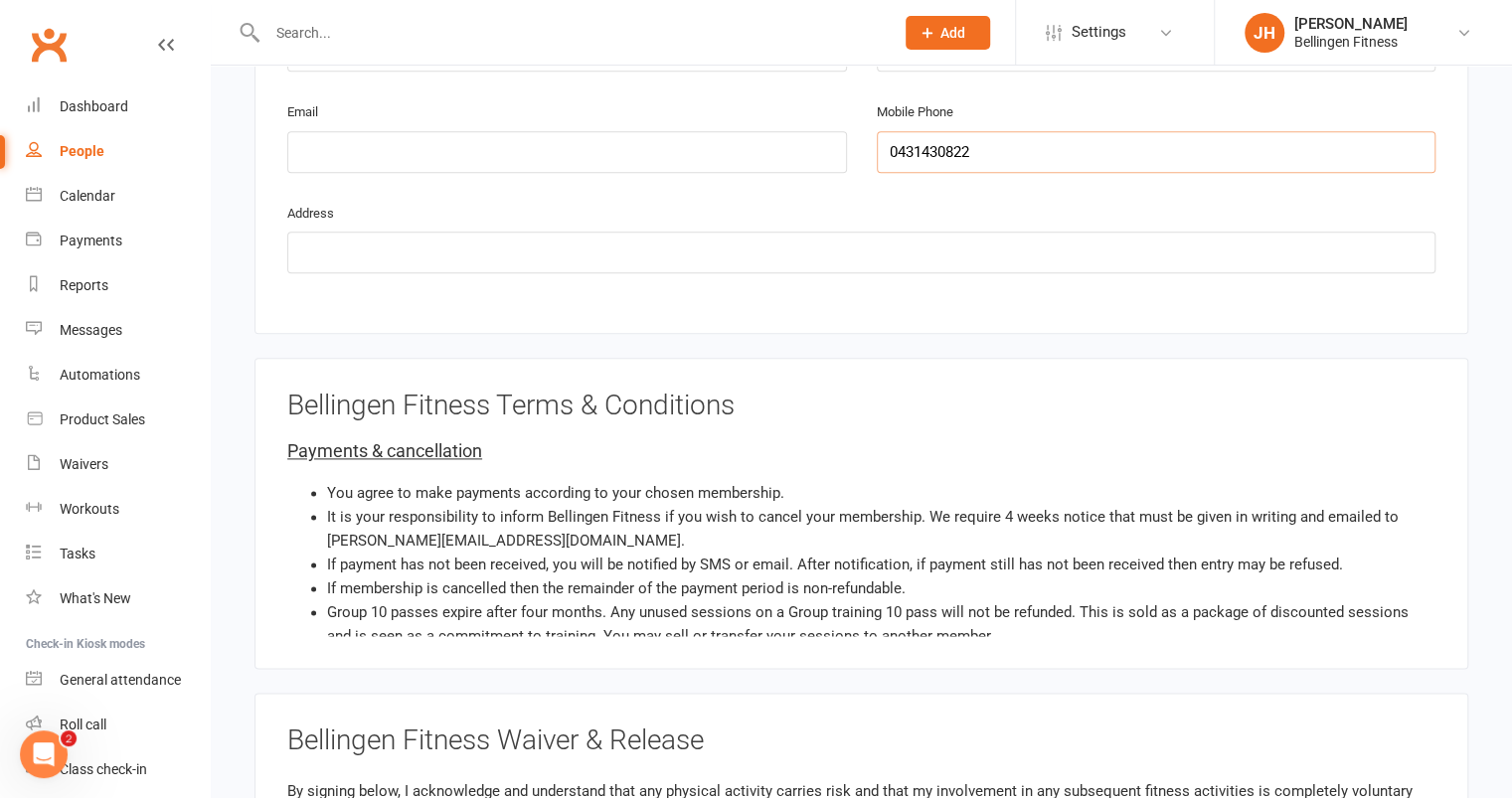 scroll, scrollTop: 1333, scrollLeft: 0, axis: vertical 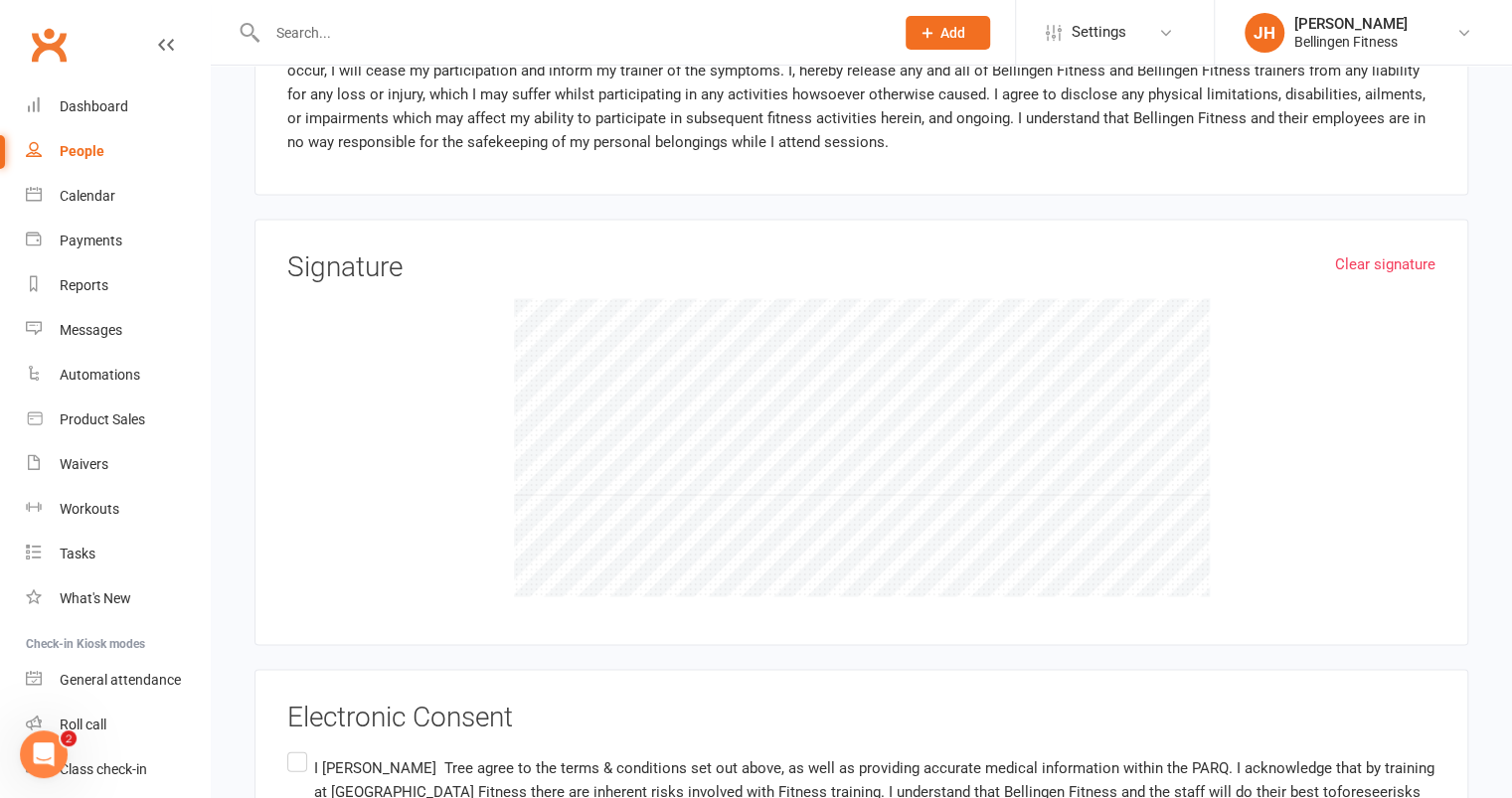 type on "0431430822" 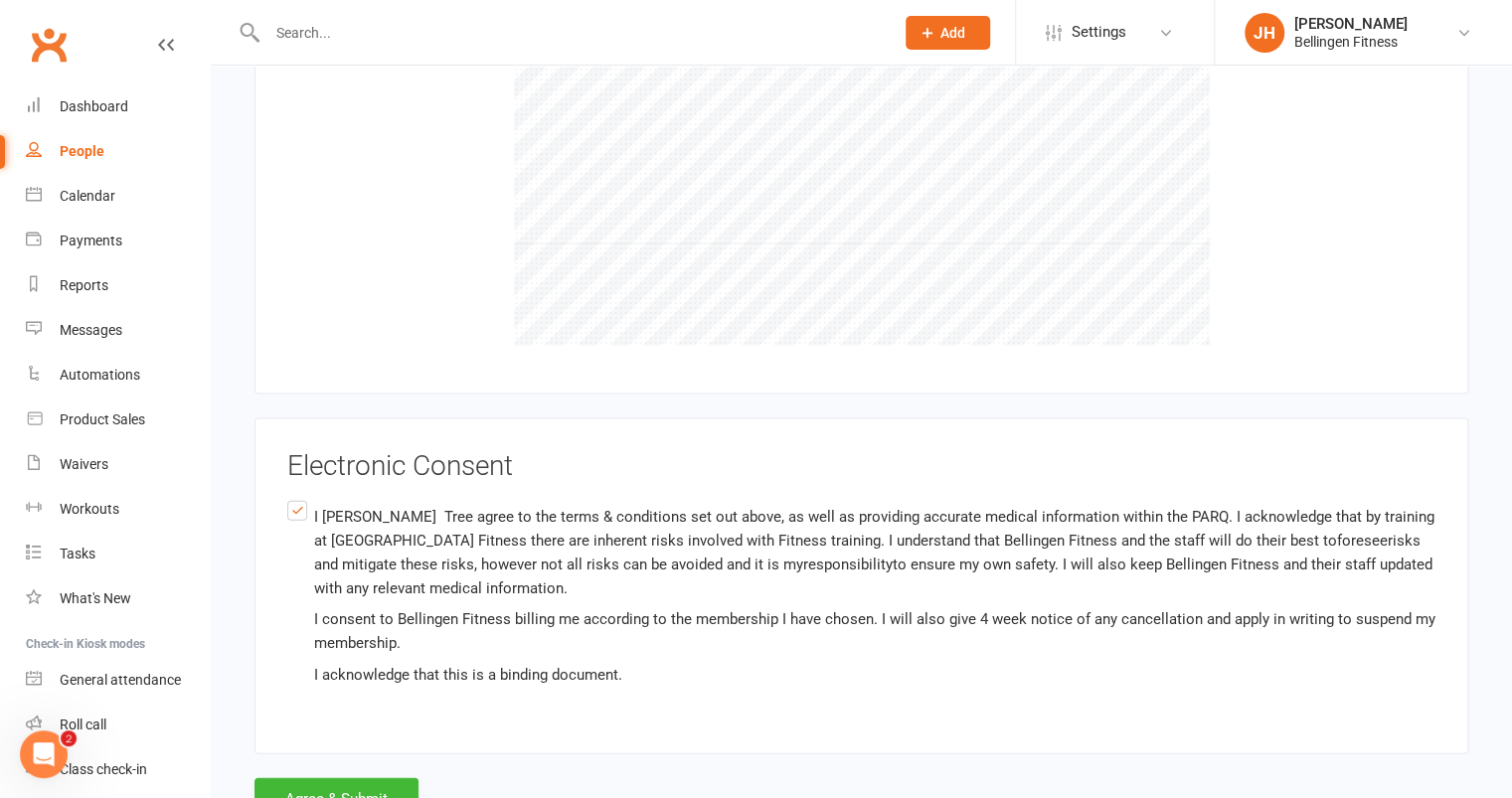 scroll, scrollTop: 2407, scrollLeft: 0, axis: vertical 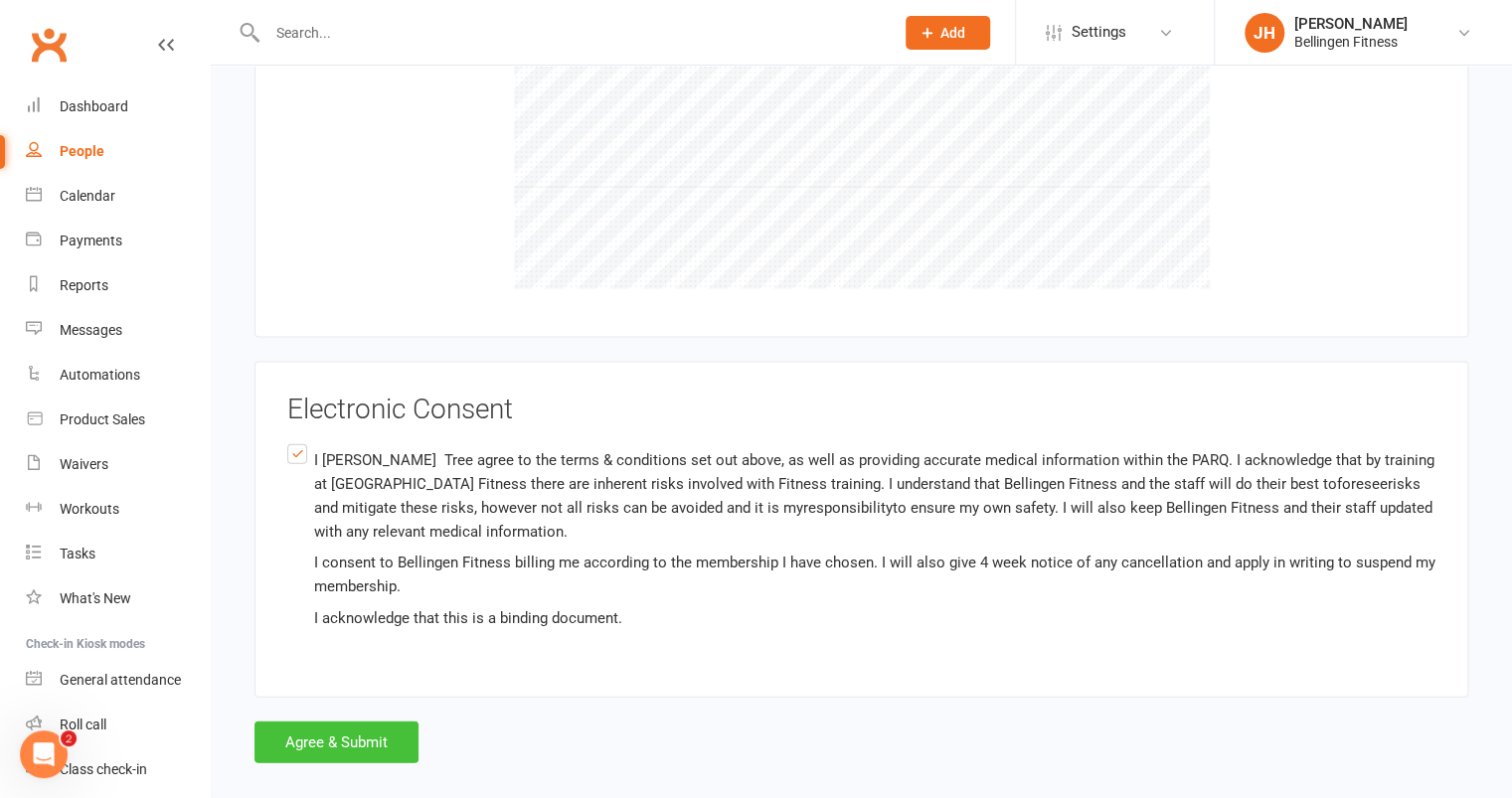 click on "Agree & Submit" at bounding box center [336, 742] 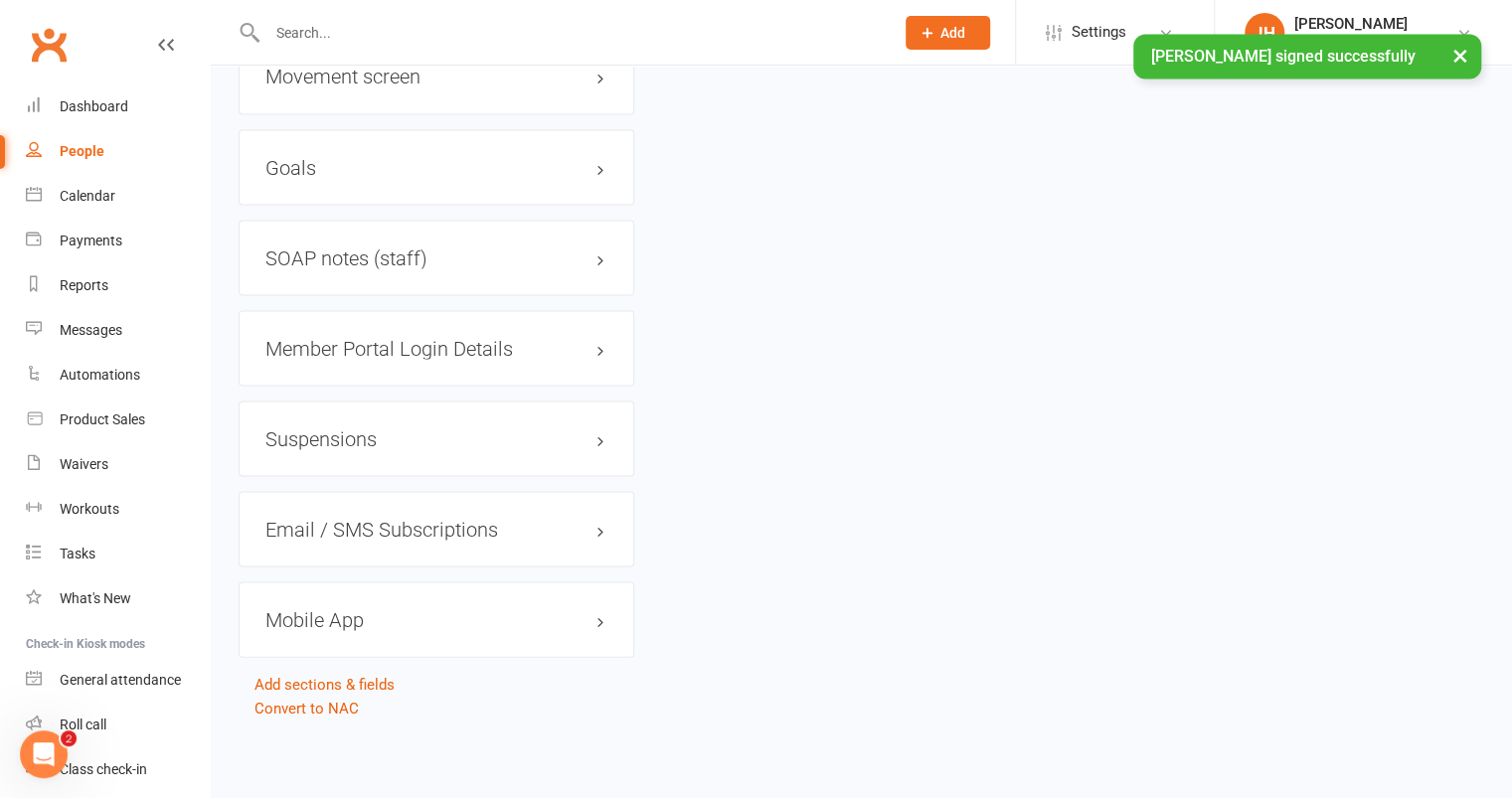 scroll, scrollTop: 0, scrollLeft: 0, axis: both 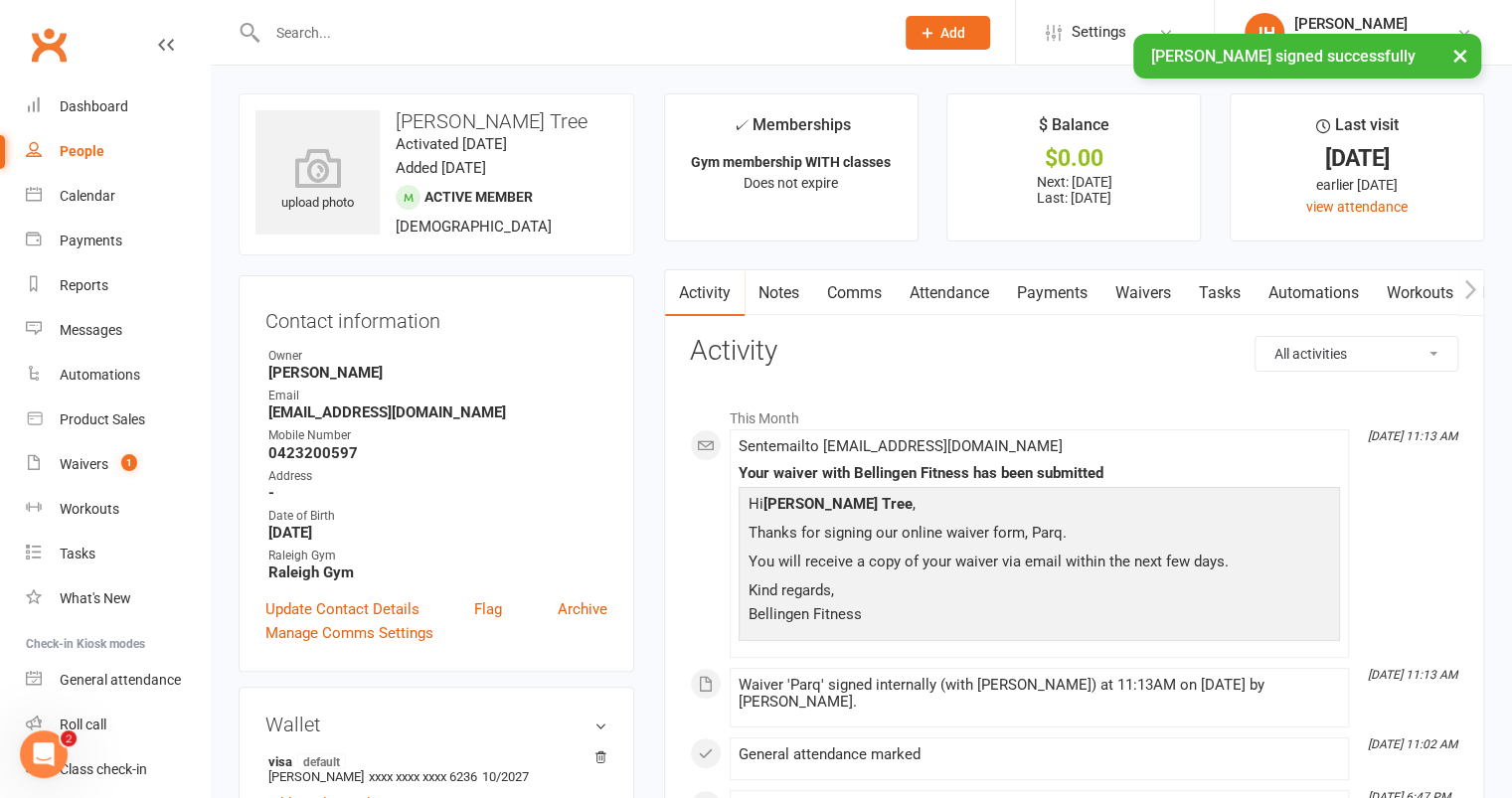 click on "Notes" at bounding box center [778, 293] 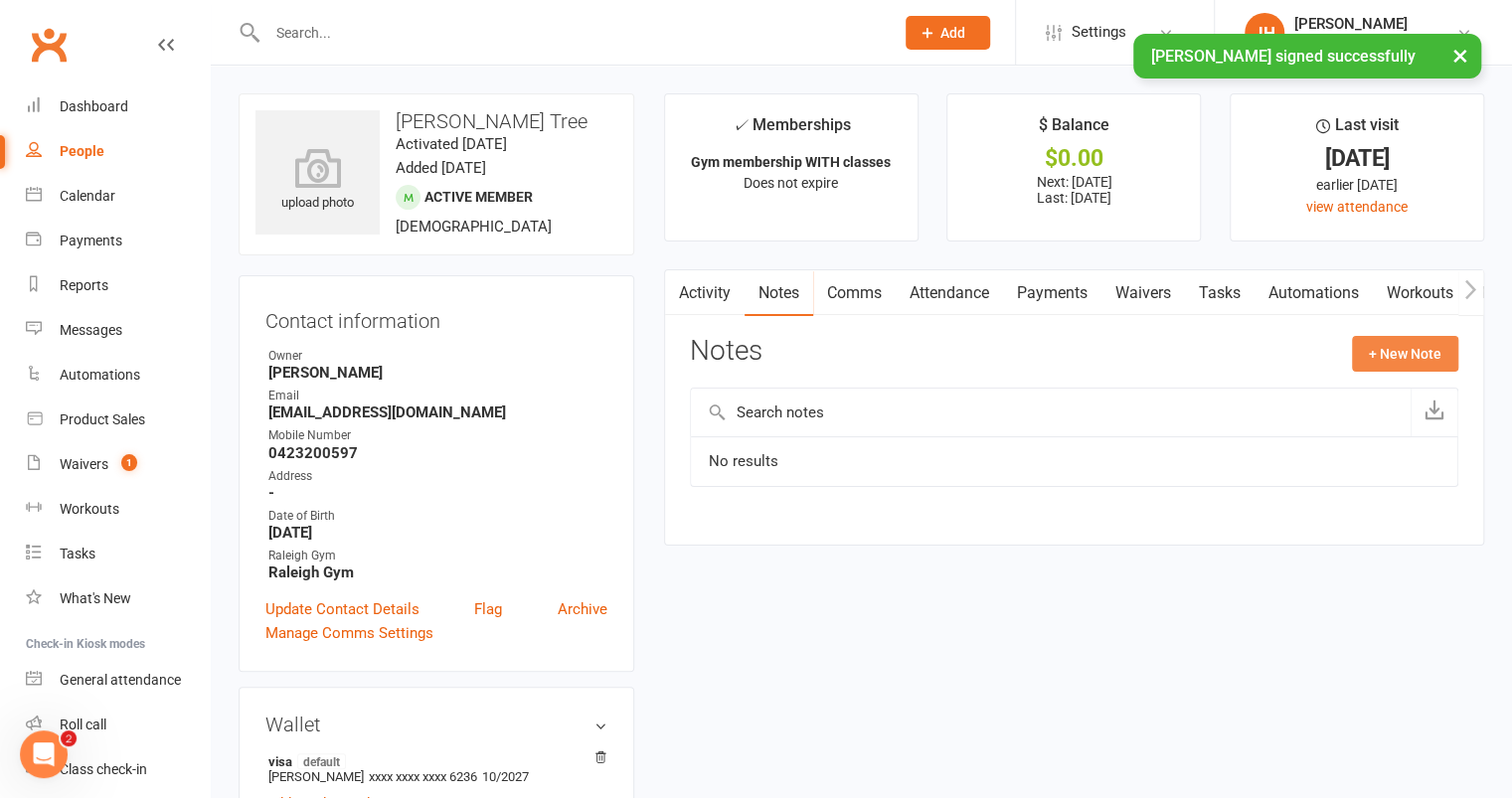 click on "+ New Note" at bounding box center [1405, 354] 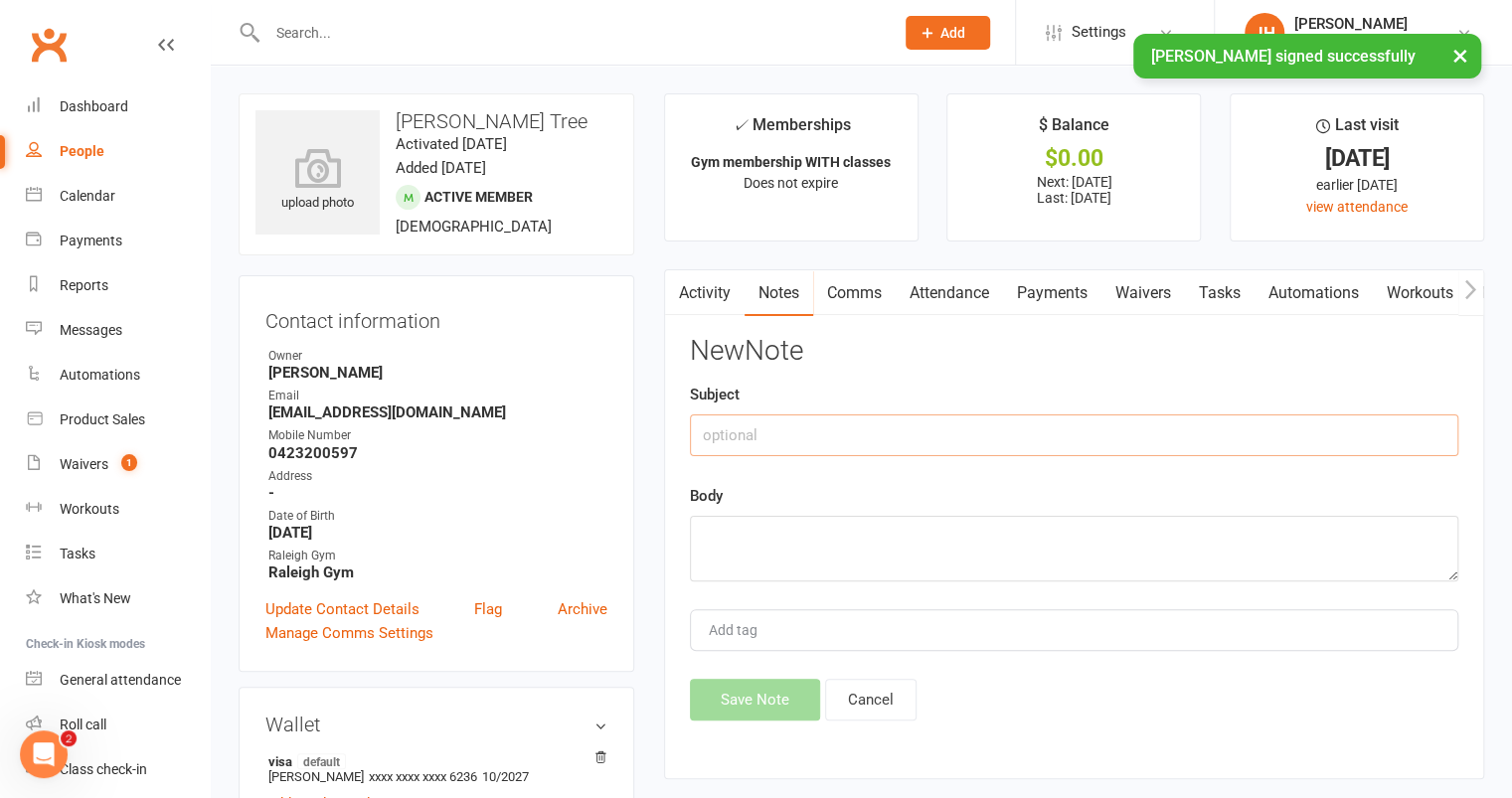 click at bounding box center [1074, 435] 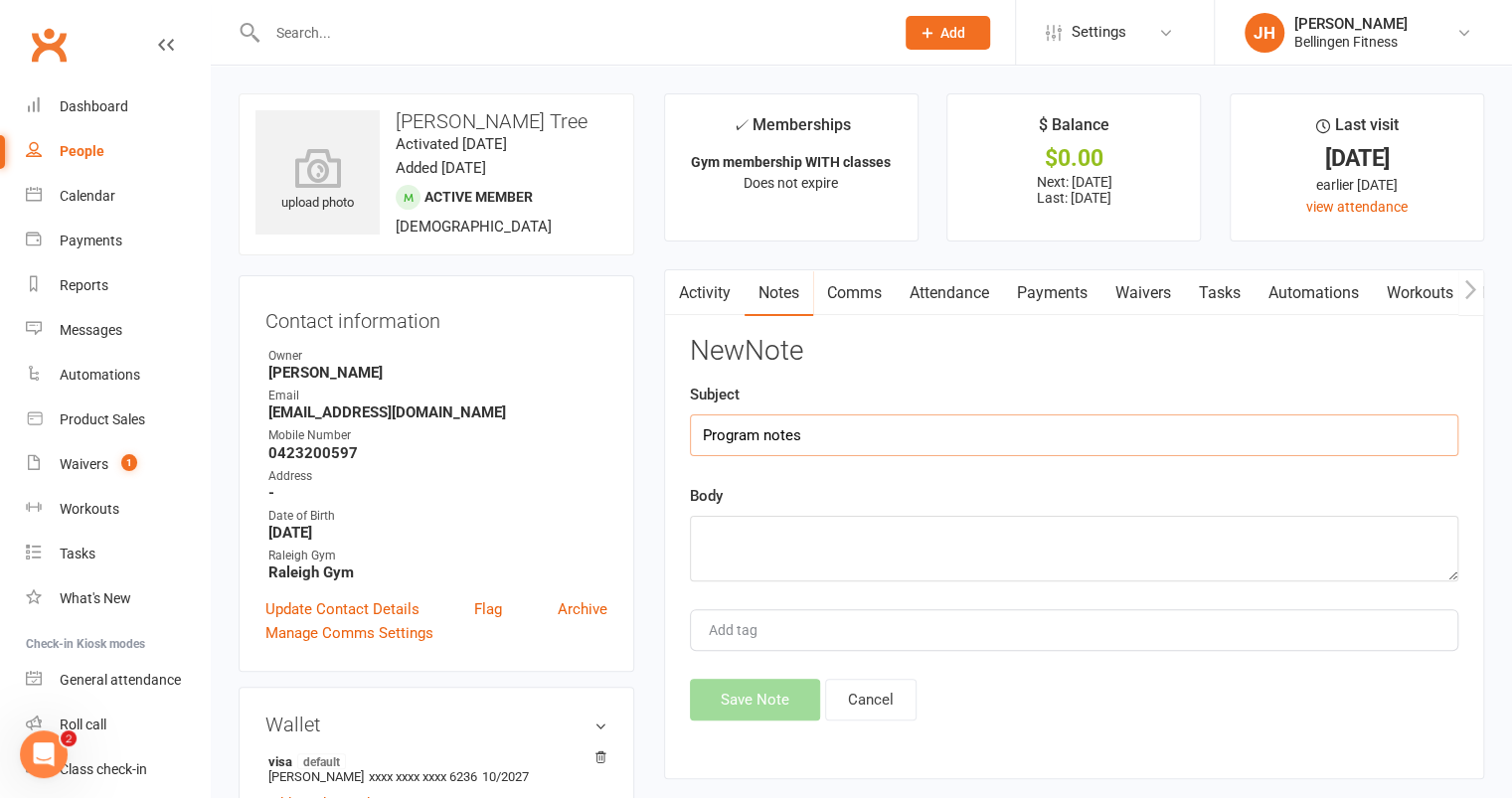 type on "Program notes" 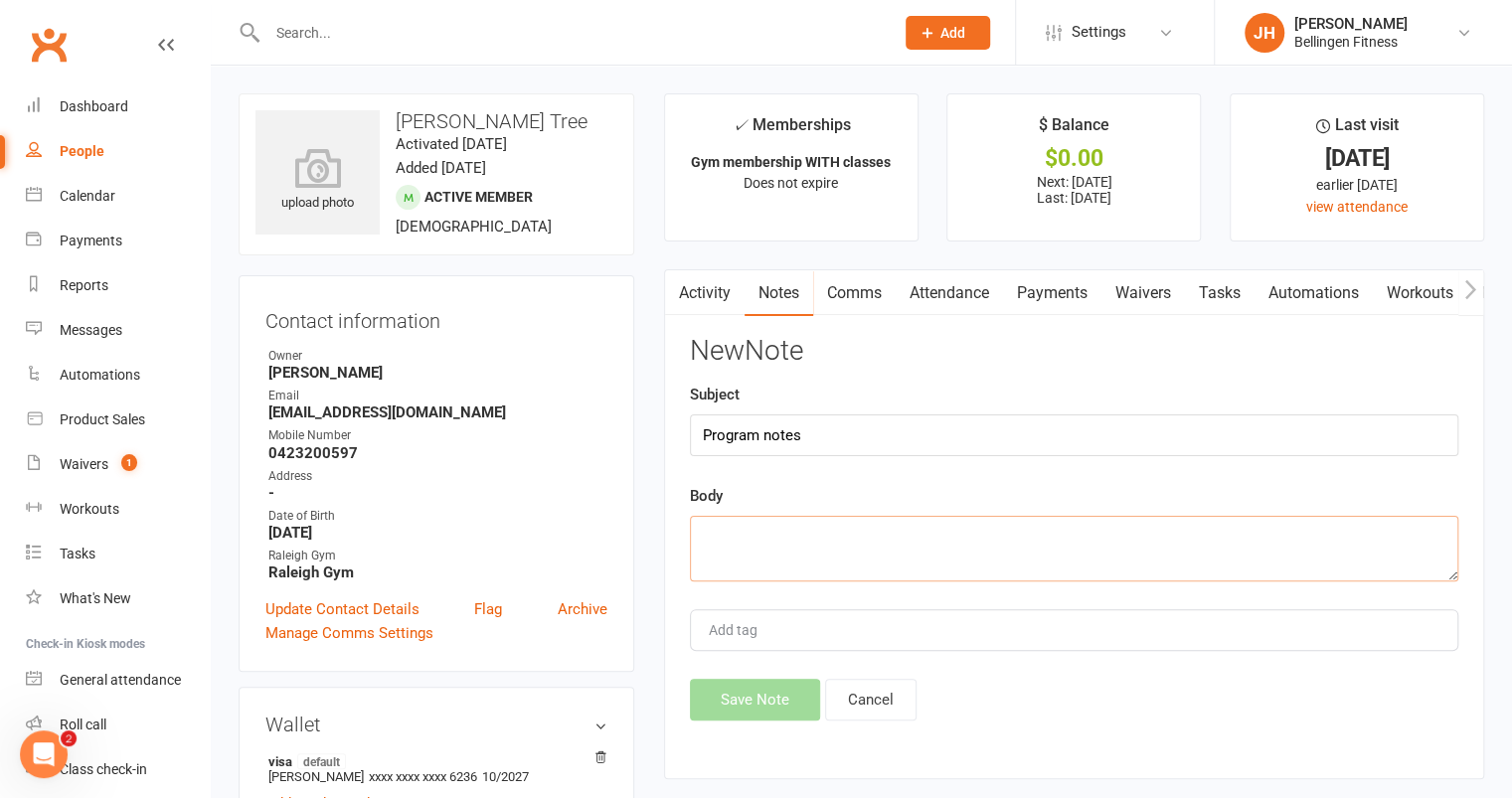 click at bounding box center [1074, 549] 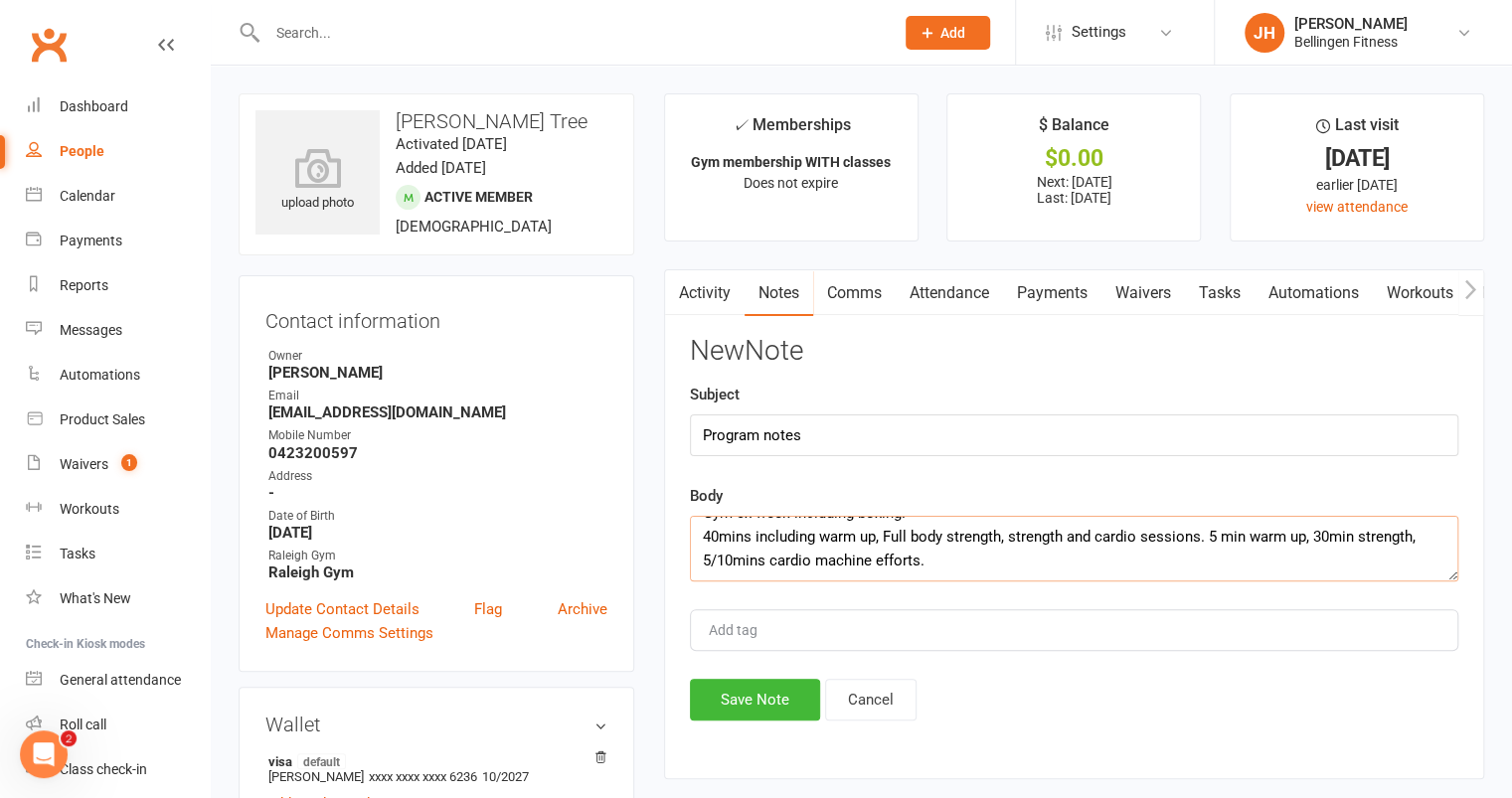 scroll, scrollTop: 72, scrollLeft: 0, axis: vertical 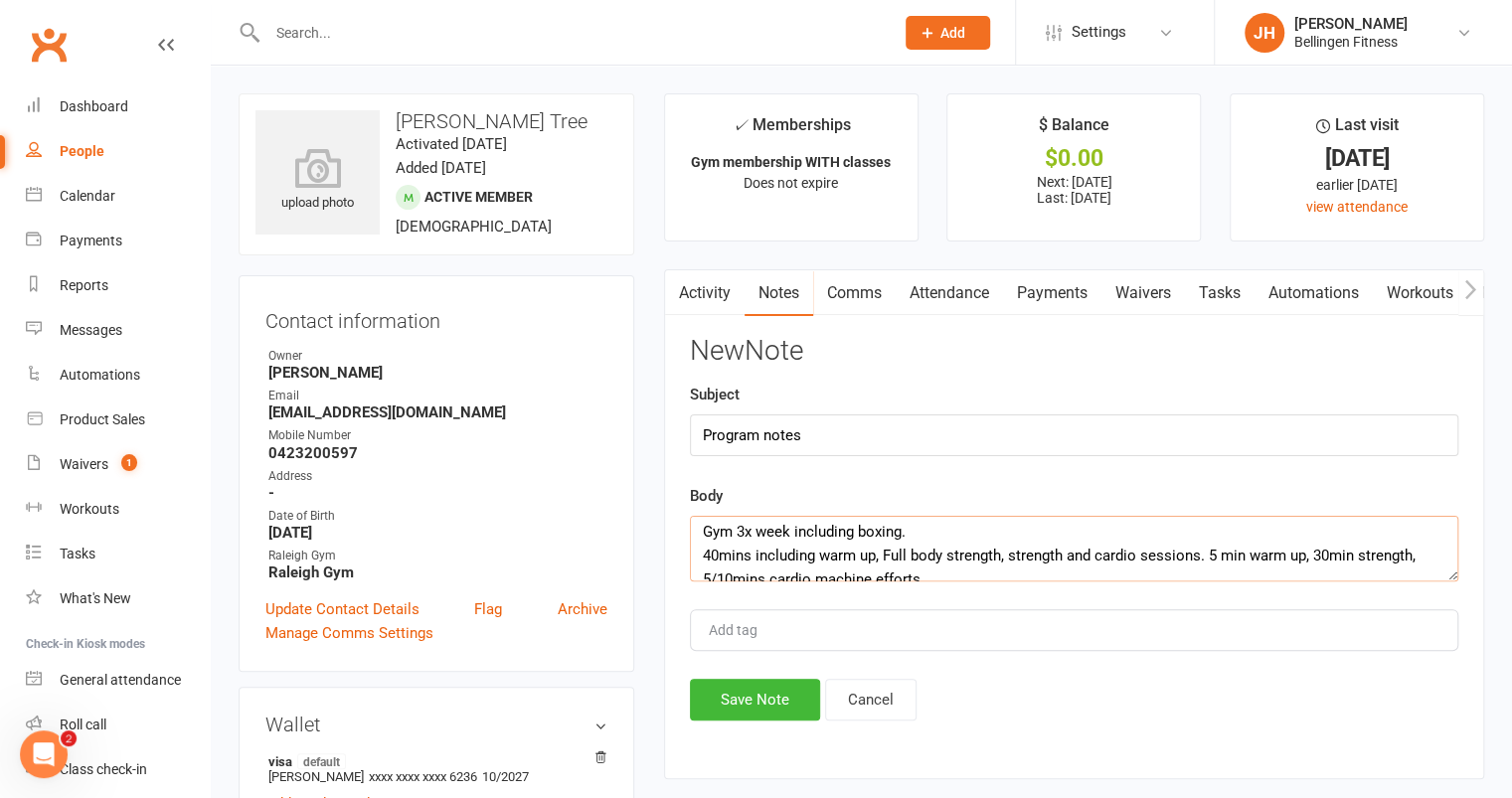 click on "Gym 3x week including boxing.
40mins including warm up, Full body strength, strength and cardio sessions. 5 min warm up, 30min strength, 5/10mins cardio machine efforts.
To get up from ground more easily, strengthen knees - hurts to lunge." at bounding box center (1074, 549) 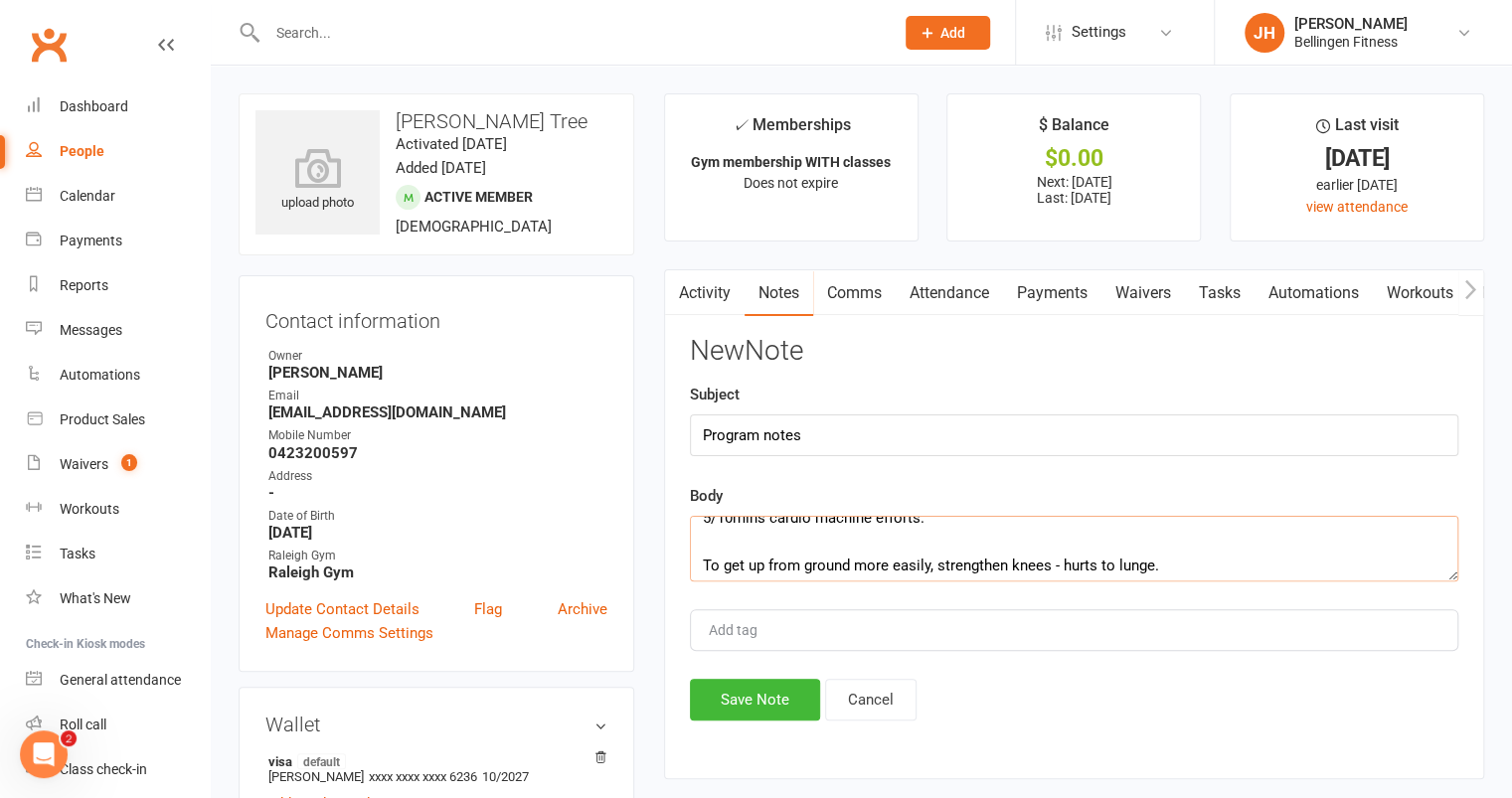 scroll, scrollTop: 95, scrollLeft: 0, axis: vertical 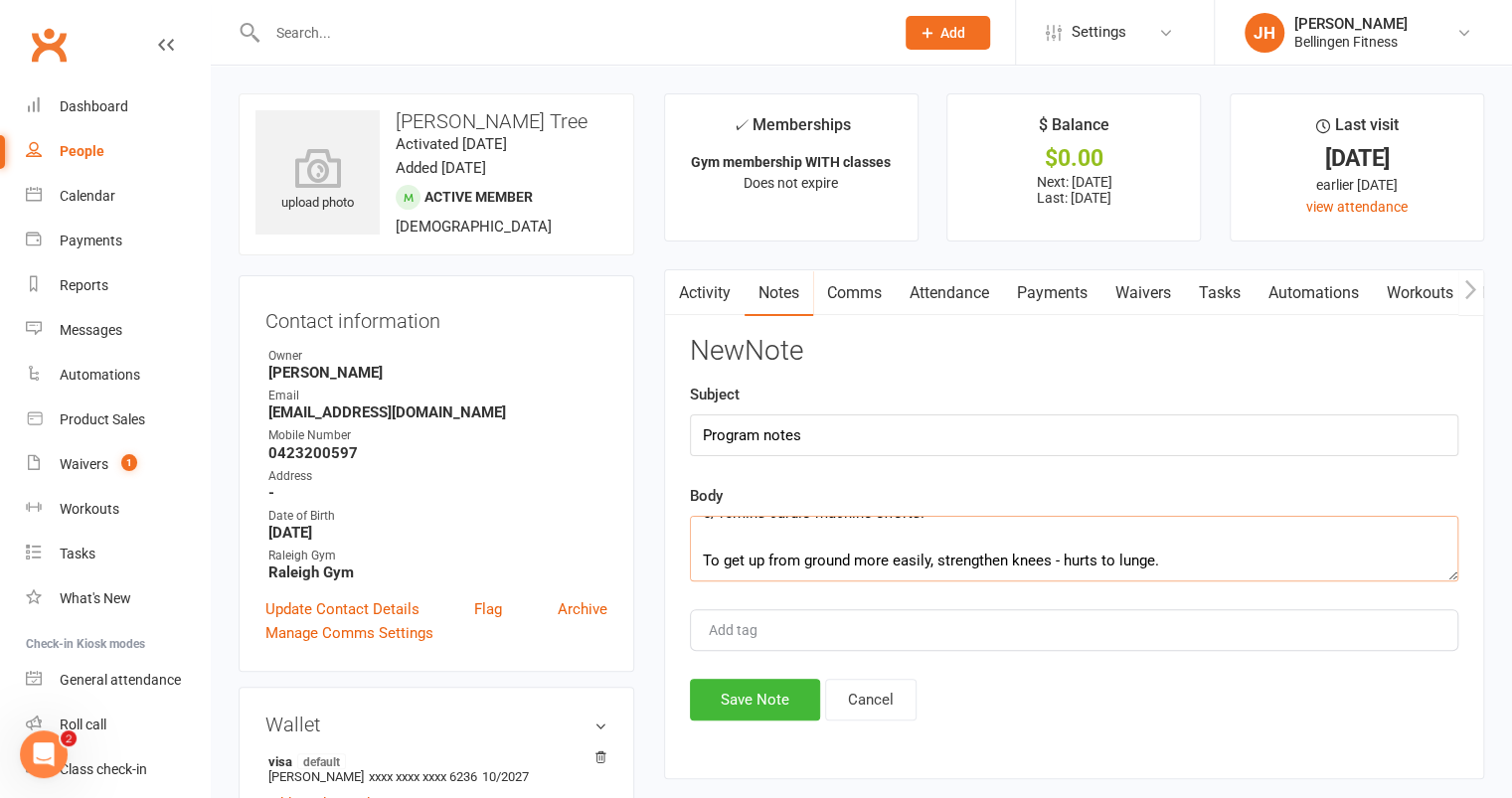 click on "Gym 3x week including boxing.
40mins including warm up, Full body strength, strength and cardio sessions. 5 min warm up, 30min strength, 5/10mins cardio machine efforts.
To get up from ground more easily, strengthen knees - hurts to lunge." at bounding box center (1074, 549) 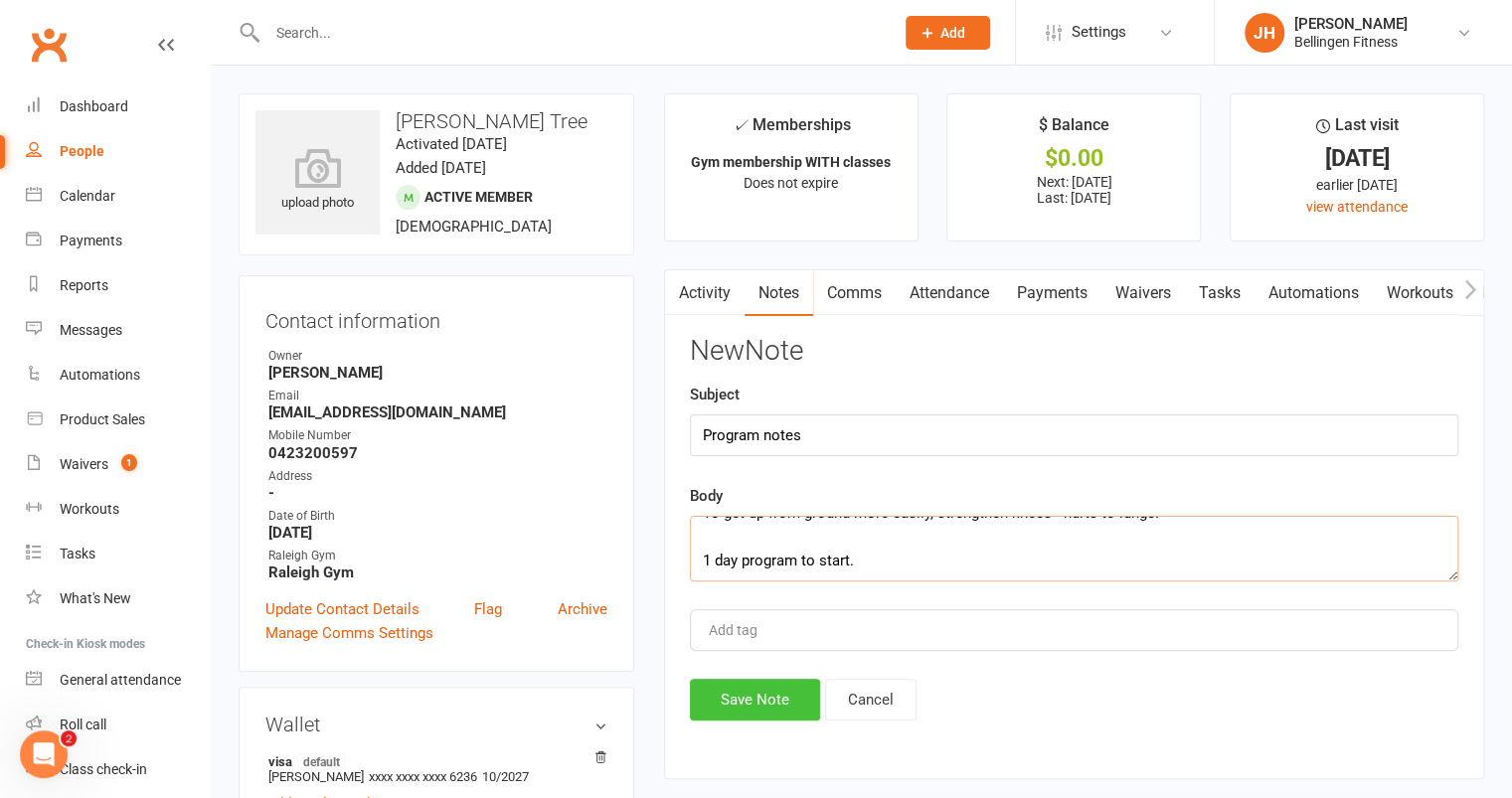 type on "Gym 3x week including boxing.
40mins including warm up, Full body strength, strength and cardio sessions. 5 min warm up, 30min strength, 5/10mins cardio machine efforts.
To get up from ground more easily, strengthen knees - hurts to lunge.
1 day program to start." 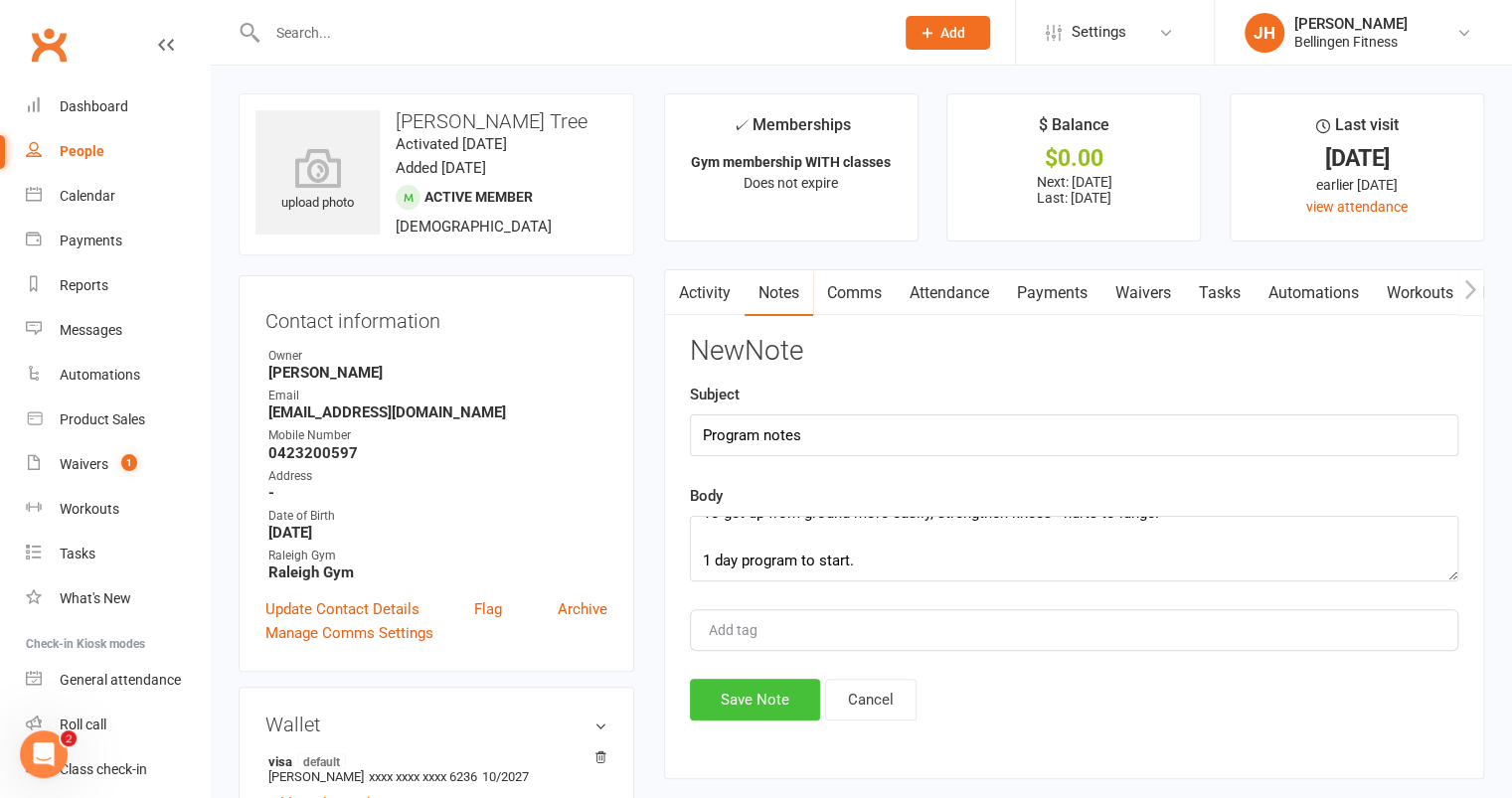 click on "Save Note" at bounding box center (755, 700) 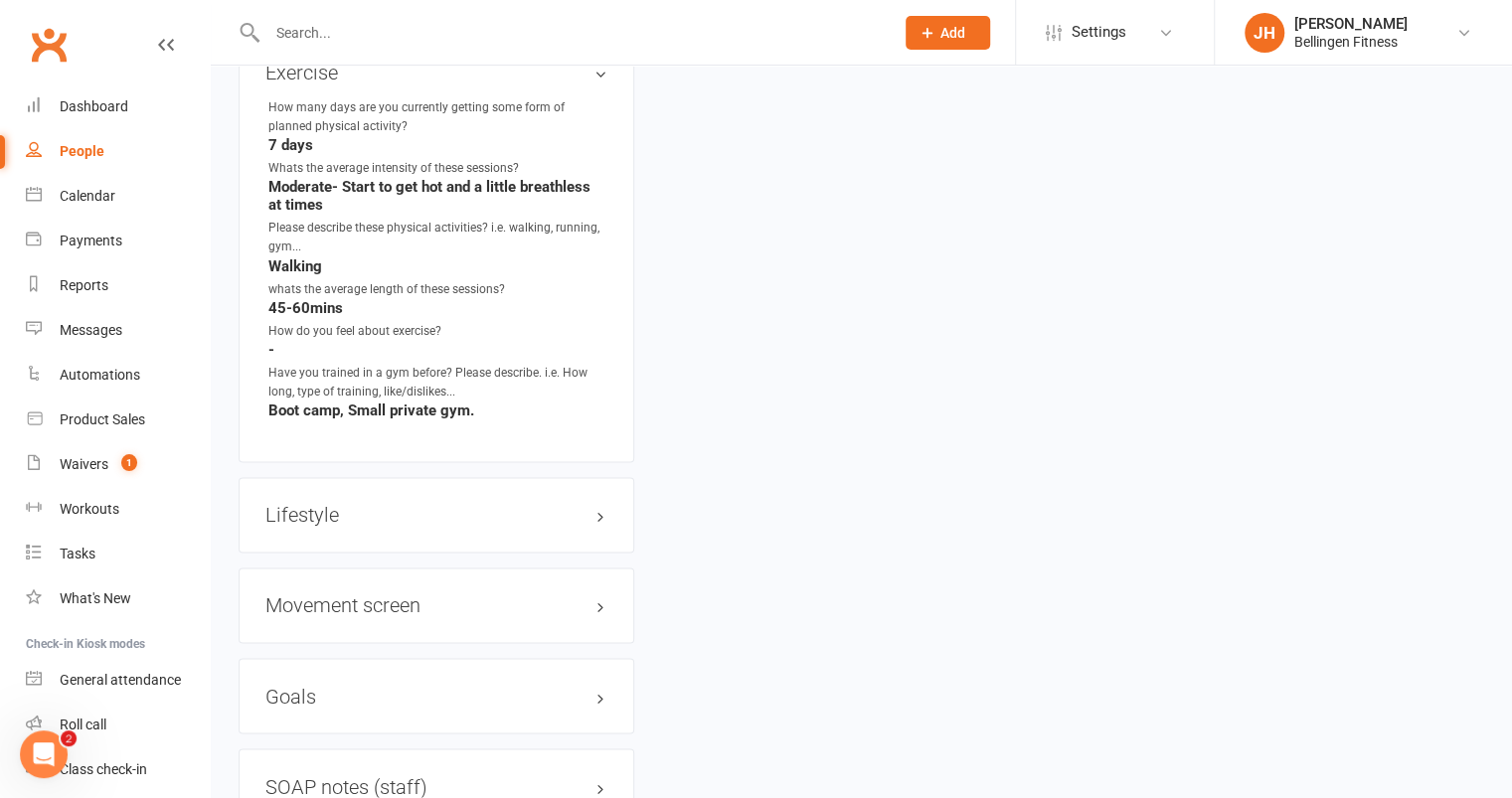 scroll, scrollTop: 1655, scrollLeft: 0, axis: vertical 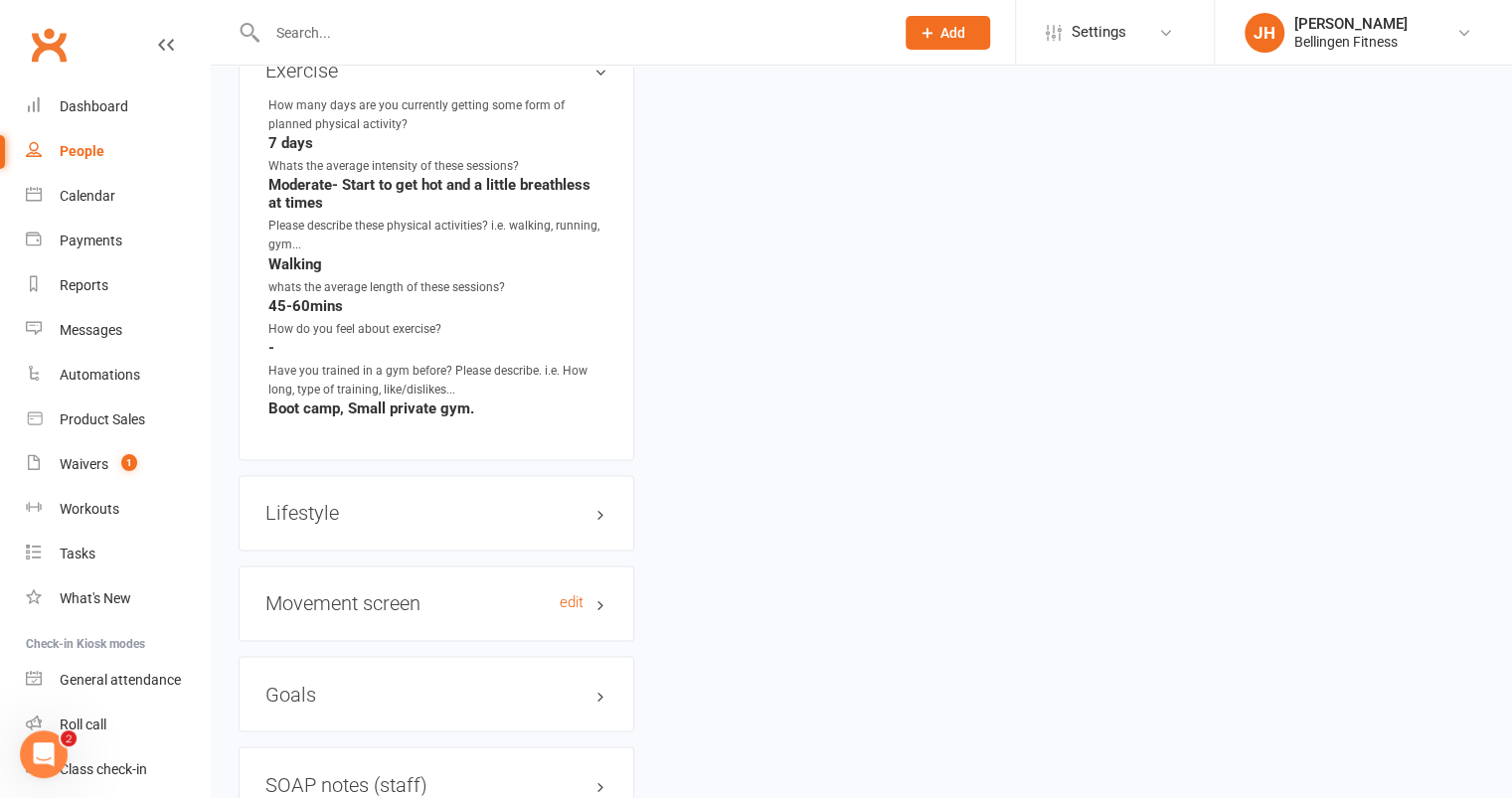 click on "Movement screen  edit" at bounding box center [436, 603] 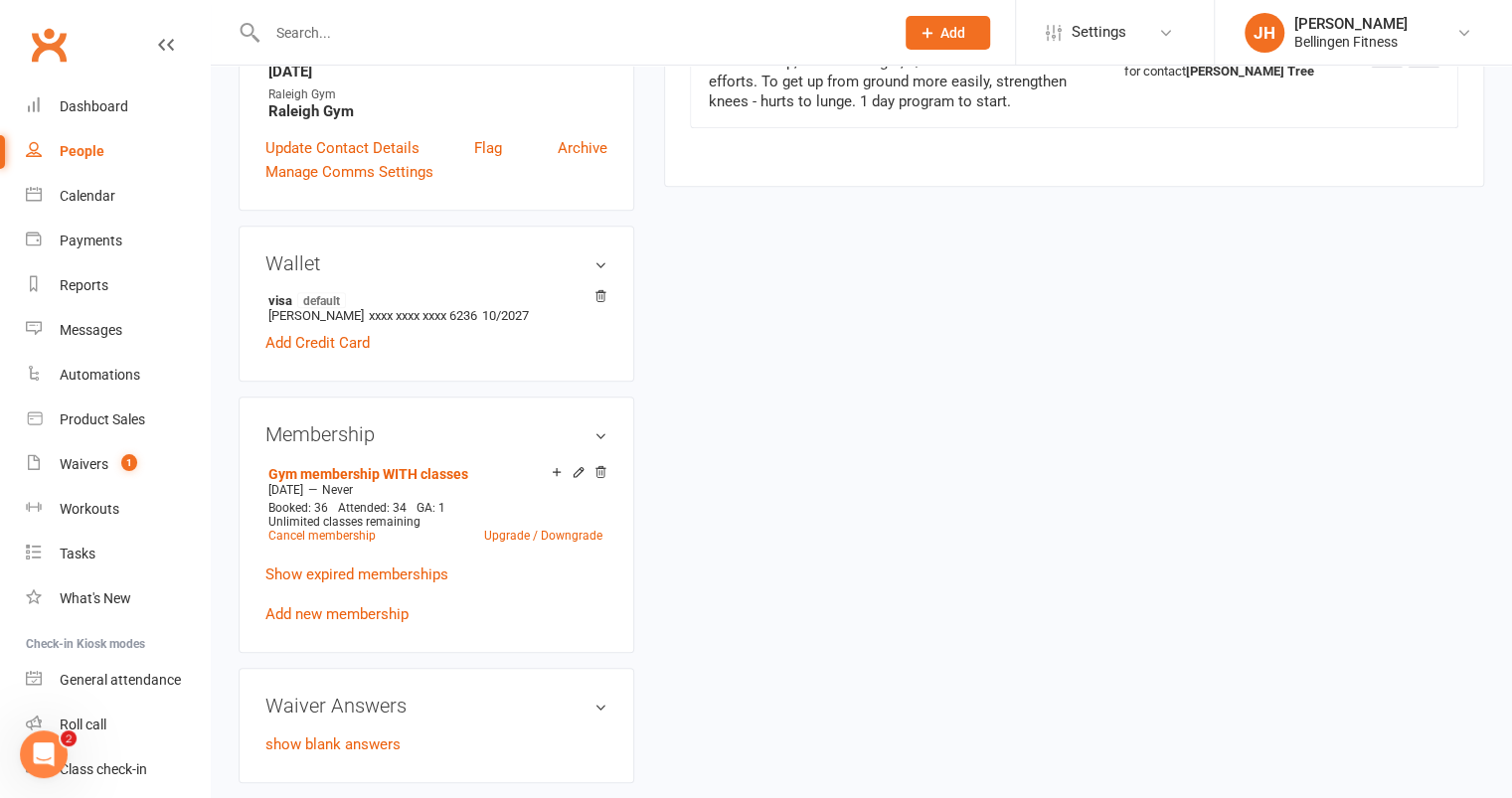 scroll, scrollTop: 0, scrollLeft: 0, axis: both 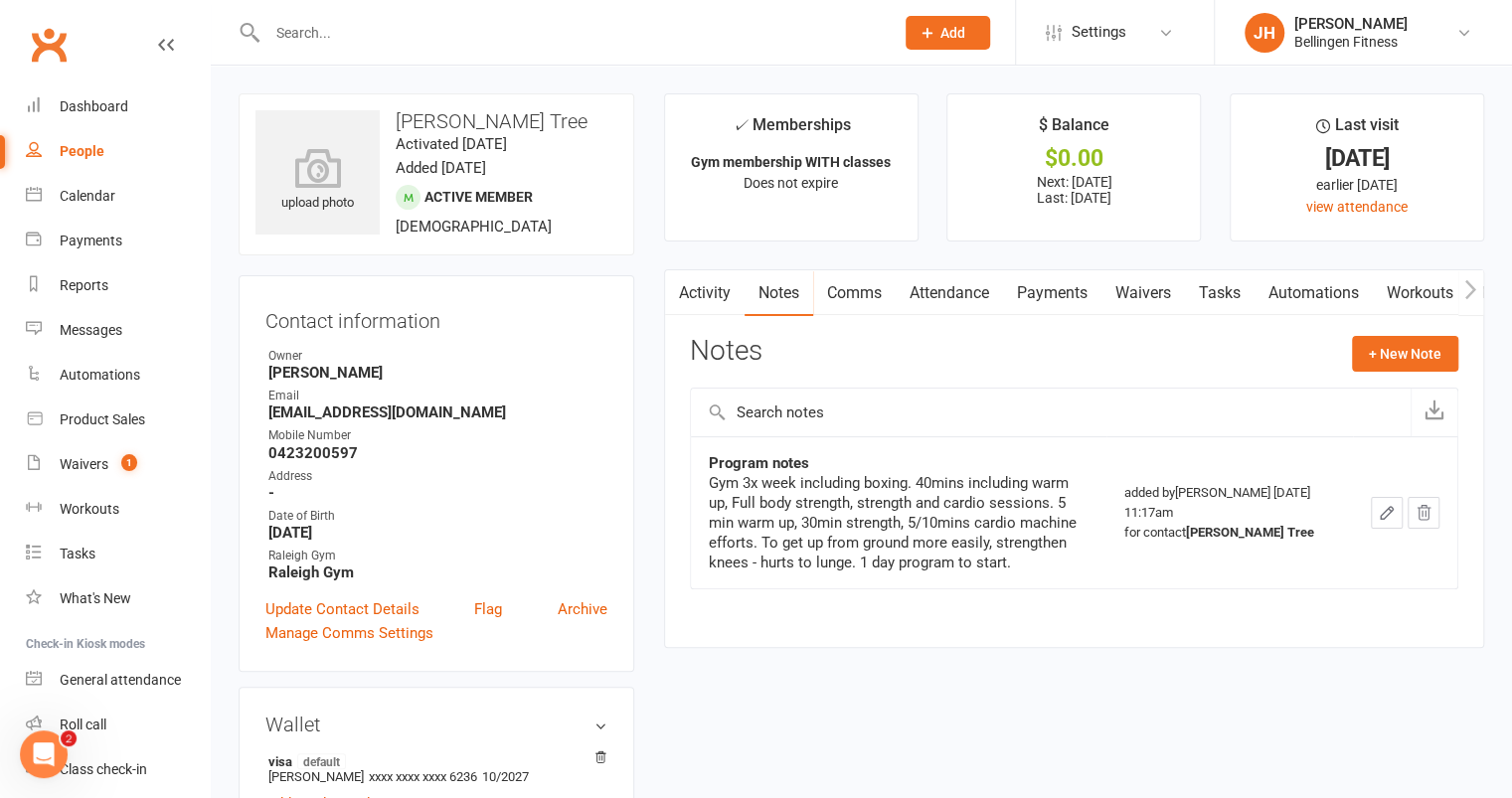 drag, startPoint x: 1382, startPoint y: 530, endPoint x: 1388, endPoint y: 520, distance: 11.661904 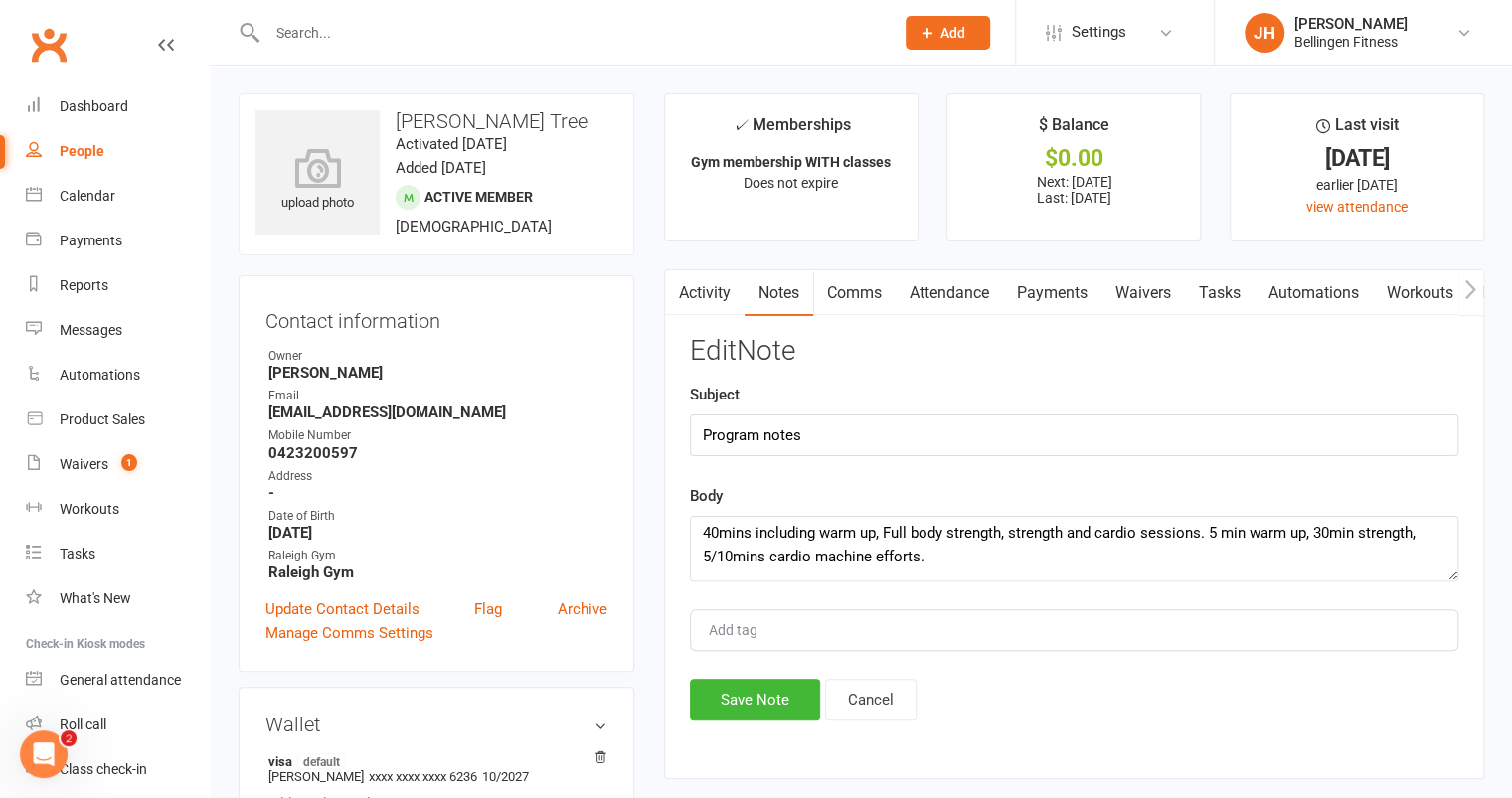 scroll, scrollTop: 55, scrollLeft: 0, axis: vertical 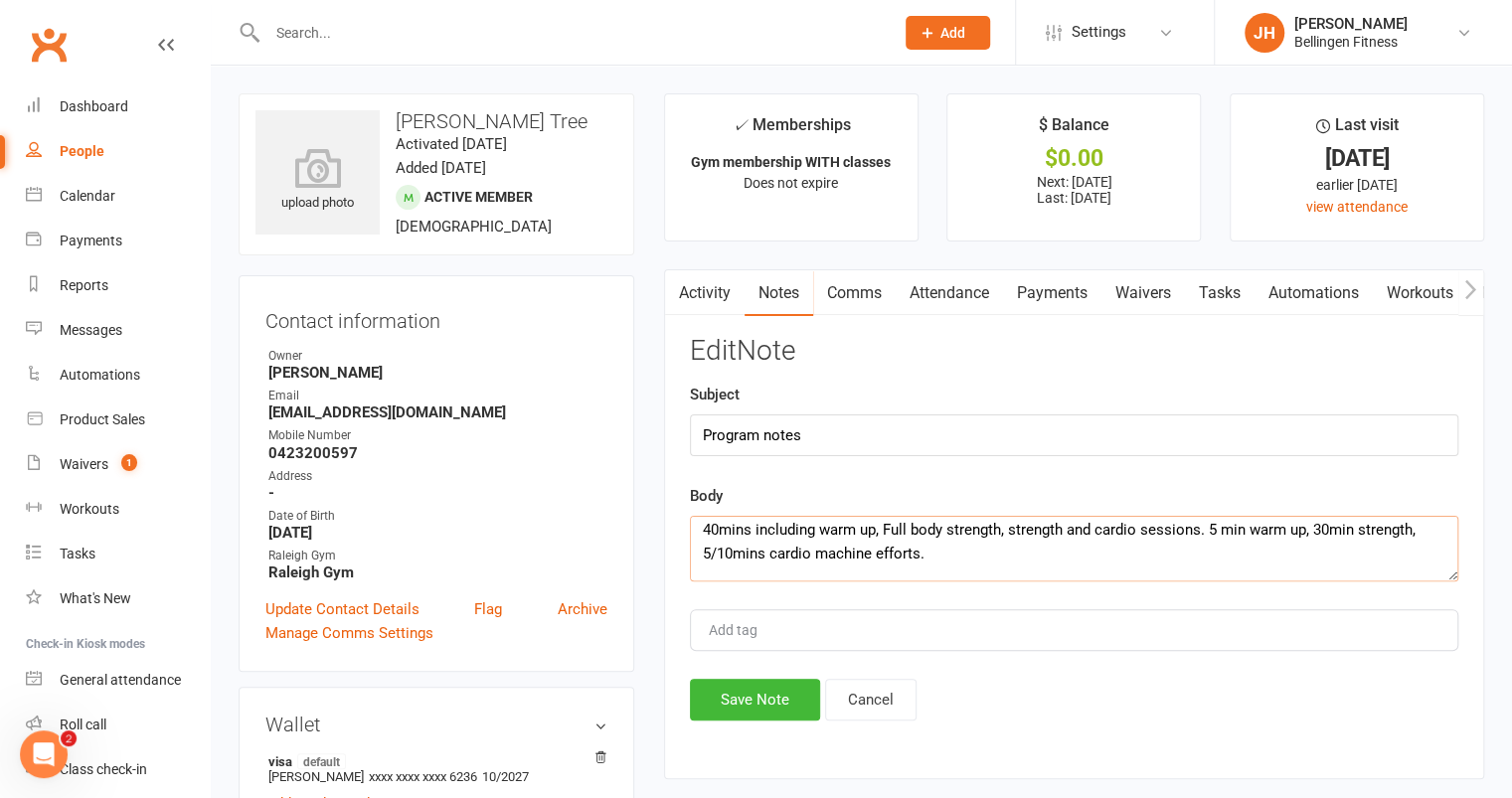 click on "Gym 3x week including boxing.
40mins including warm up, Full body strength, strength and cardio sessions. 5 min warm up, 30min strength, 5/10mins cardio machine efforts.
To get up from ground more easily, strengthen knees - hurts to lunge.
1 day program to start." at bounding box center (1074, 549) 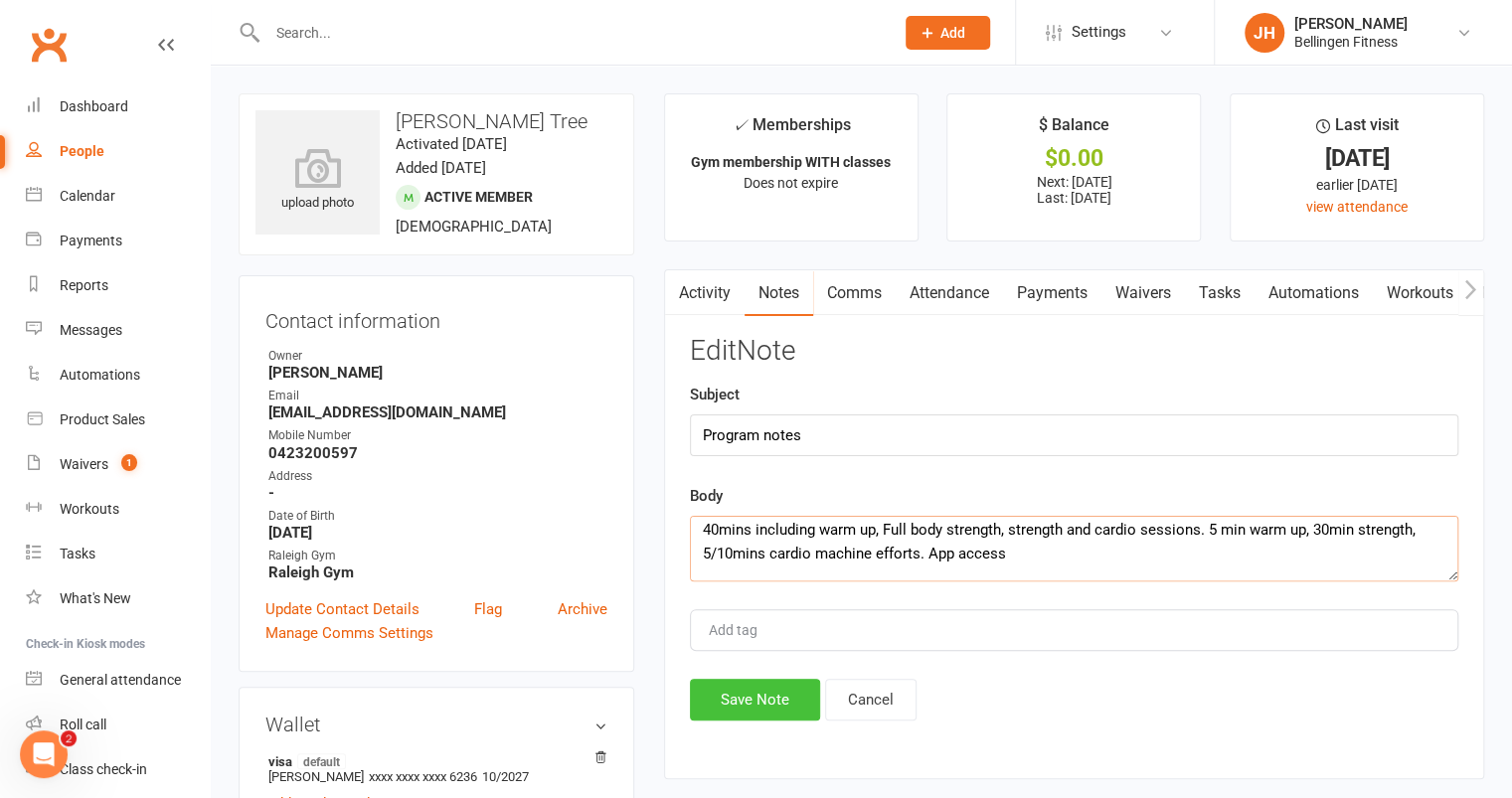 type on "Gym 3x week including boxing.
40mins including warm up, Full body strength, strength and cardio sessions. 5 min warm up, 30min strength, 5/10mins cardio machine efforts. App access
To get up from ground more easily, strengthen knees - hurts to lunge.
1 day program to start." 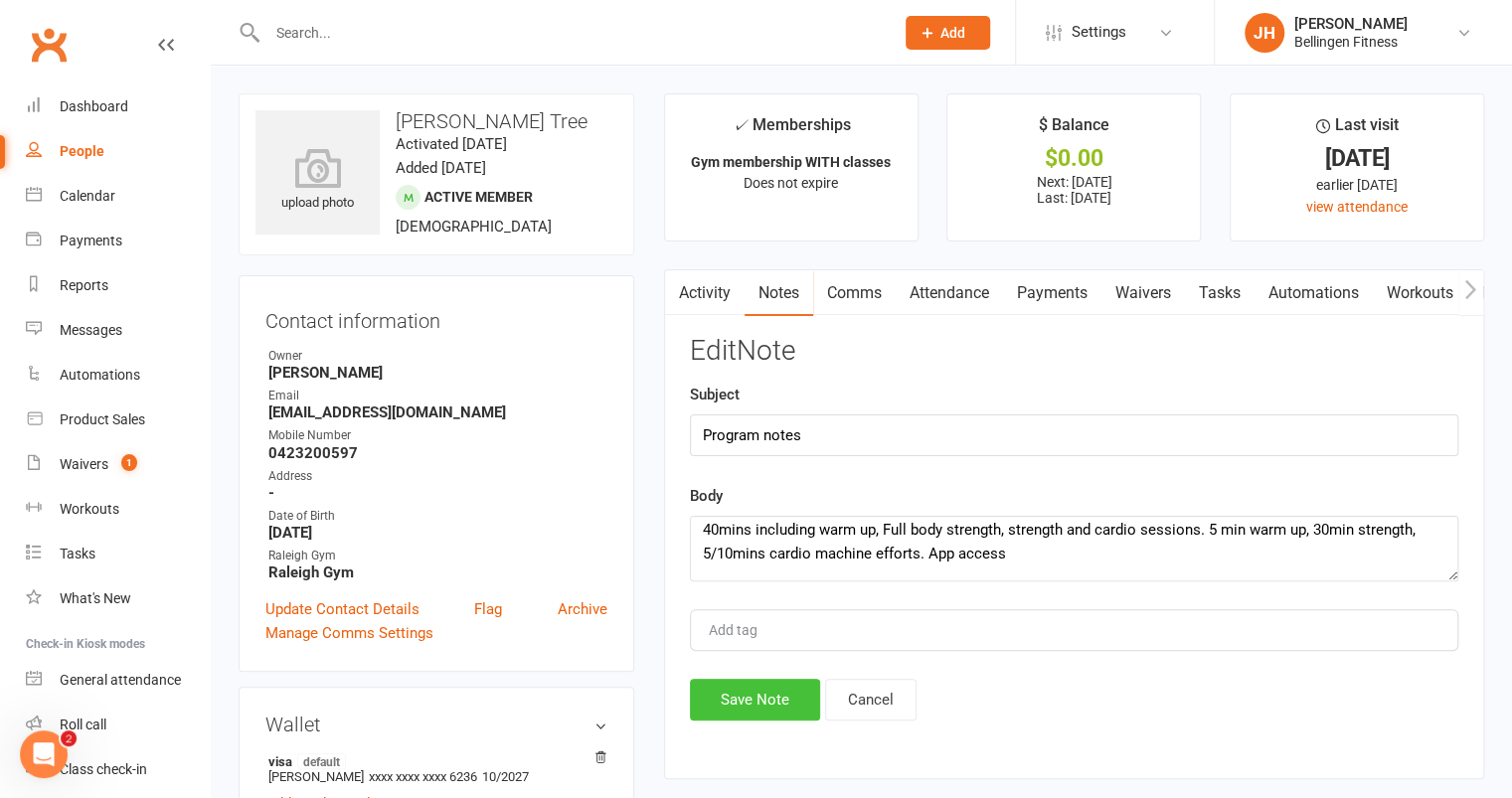 click on "Save Note" at bounding box center [755, 700] 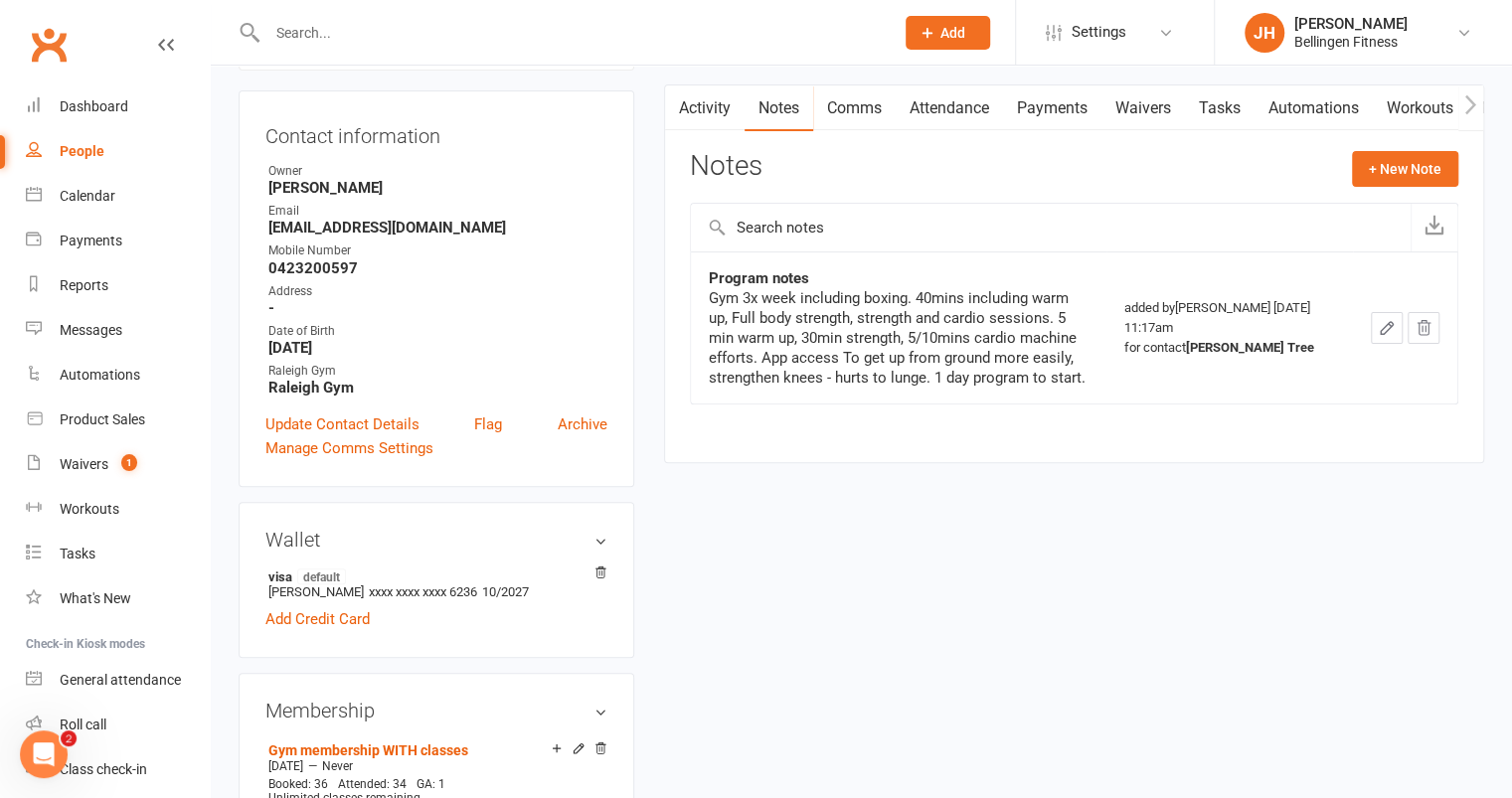 scroll, scrollTop: 186, scrollLeft: 0, axis: vertical 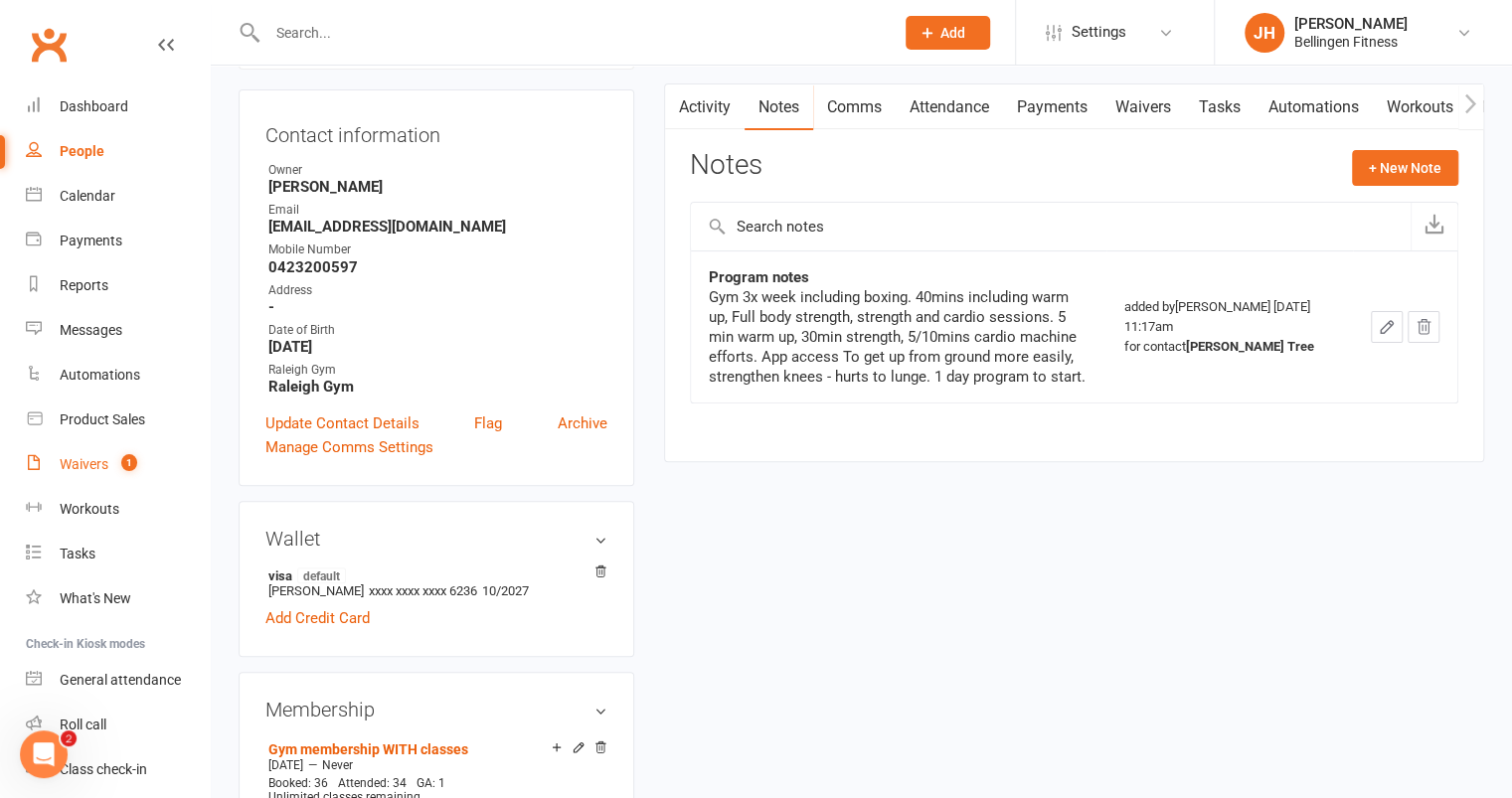 click on "Waivers" at bounding box center [84, 464] 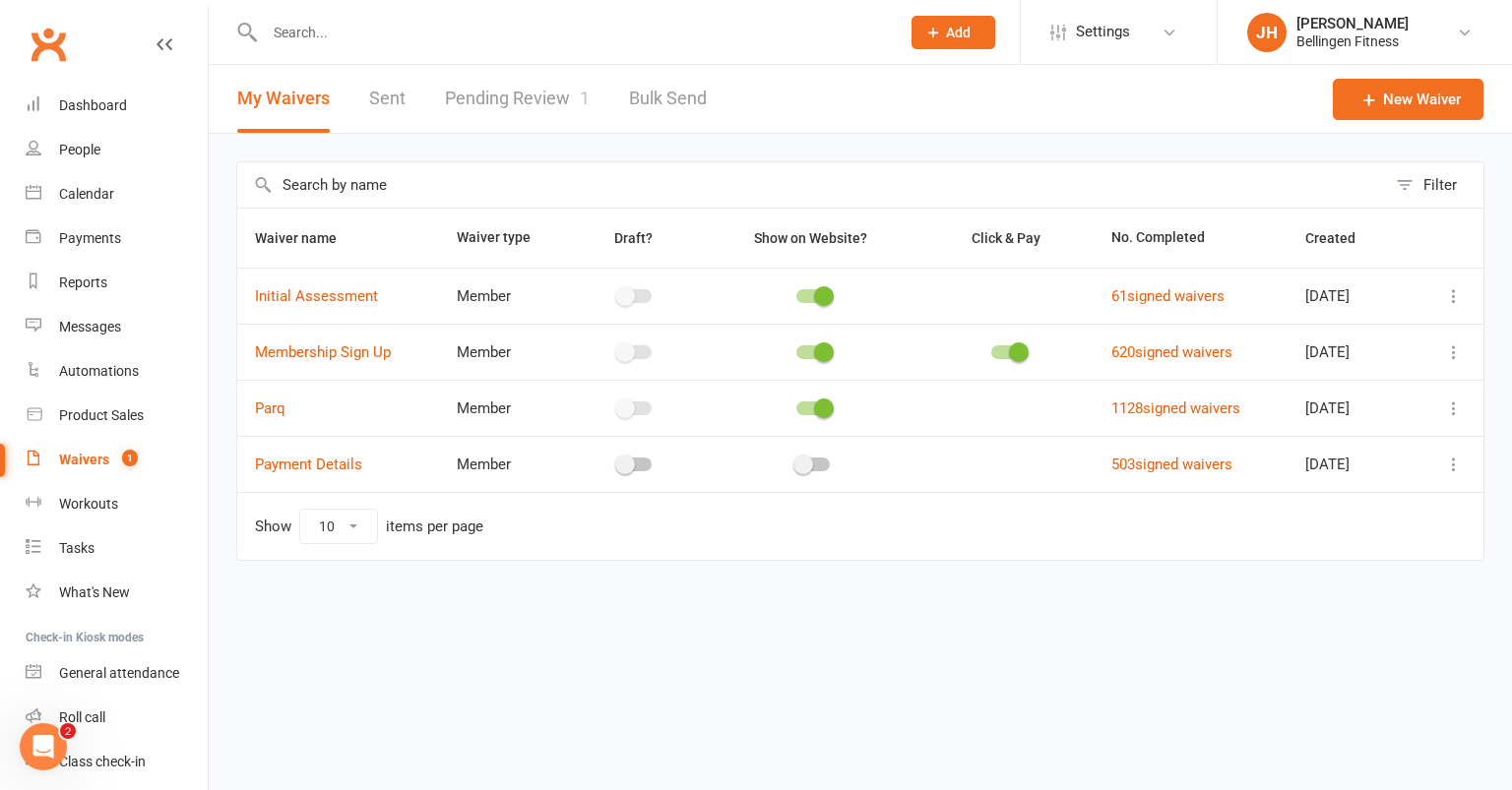 click on "Pending Review 1" at bounding box center (517, 98) 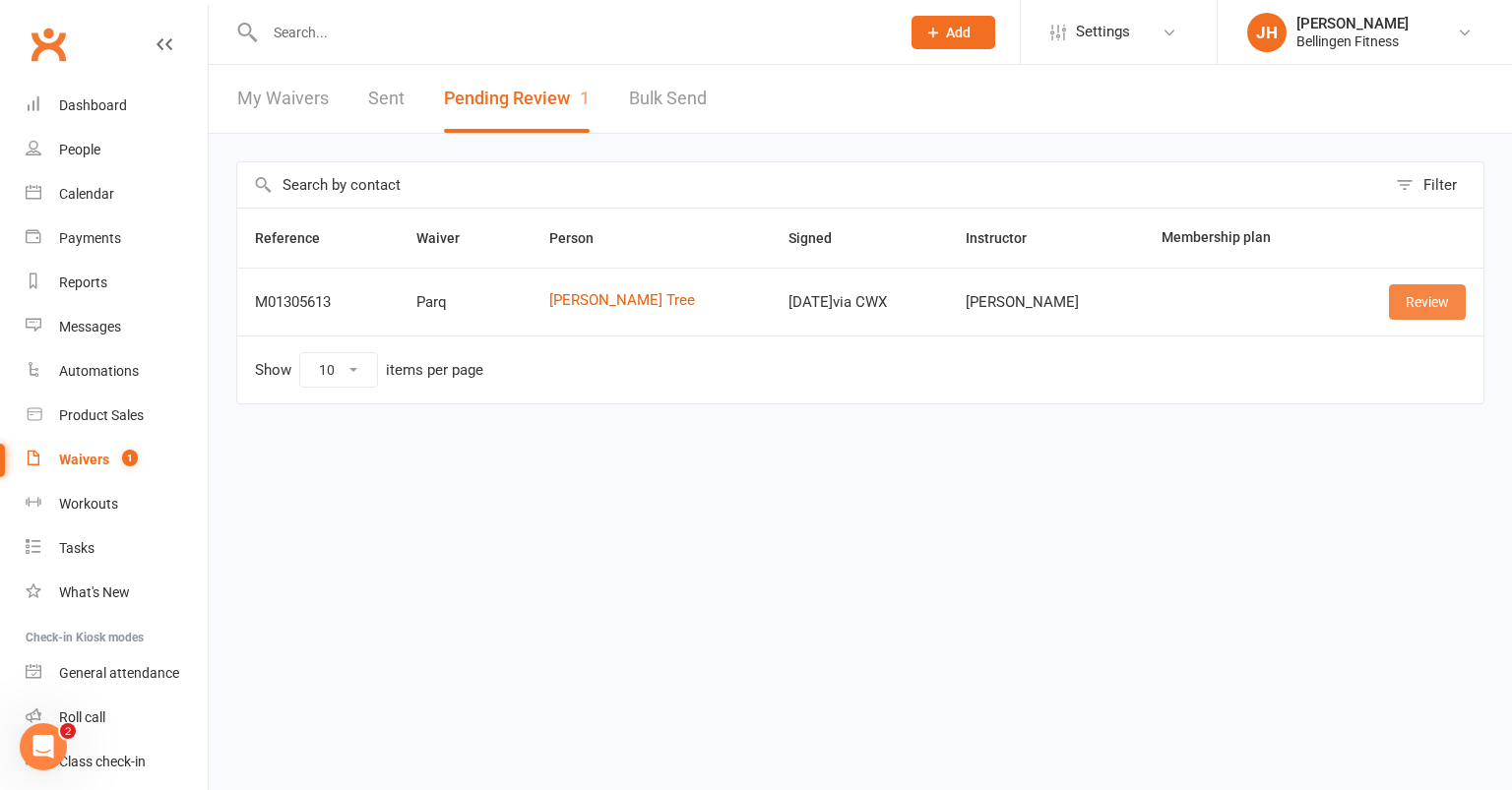 click on "Review" at bounding box center (1427, 302) 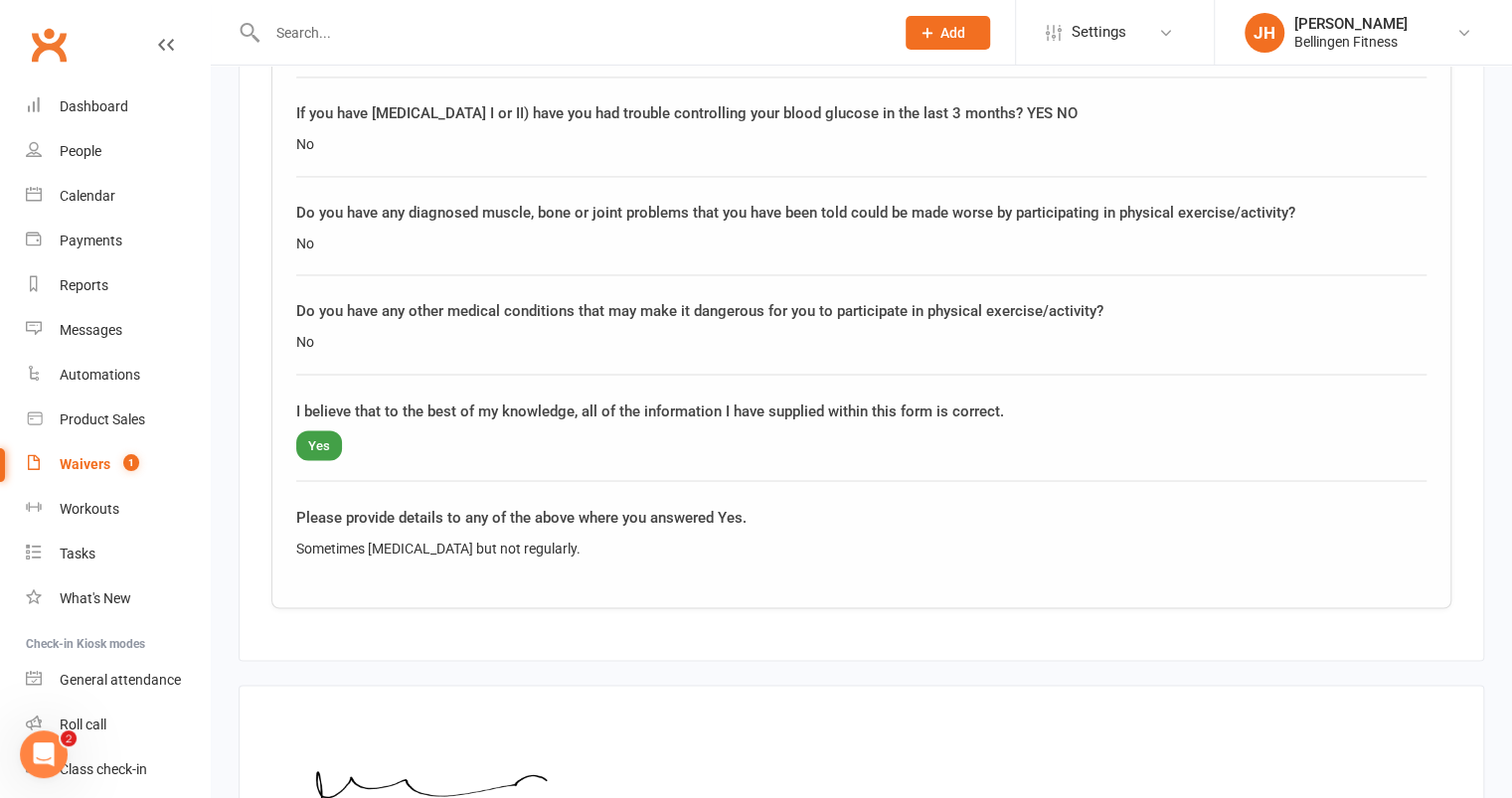 scroll, scrollTop: 2145, scrollLeft: 0, axis: vertical 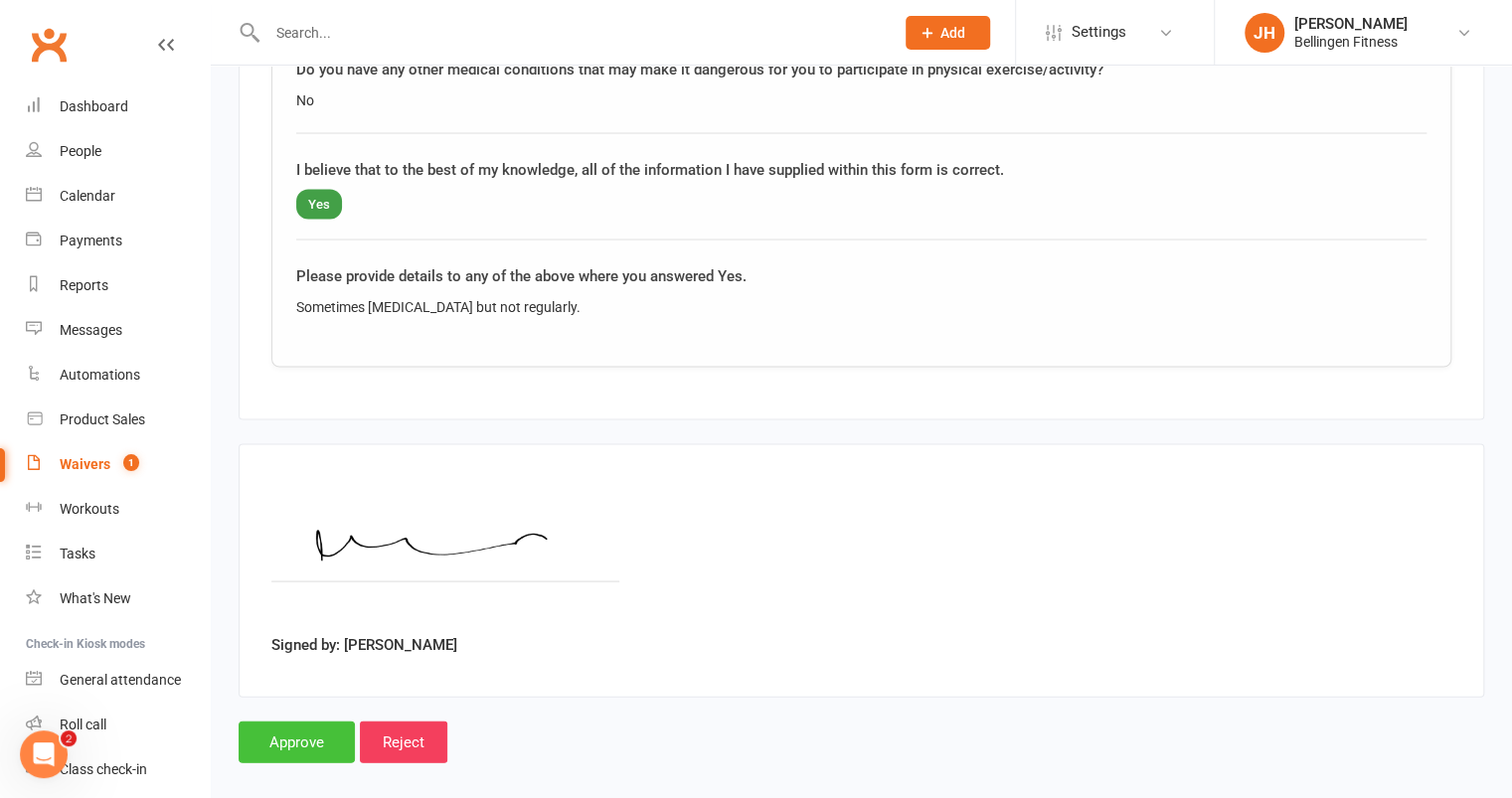 click on "Approve" at bounding box center (296, 741) 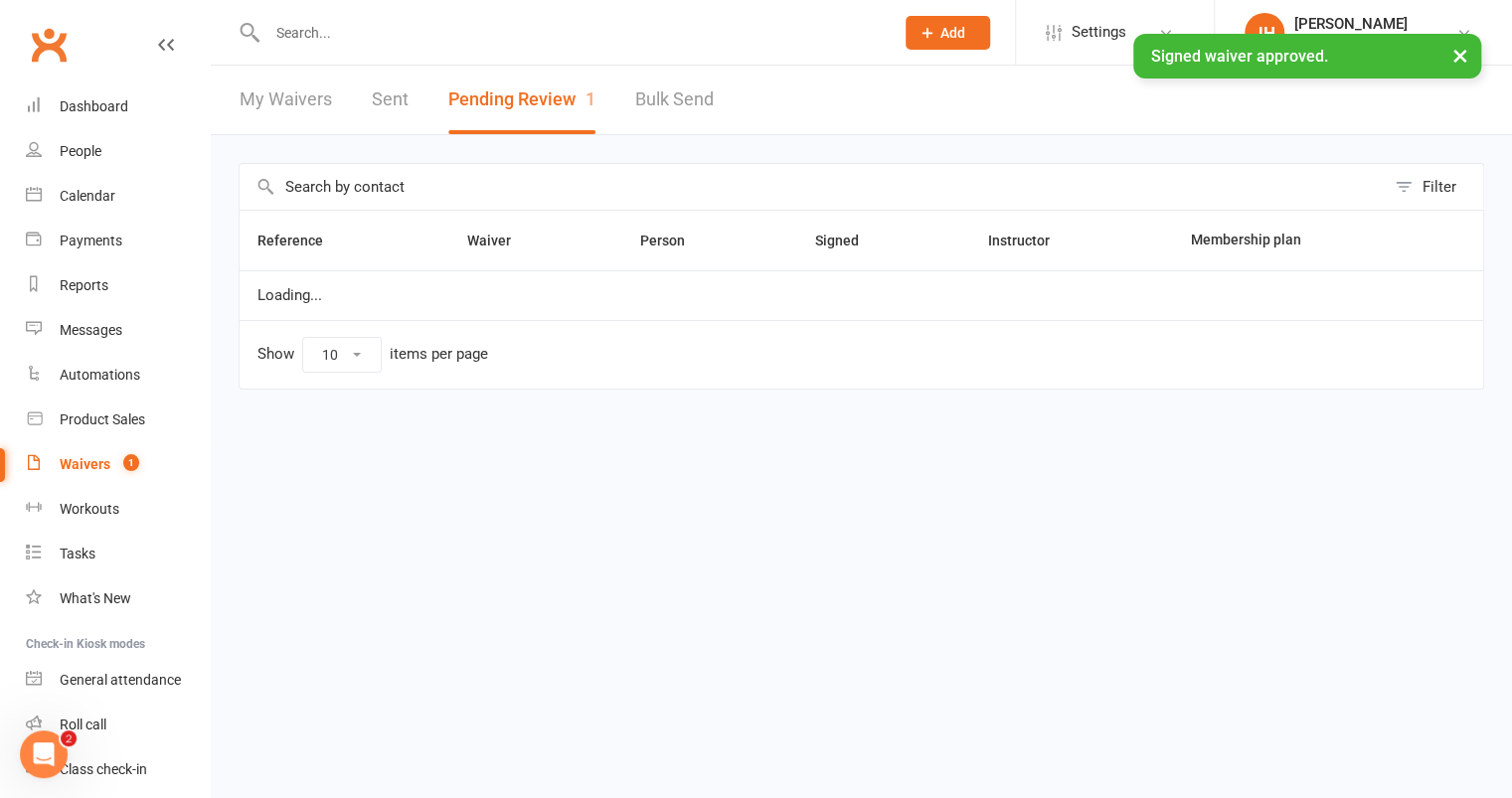 scroll, scrollTop: 0, scrollLeft: 0, axis: both 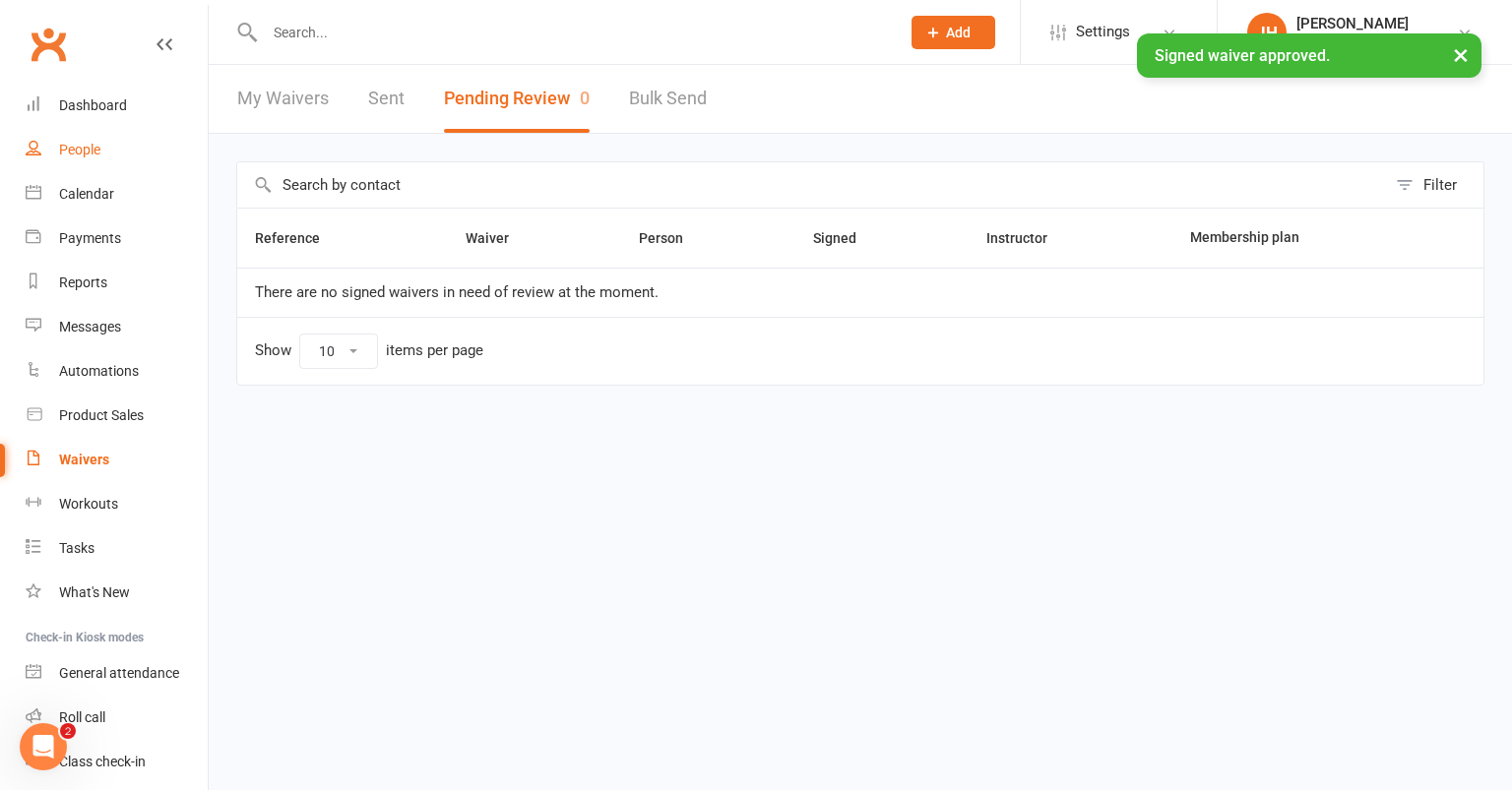 click on "People" at bounding box center (80, 150) 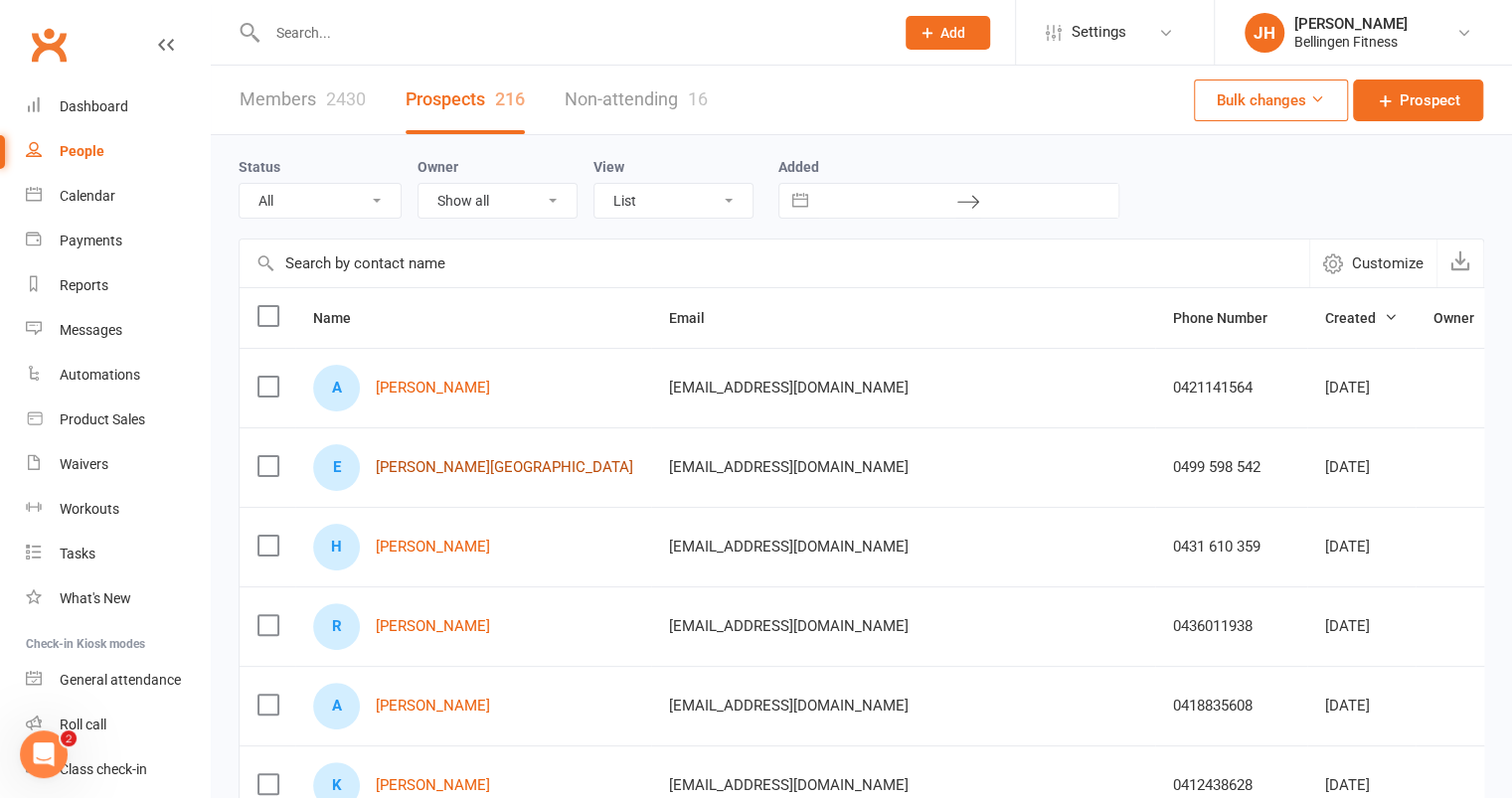 click on "[PERSON_NAME][GEOGRAPHIC_DATA]" at bounding box center [504, 467] 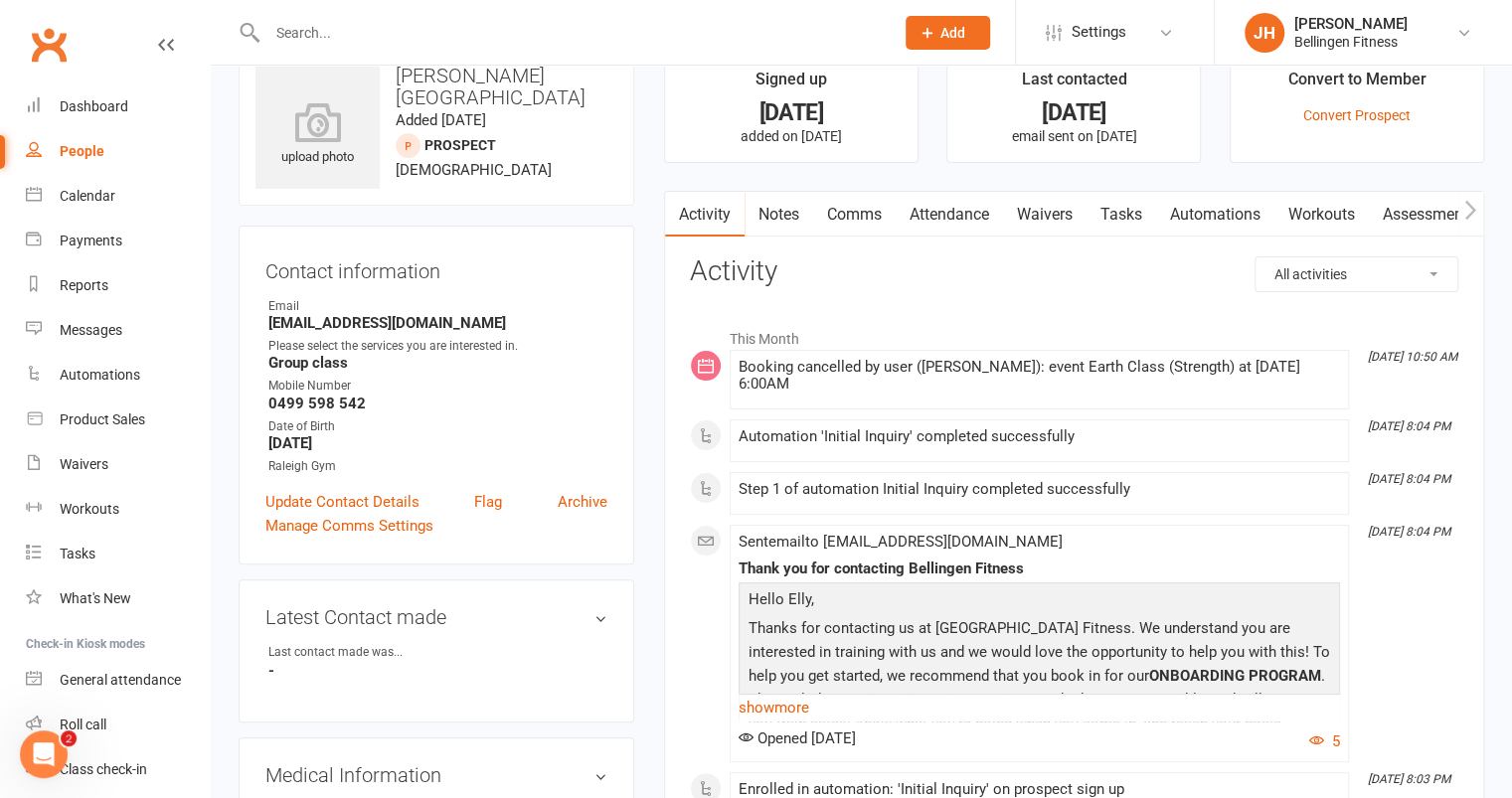scroll, scrollTop: 44, scrollLeft: 0, axis: vertical 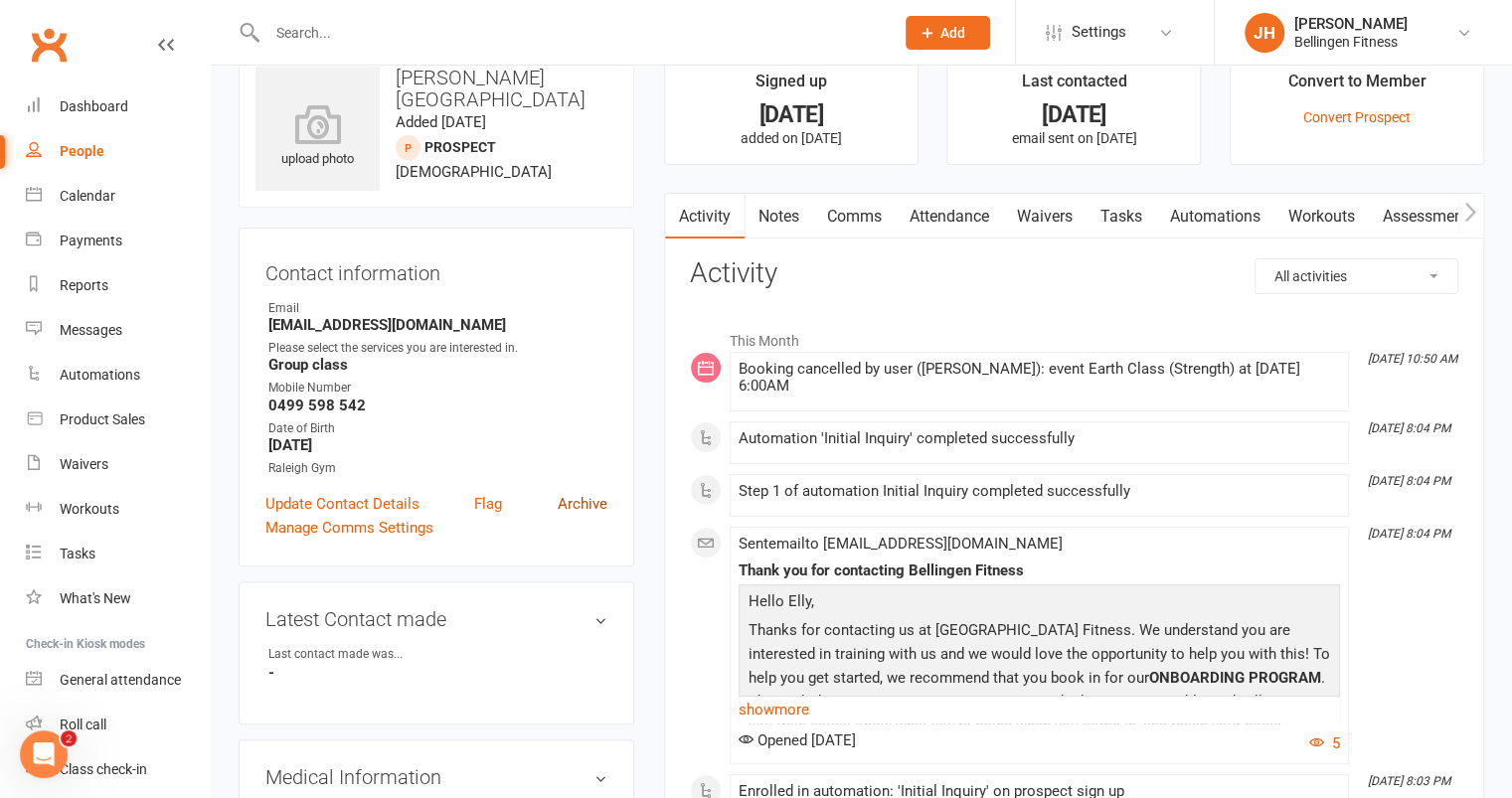 click on "Archive" at bounding box center (583, 504) 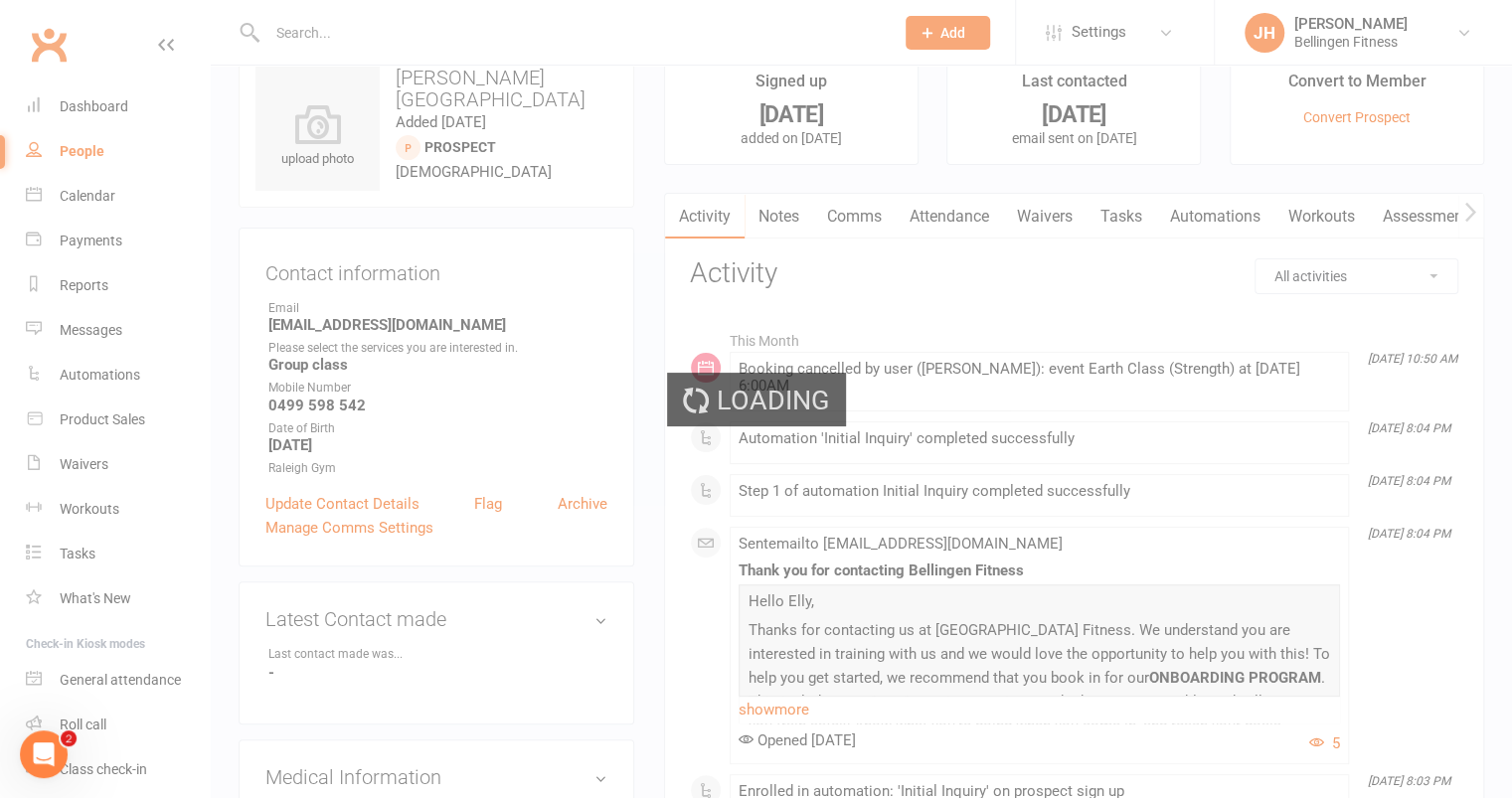 scroll, scrollTop: 0, scrollLeft: 0, axis: both 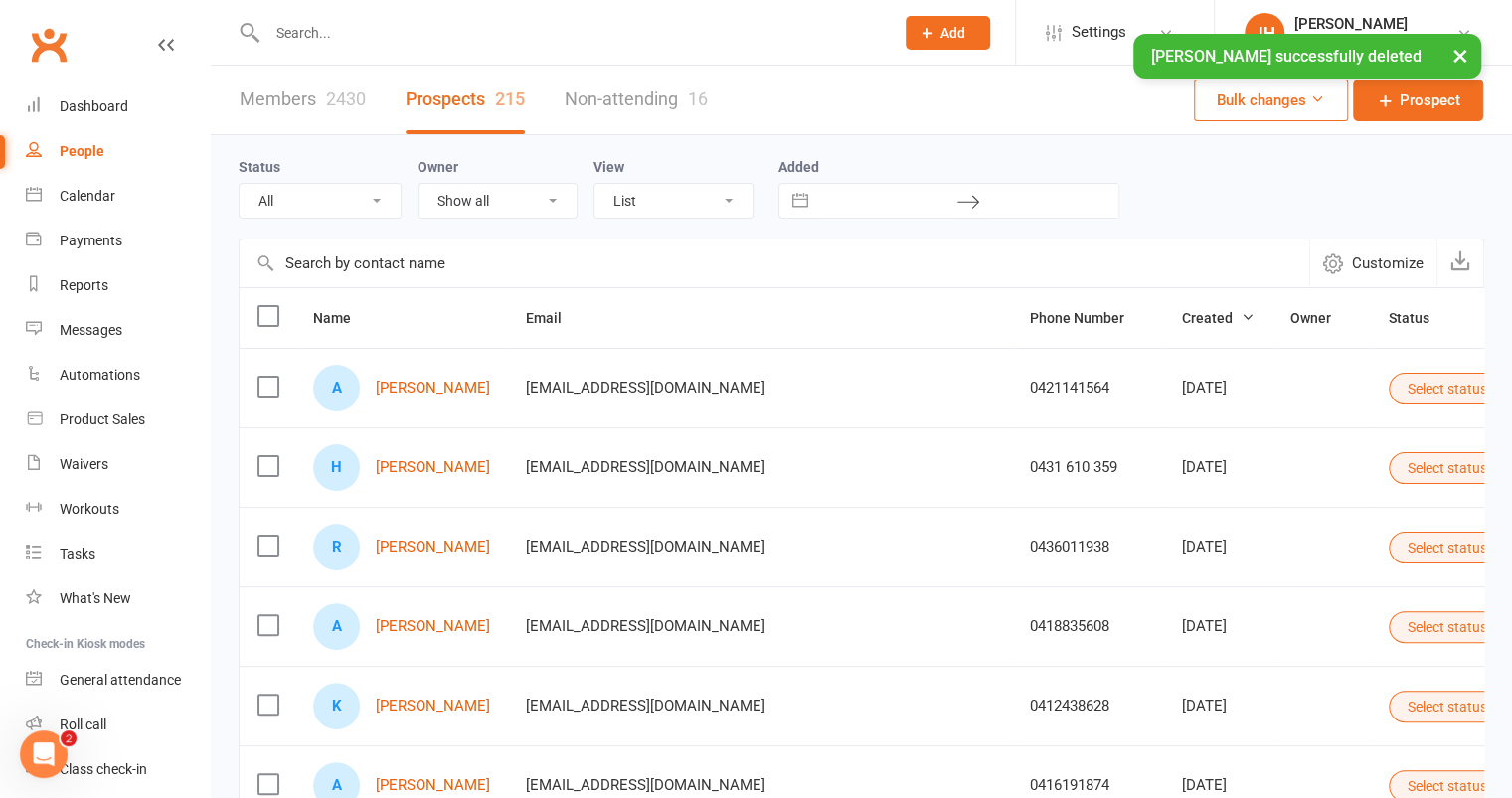 click on "A [PERSON_NAME]" at bounding box center (402, 388) 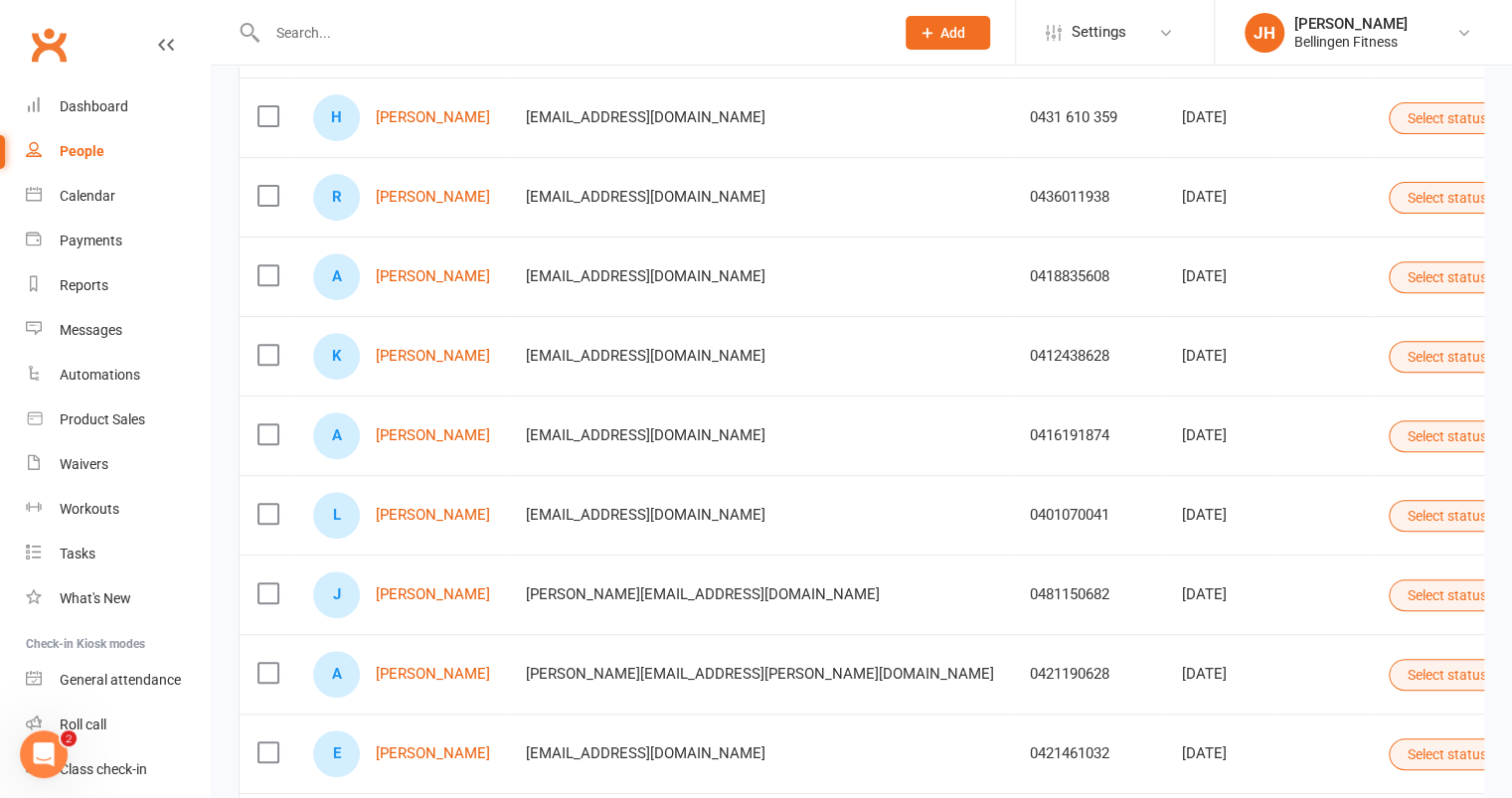 scroll, scrollTop: 514, scrollLeft: 0, axis: vertical 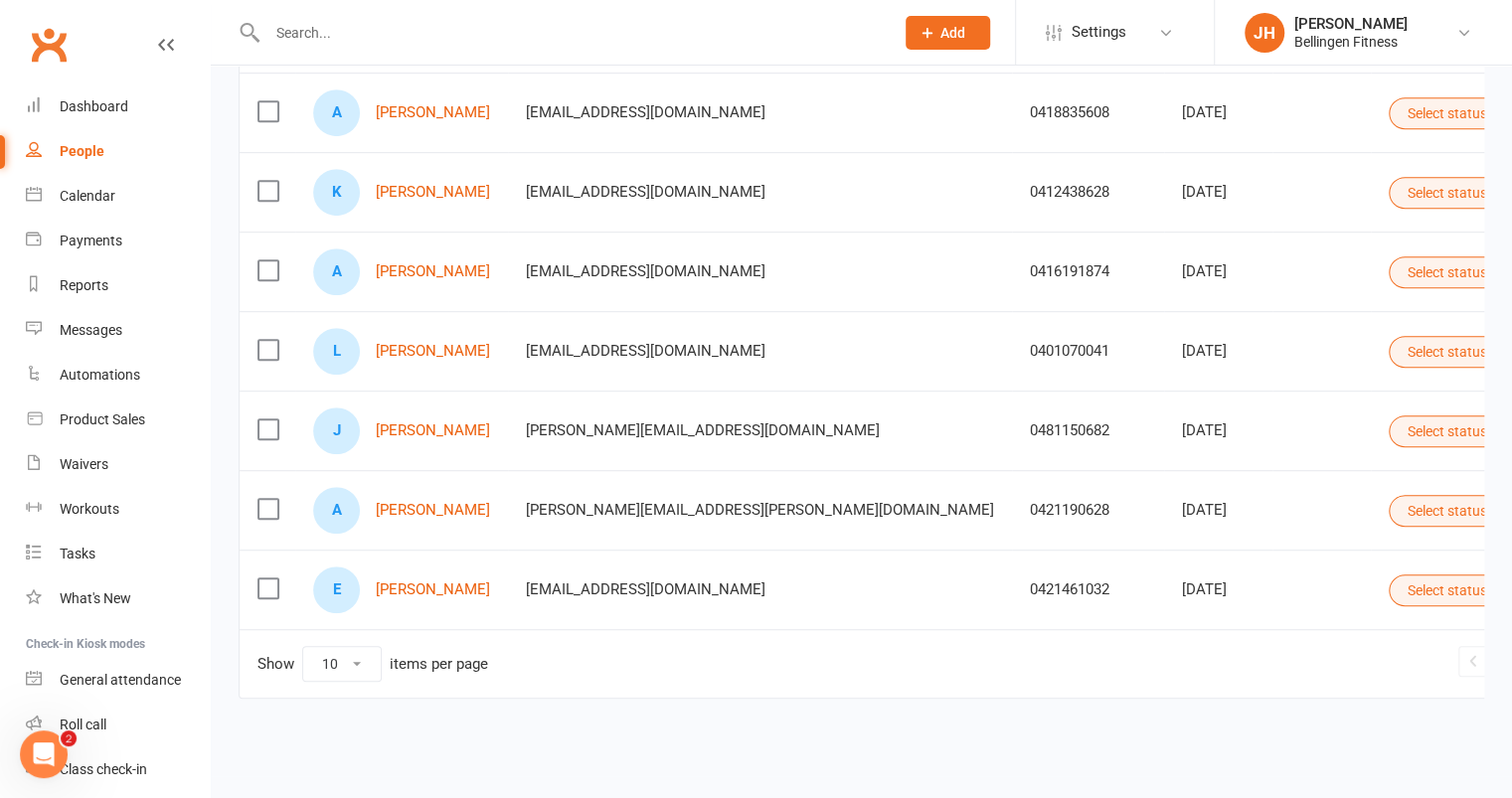 click at bounding box center [571, 33] 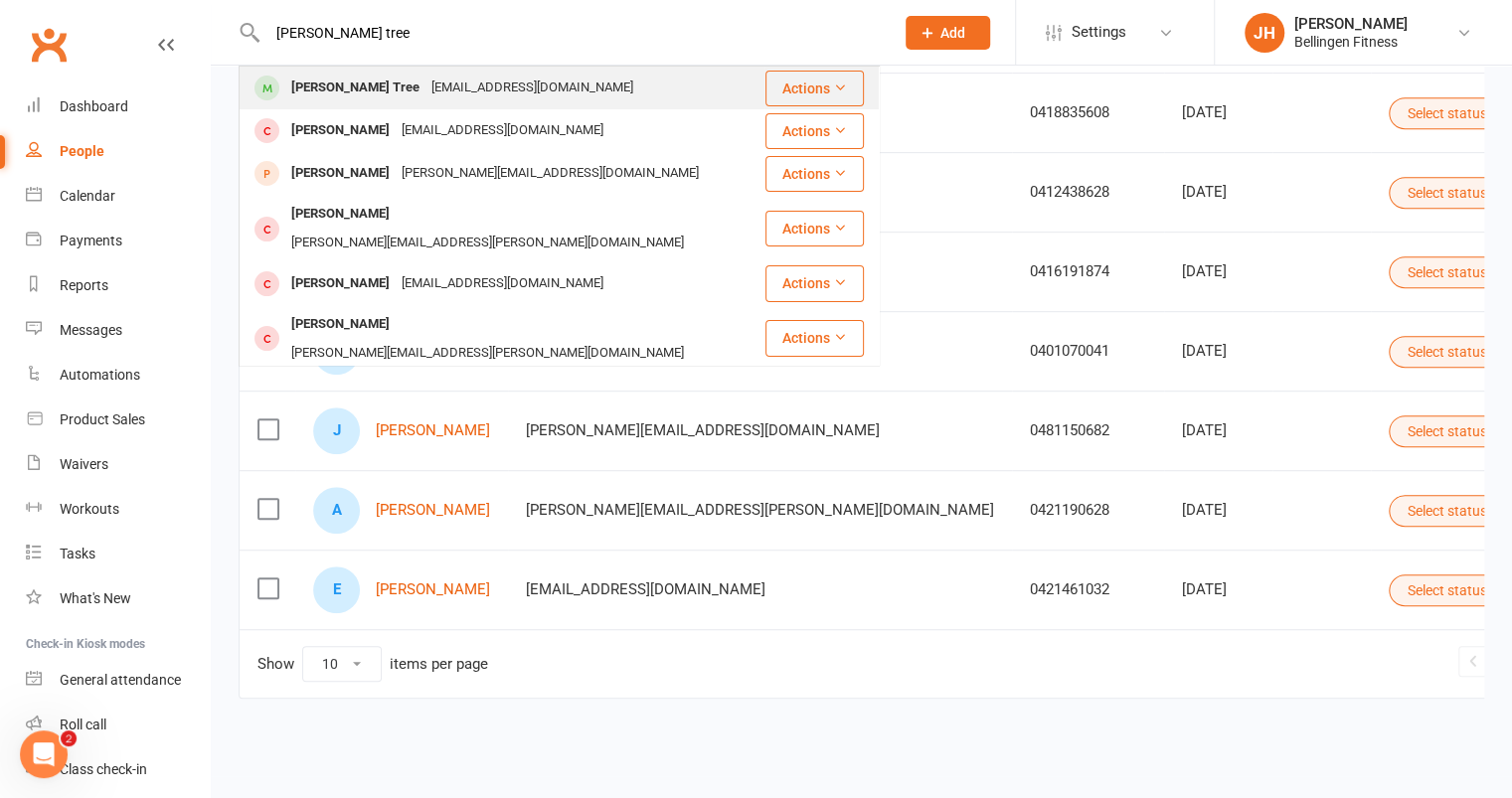 type on "[PERSON_NAME] tree" 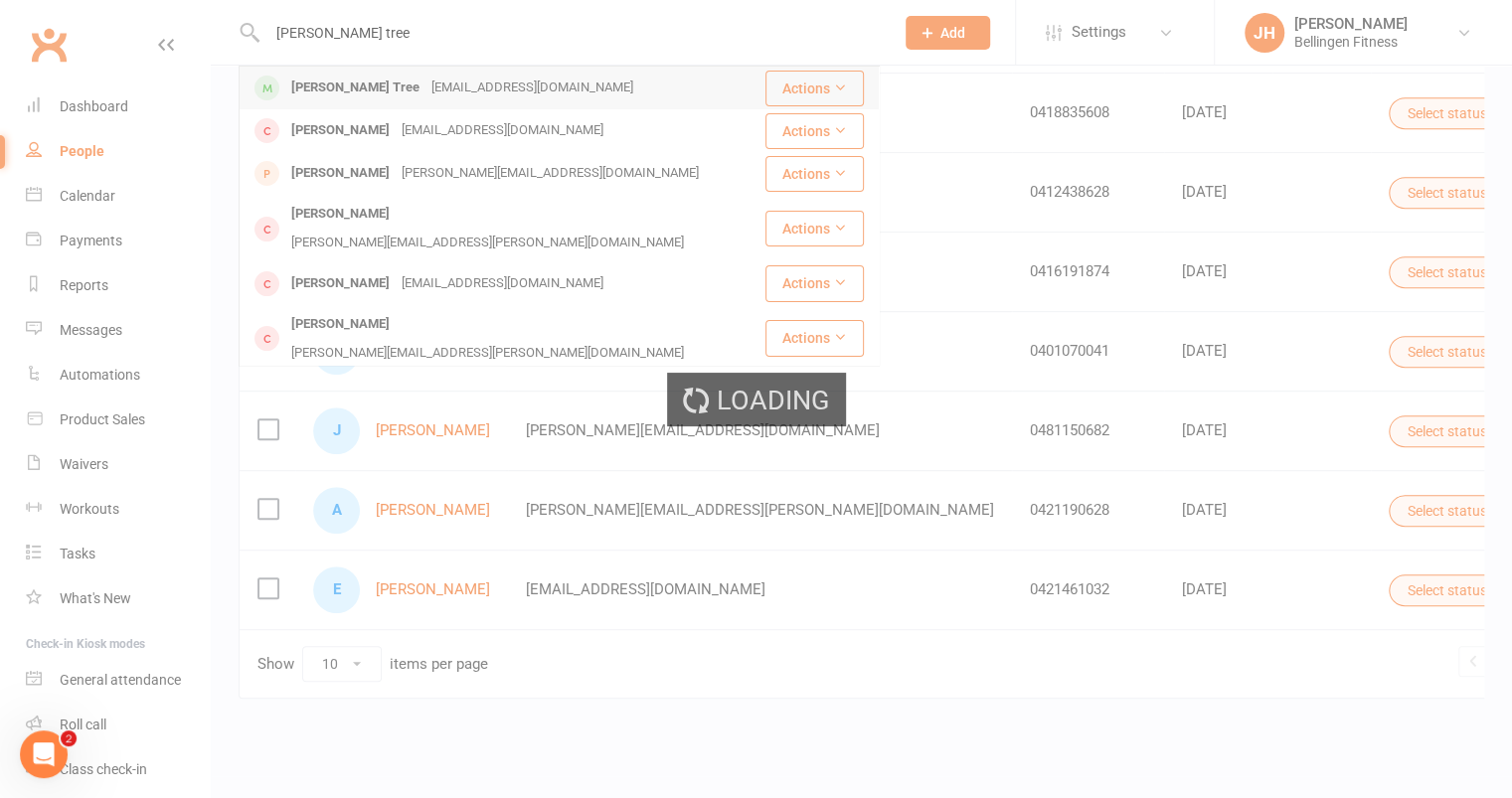type 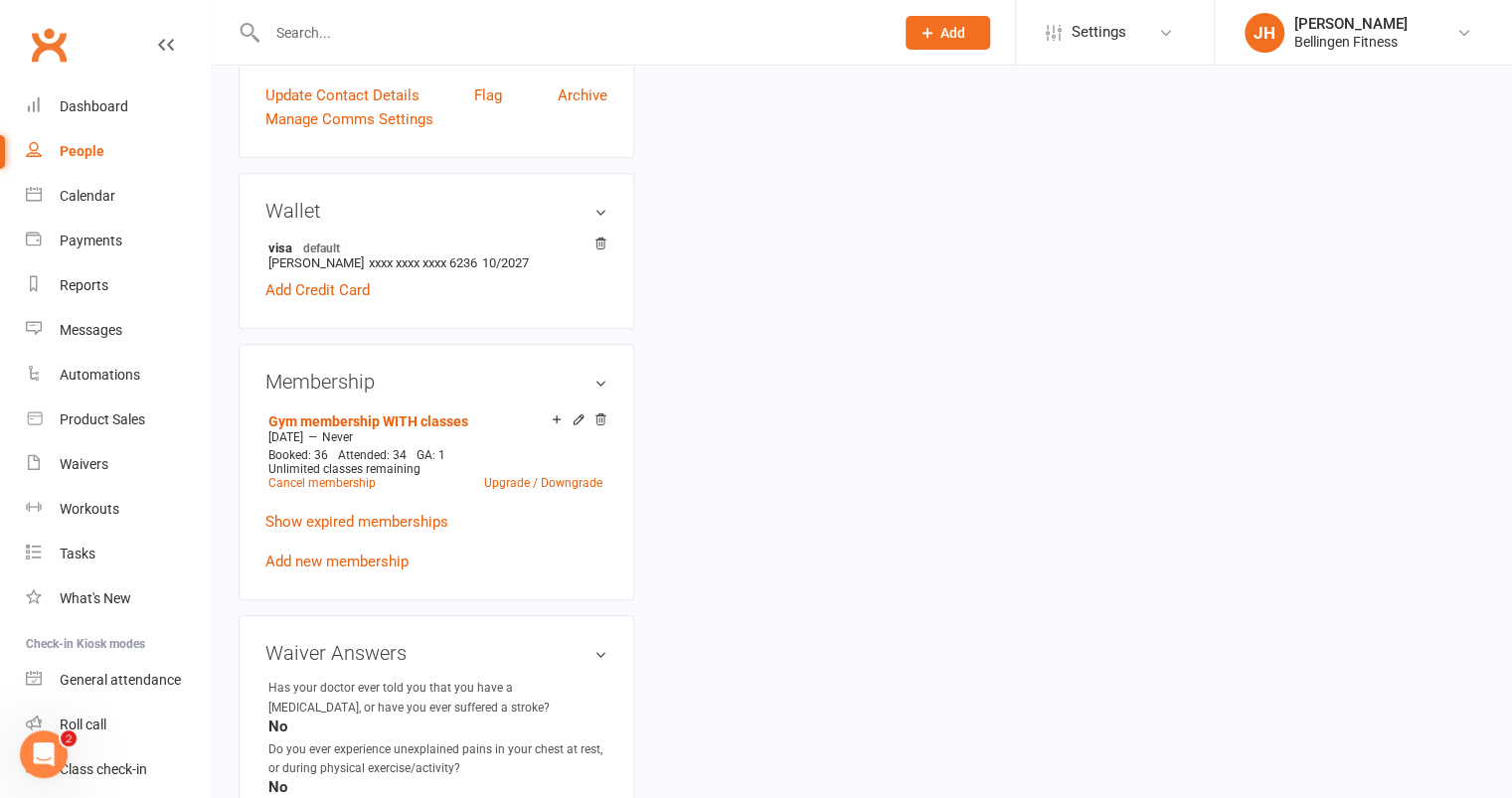 scroll, scrollTop: 0, scrollLeft: 0, axis: both 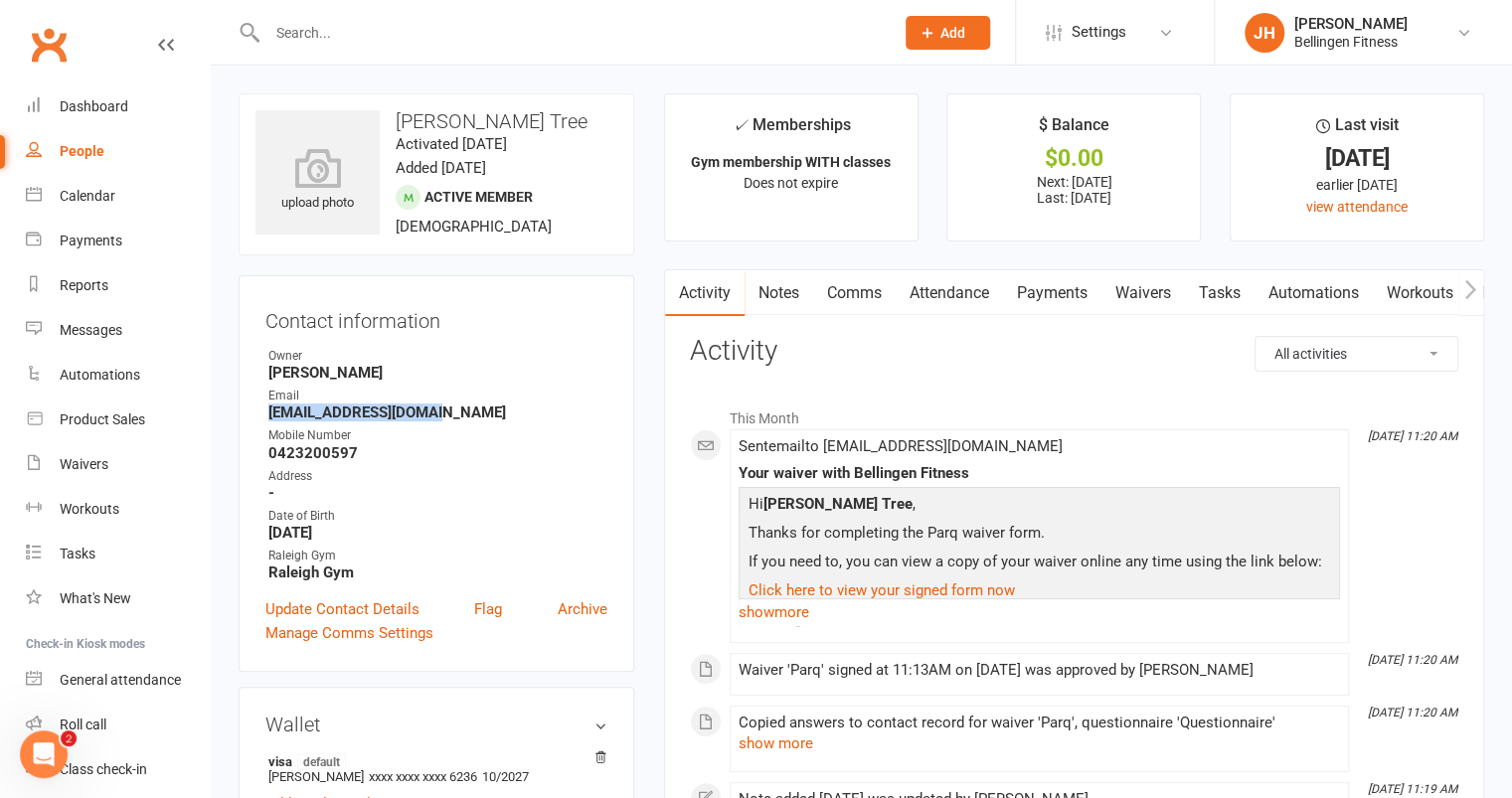 drag, startPoint x: 424, startPoint y: 411, endPoint x: 270, endPoint y: 406, distance: 154.08115 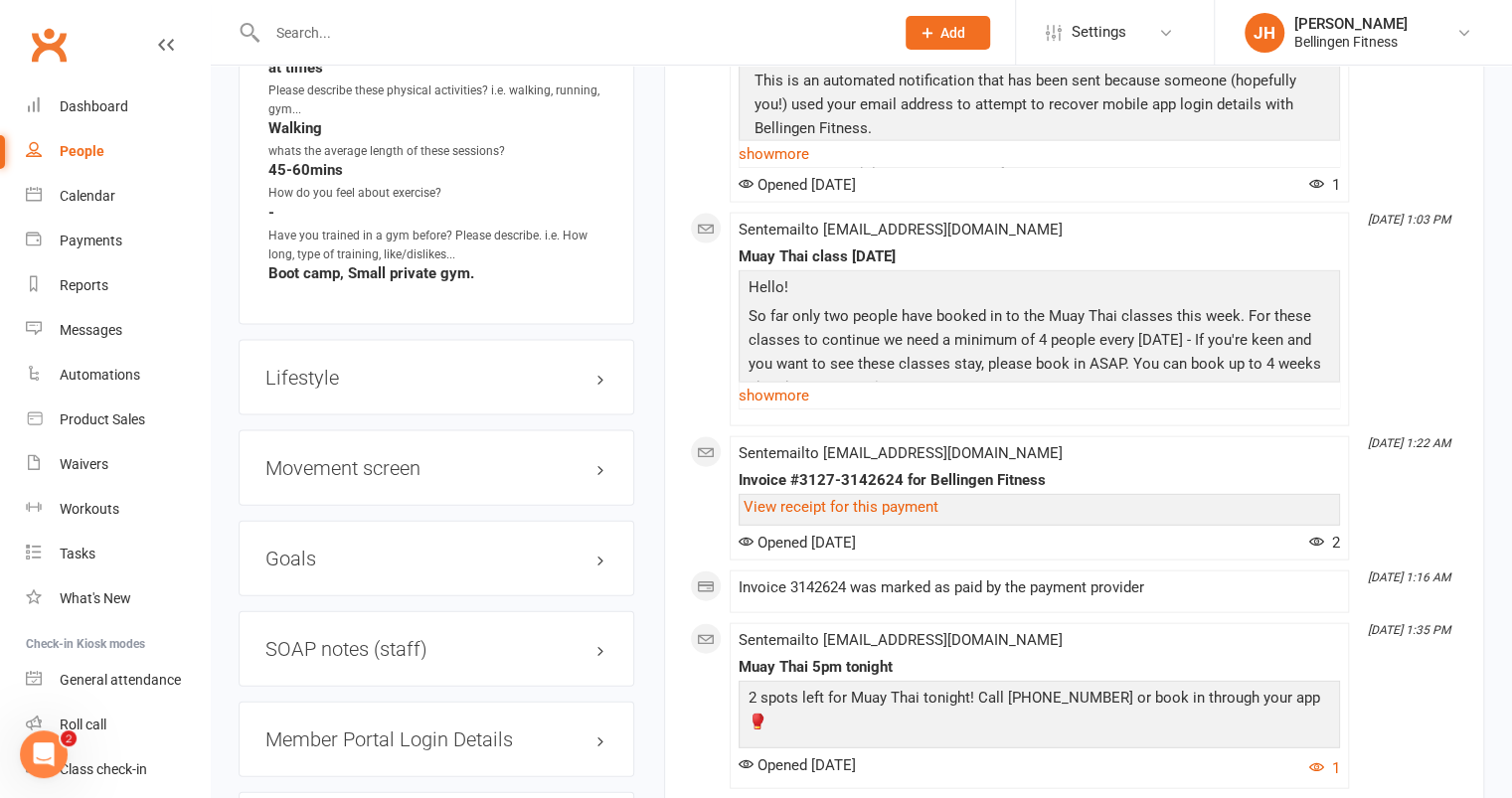 scroll, scrollTop: 2371, scrollLeft: 0, axis: vertical 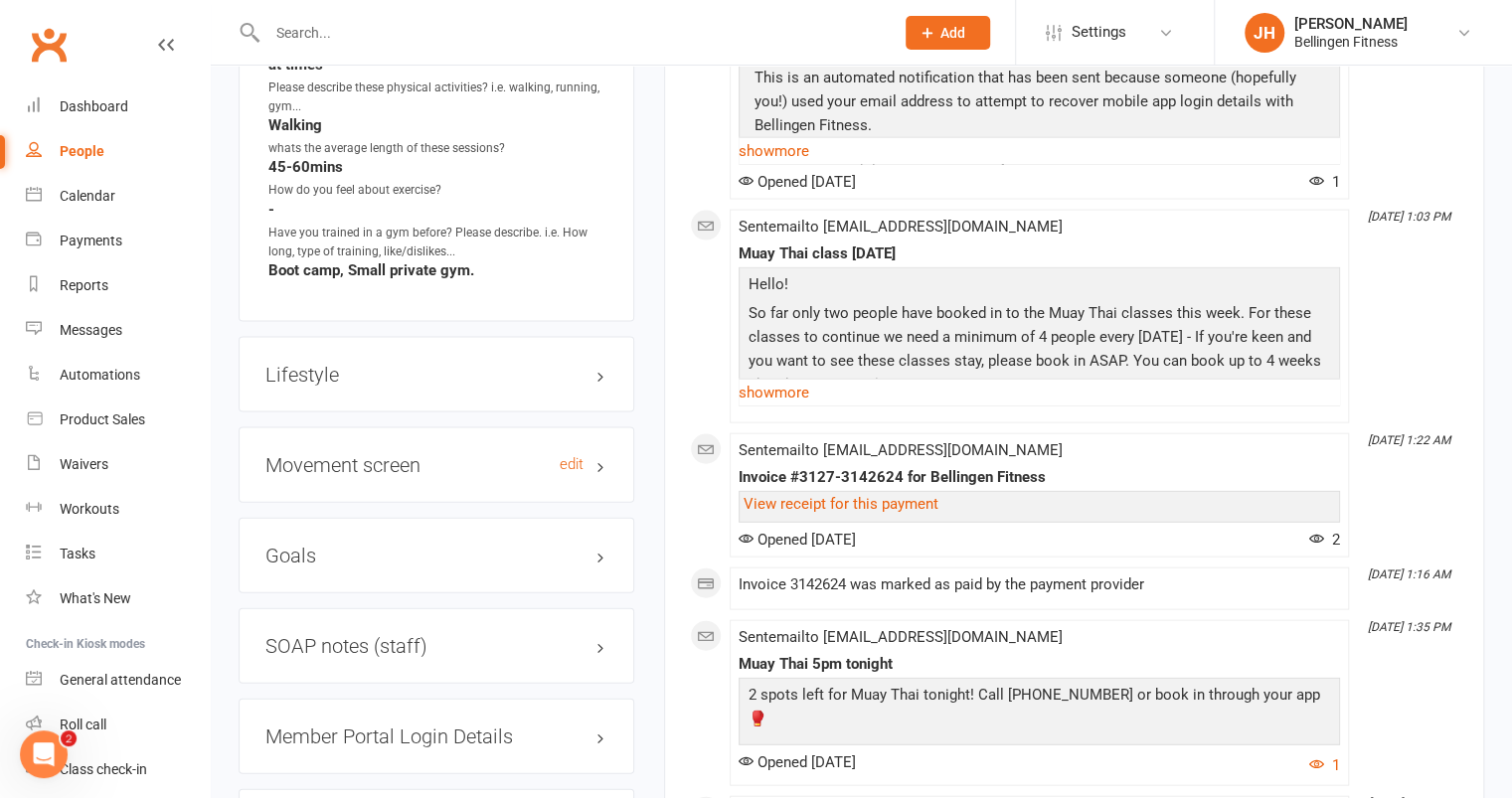 click on "Movement screen  edit" at bounding box center (436, 465) 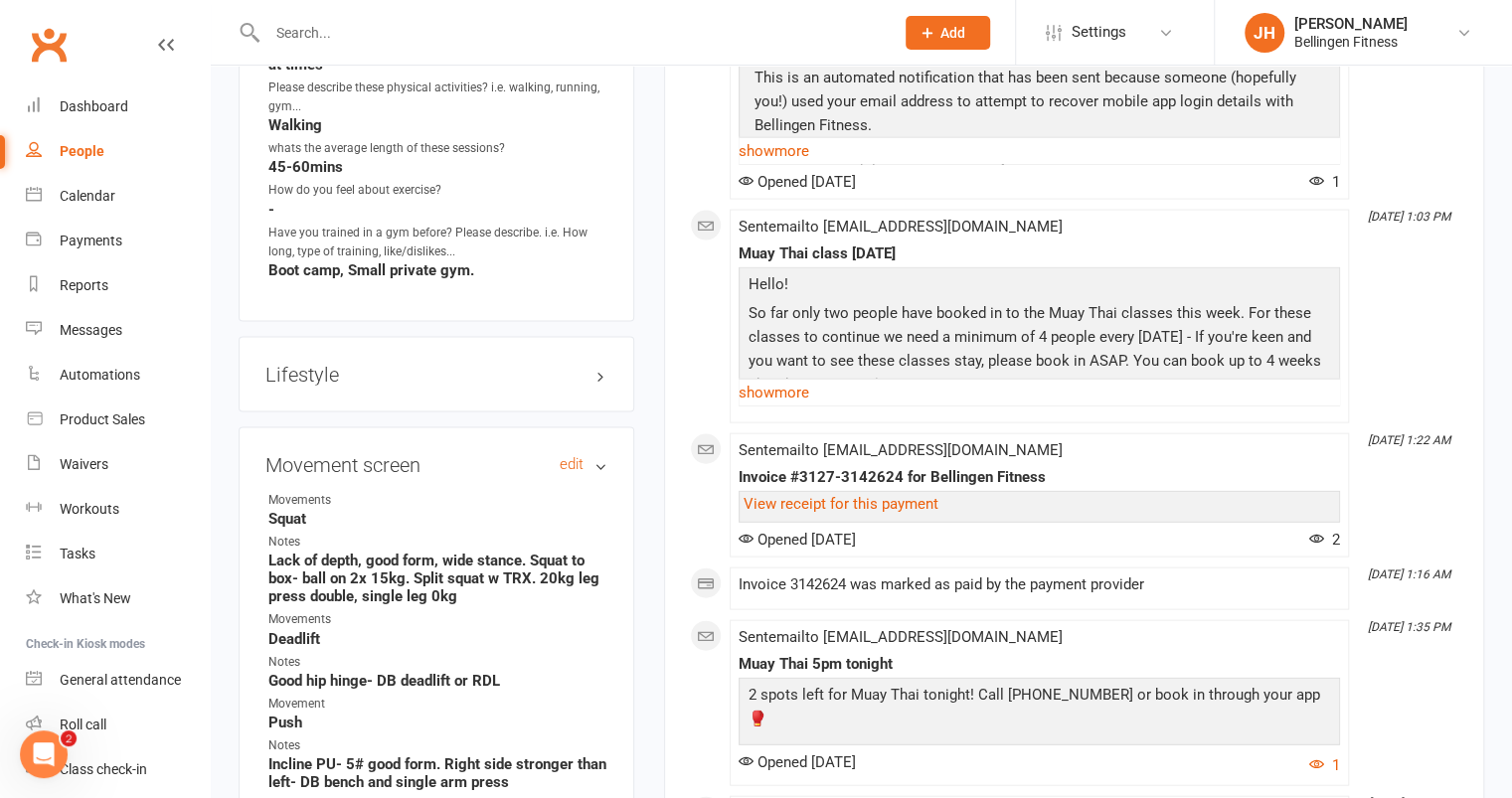 click on "Movement screen  edit" at bounding box center [436, 465] 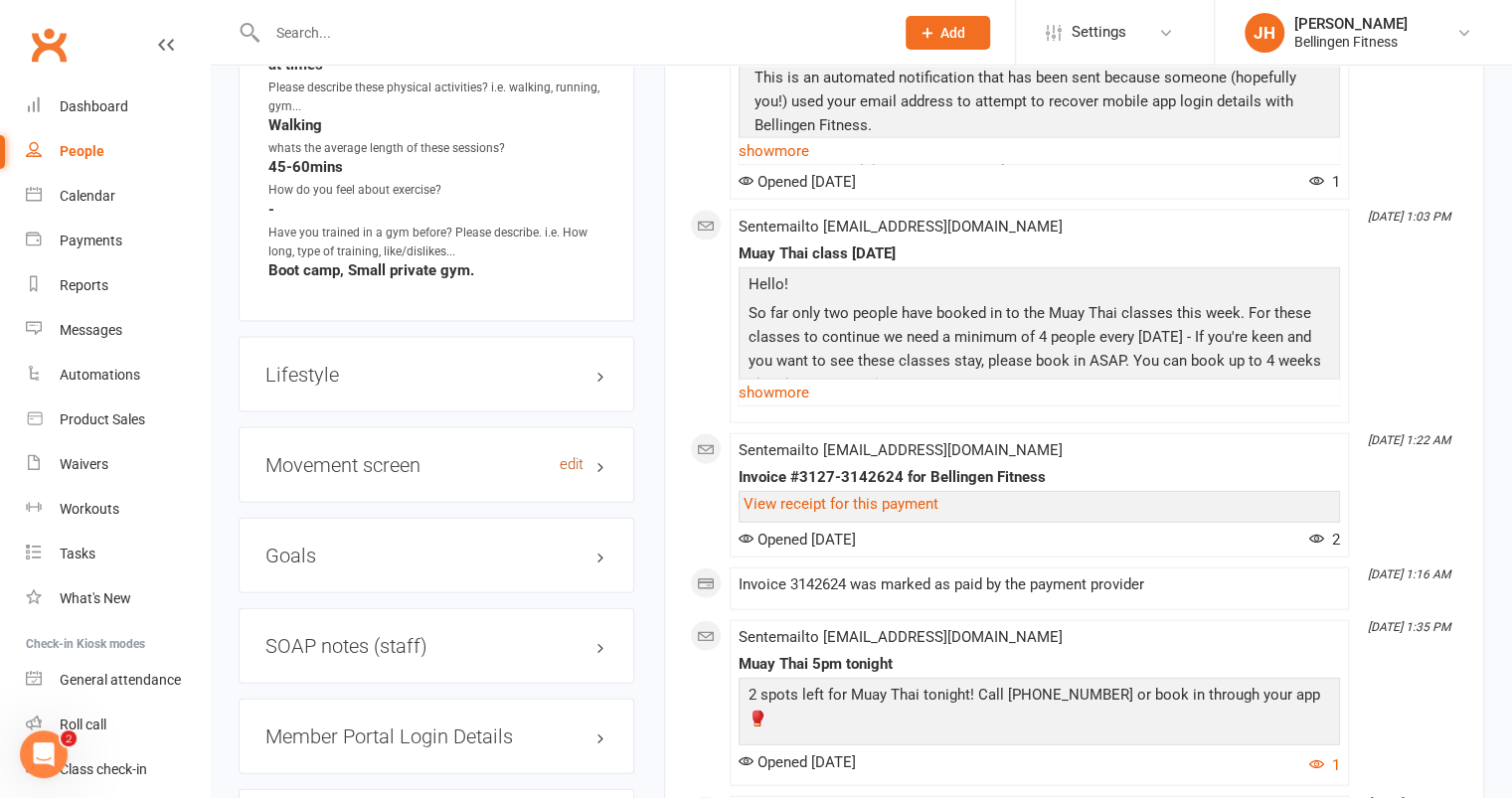 click on "edit" at bounding box center [572, 464] 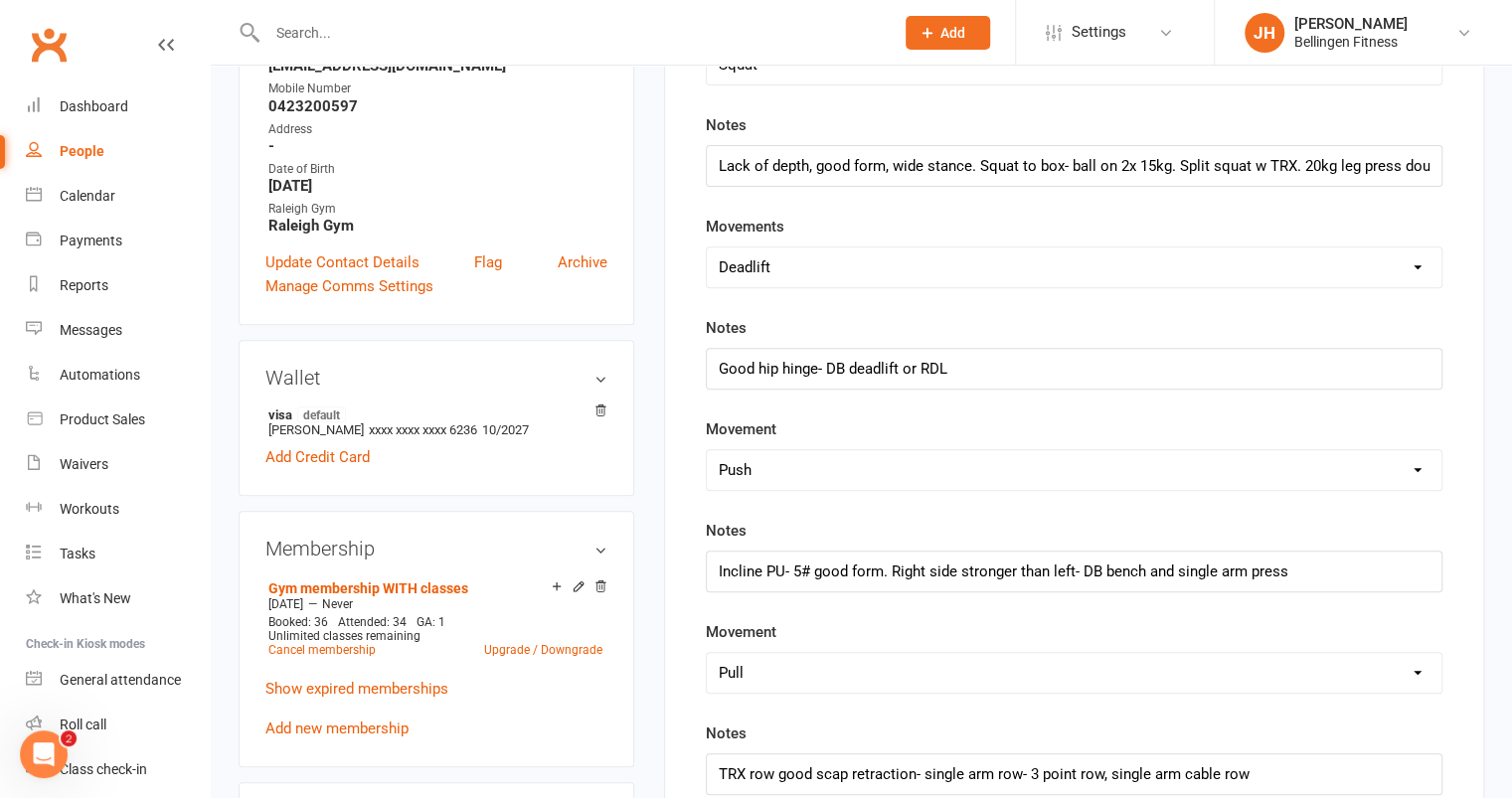 scroll, scrollTop: 351, scrollLeft: 0, axis: vertical 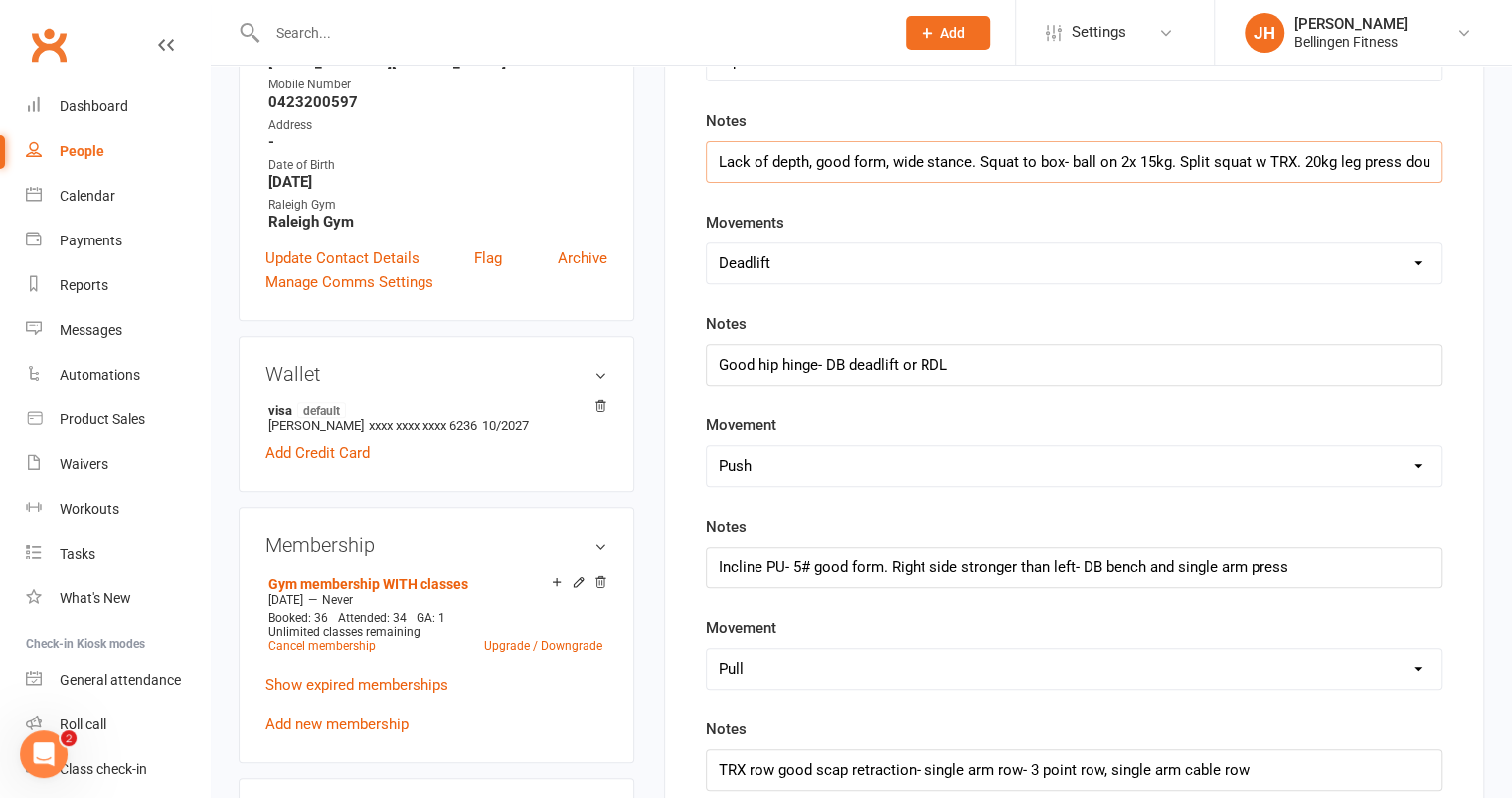 click on "Lack of depth, good form, wide stance. Squat to box- ball on 2x 15kg. Split squat w TRX. 20kg leg press double, single leg 0kg" at bounding box center [1074, 162] 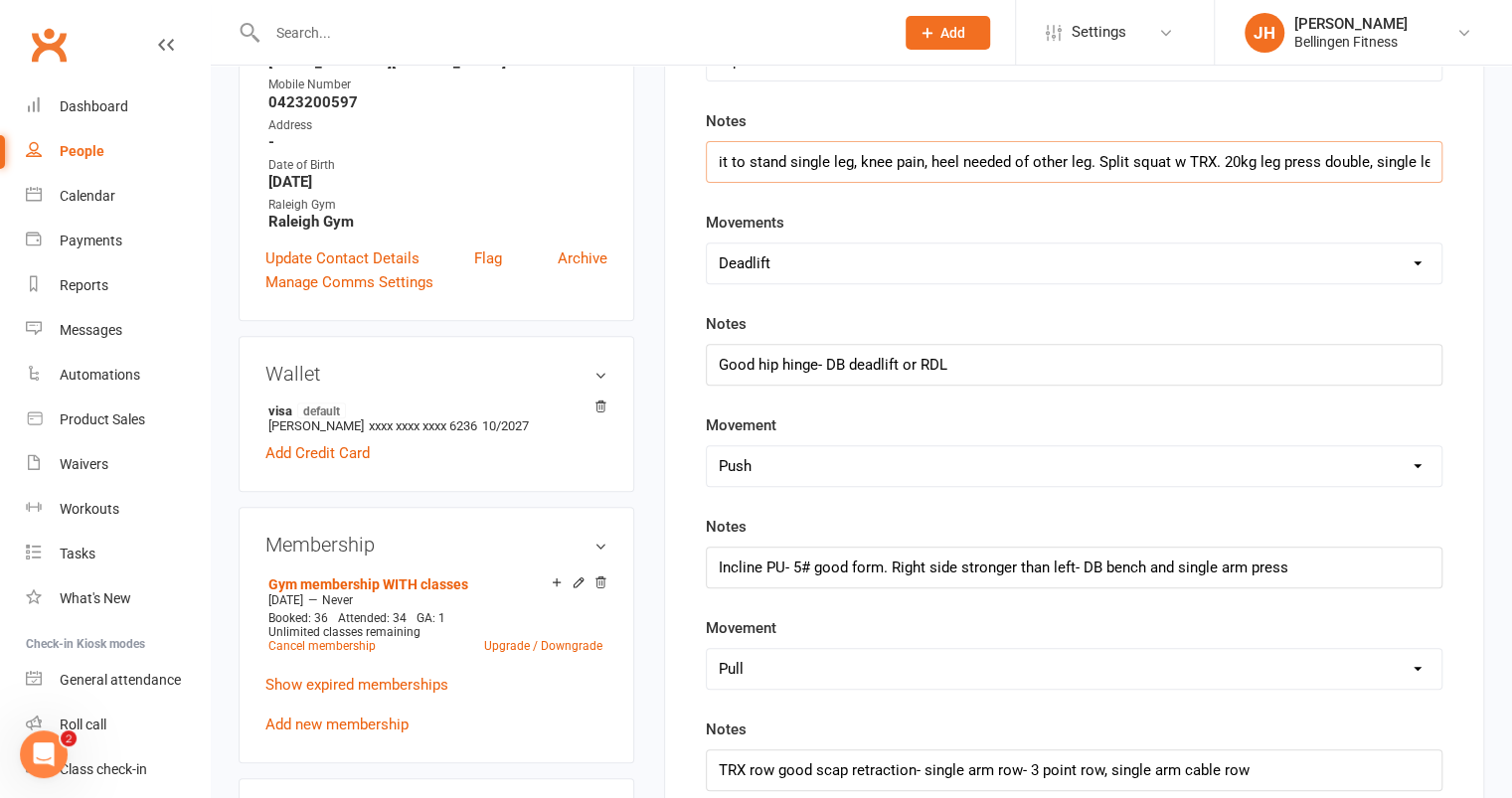 scroll, scrollTop: 0, scrollLeft: 604, axis: horizontal 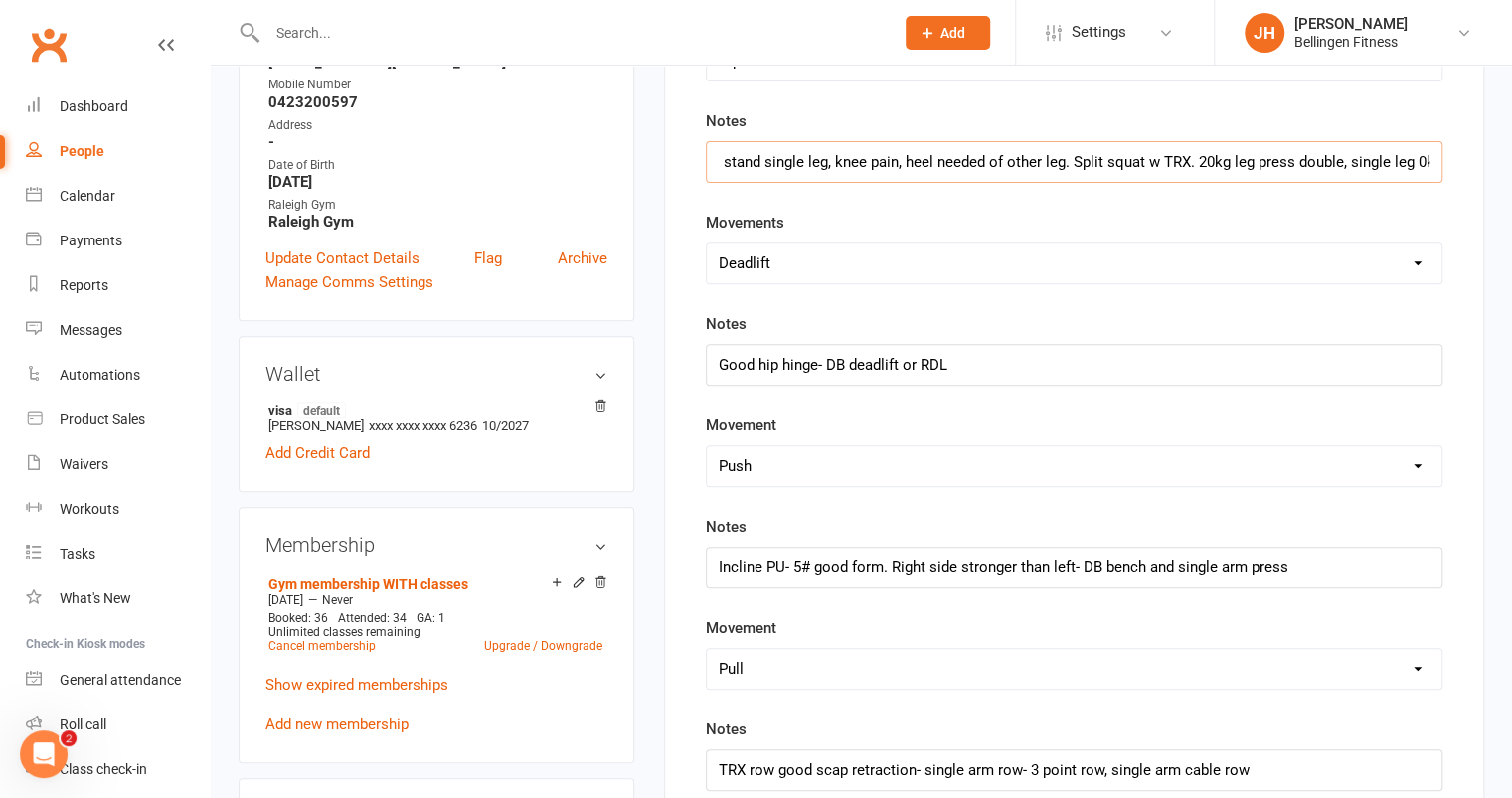 drag, startPoint x: 1060, startPoint y: 152, endPoint x: 1226, endPoint y: 176, distance: 167.72597 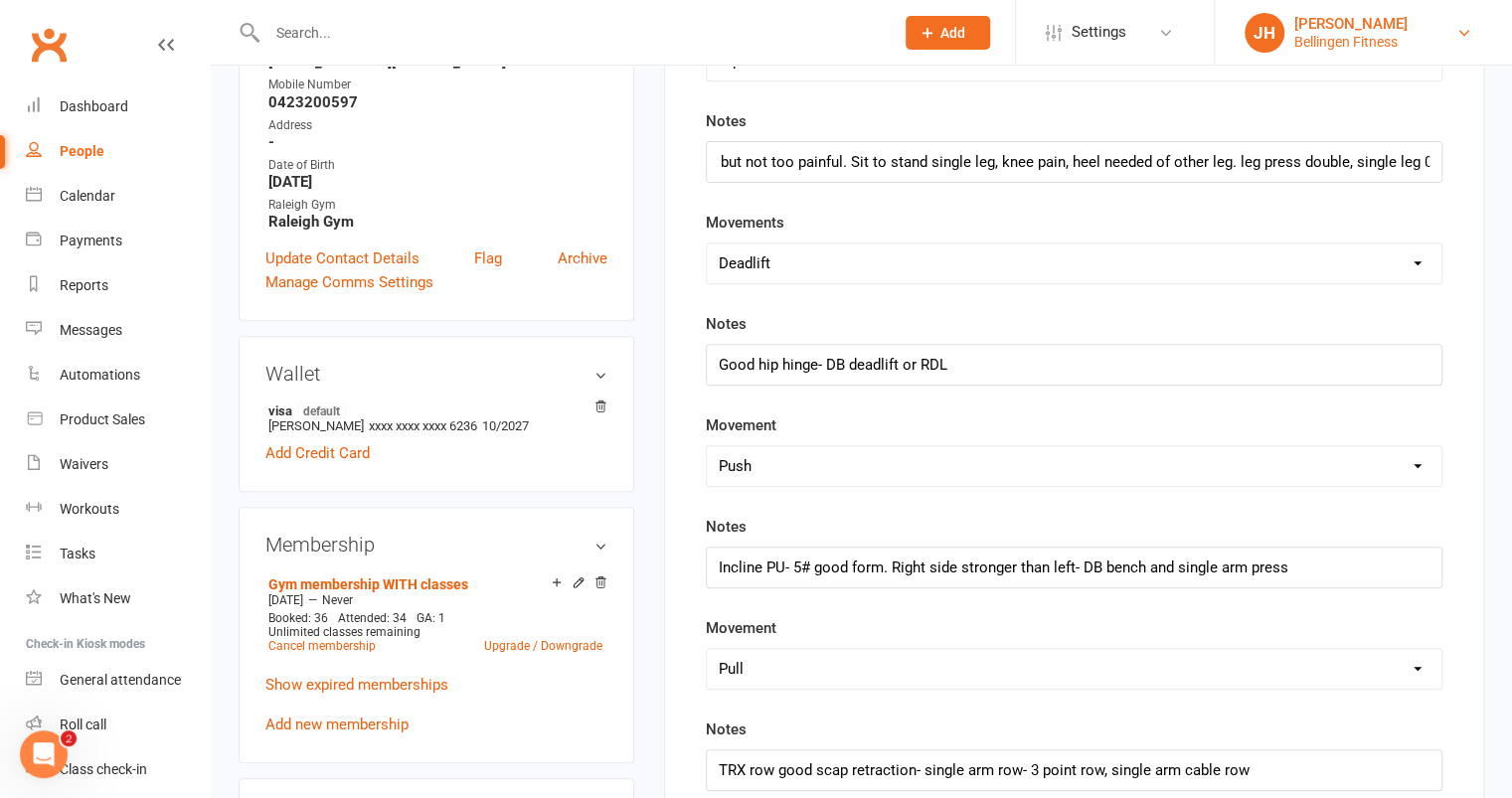 scroll, scrollTop: 0, scrollLeft: 0, axis: both 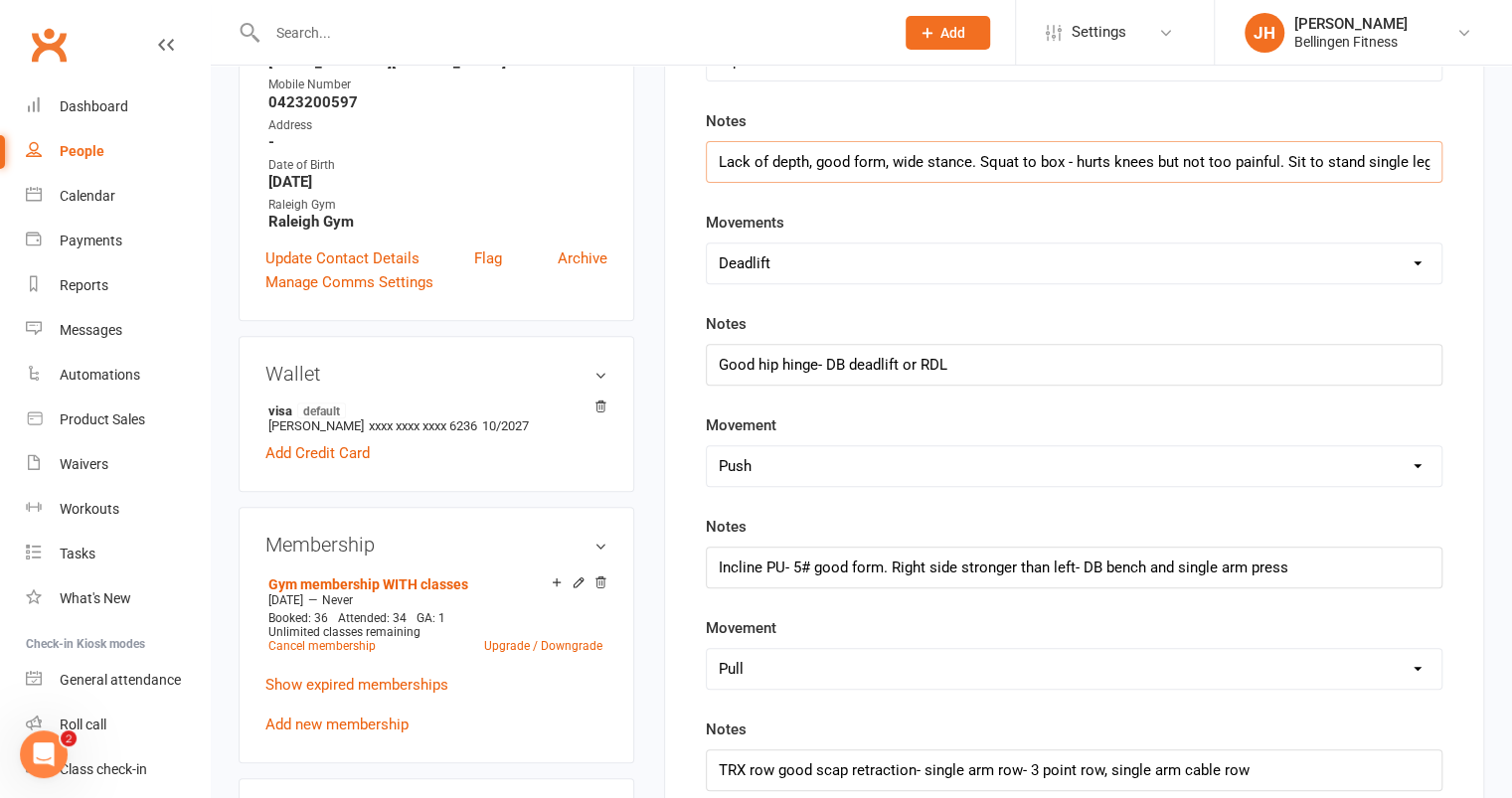 click on "Lack of depth, good form, wide stance. Squat to box - hurts knees but not too painful. Sit to stand single leg, knee pain, heel needed of other leg. leg press double, single leg 0kg" at bounding box center [1074, 162] 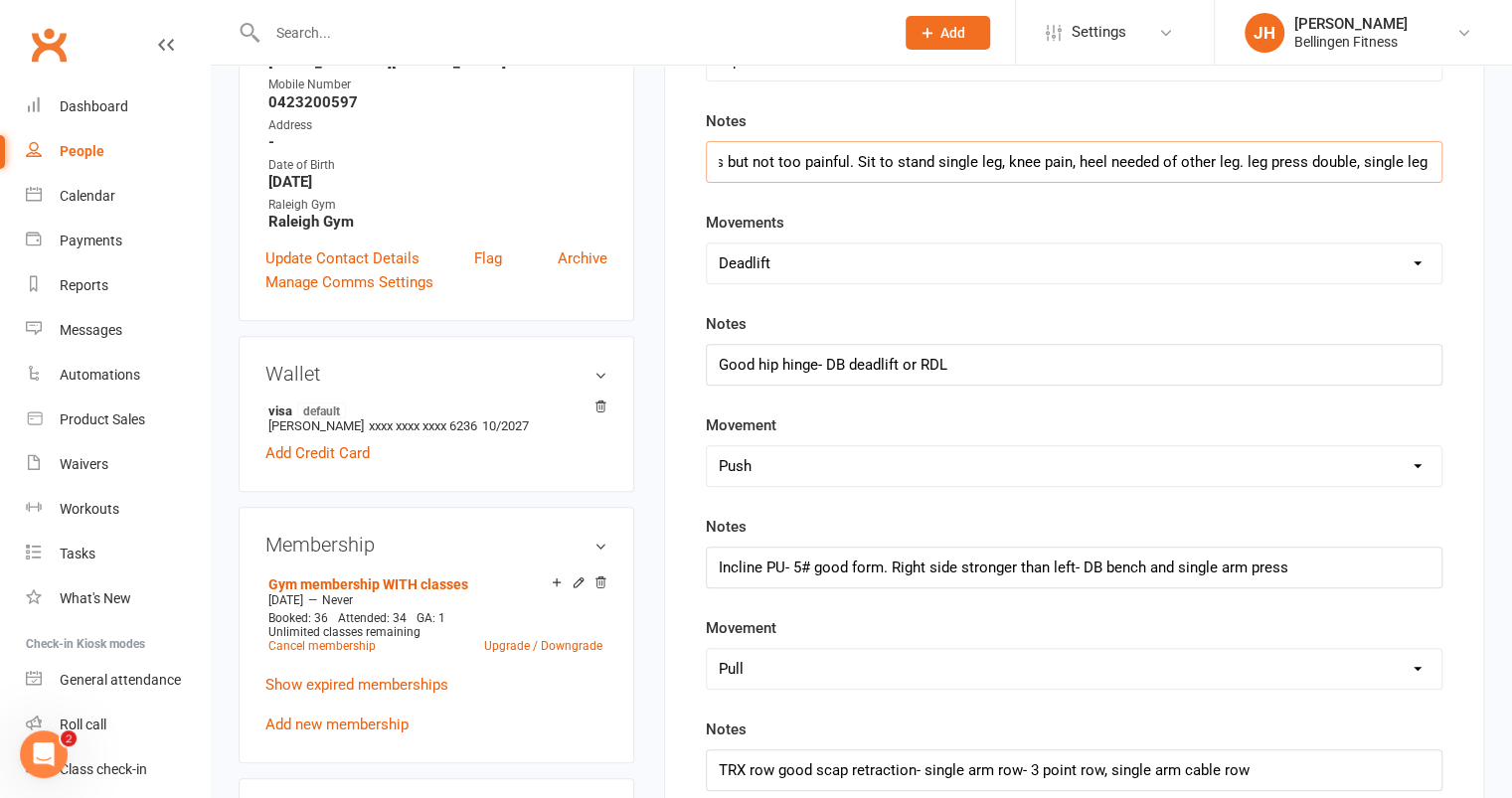scroll, scrollTop: 0, scrollLeft: 444, axis: horizontal 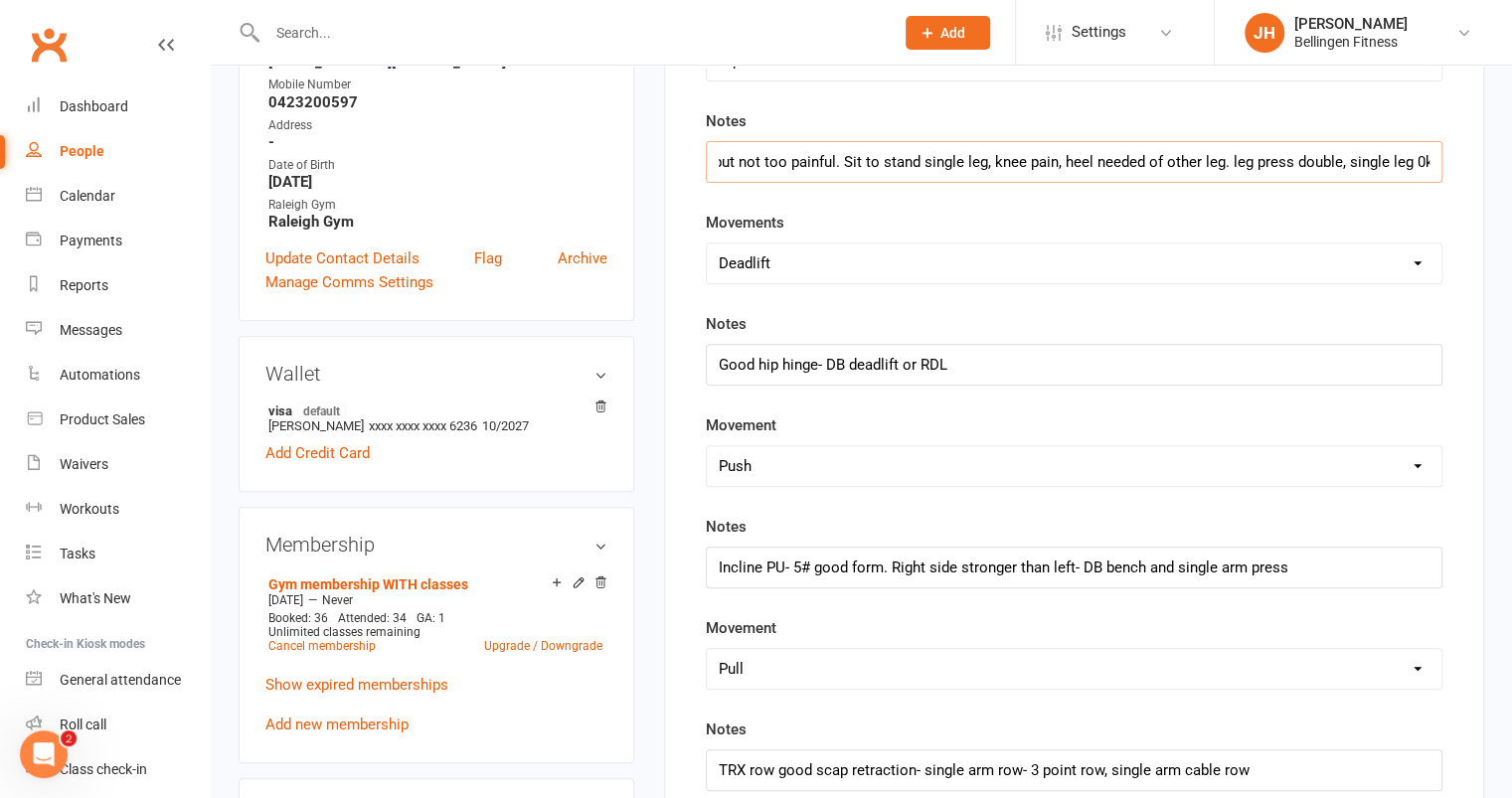 drag, startPoint x: 1223, startPoint y: 153, endPoint x: 1518, endPoint y: 146, distance: 295.083 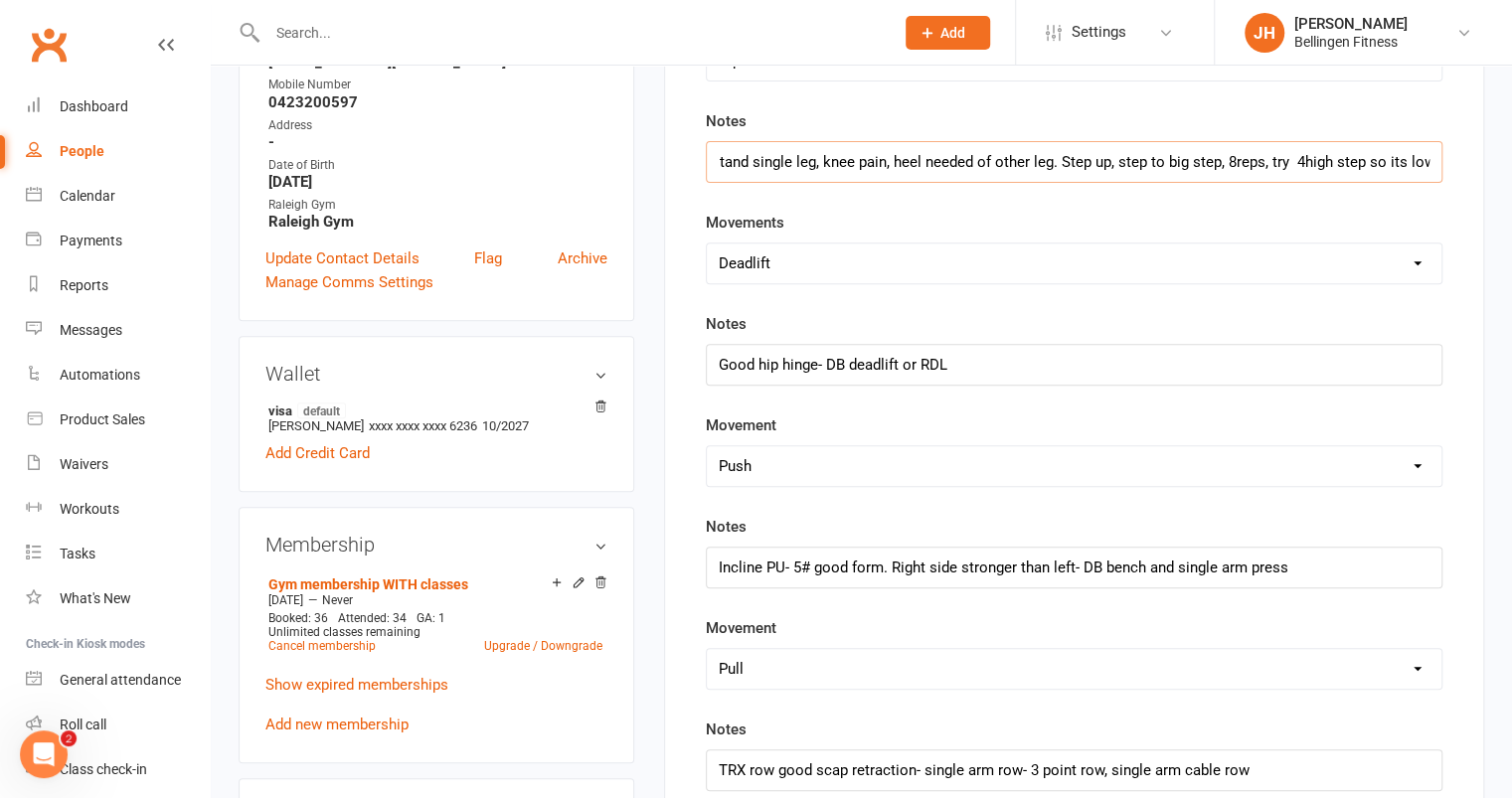 scroll, scrollTop: 0, scrollLeft: 624, axis: horizontal 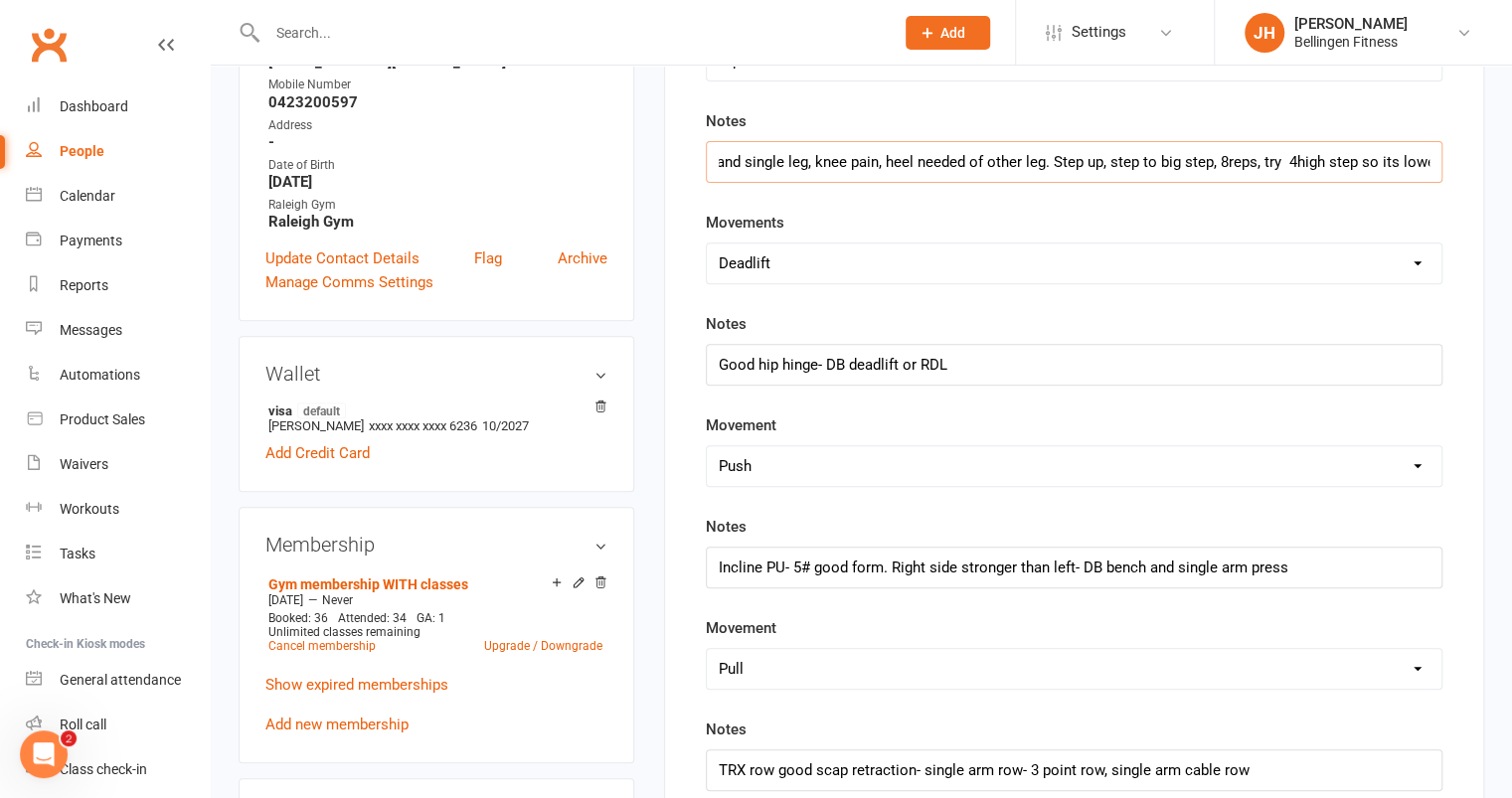 type on "Lack of depth, good form, wide stance. Squat to box - hurts knees but not too painful. Sit to stand single leg, knee pain, heel needed of other leg. Step up, step to big step, 8reps, try  4high step so its lower." 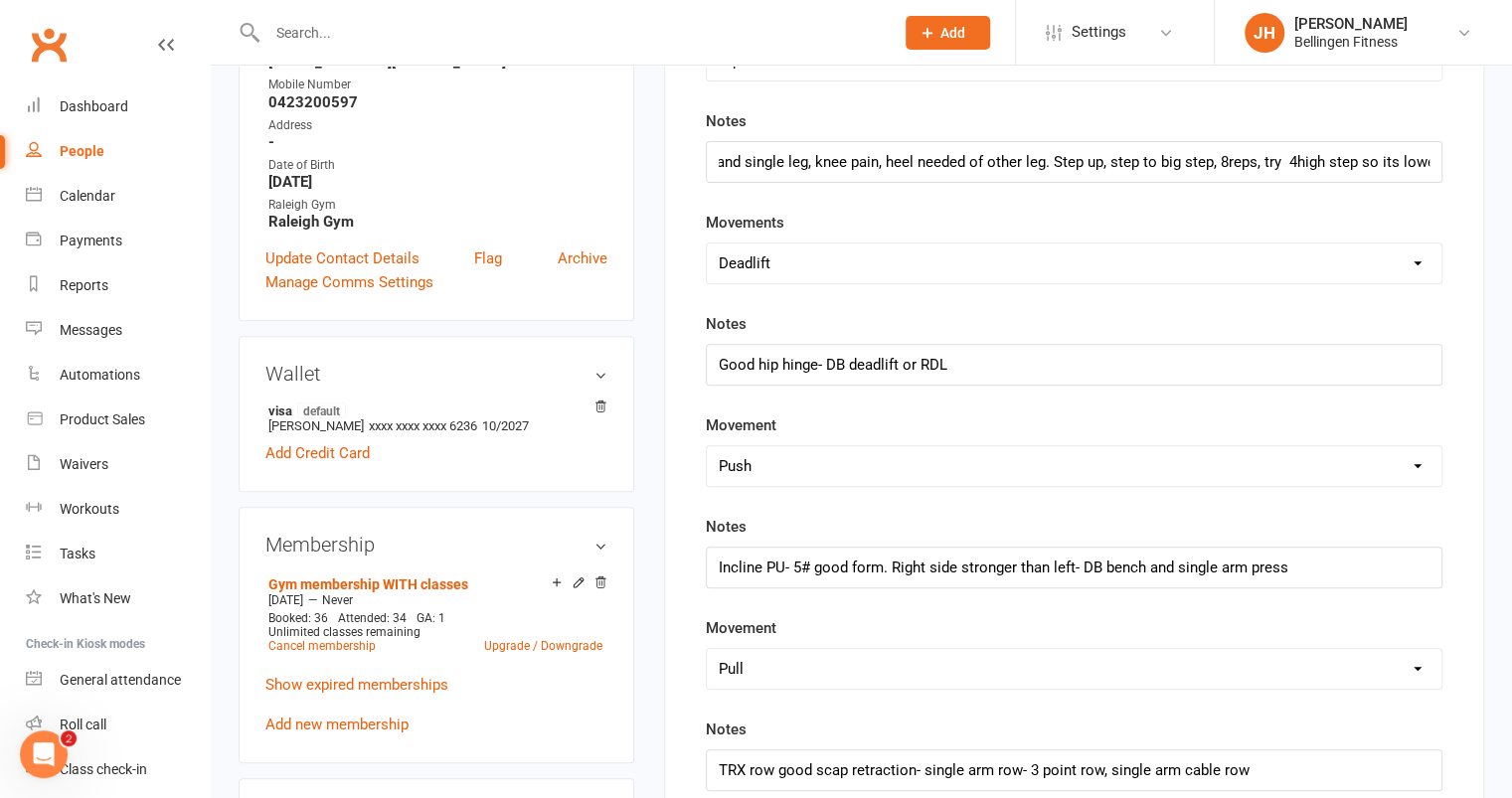 scroll, scrollTop: 0, scrollLeft: 0, axis: both 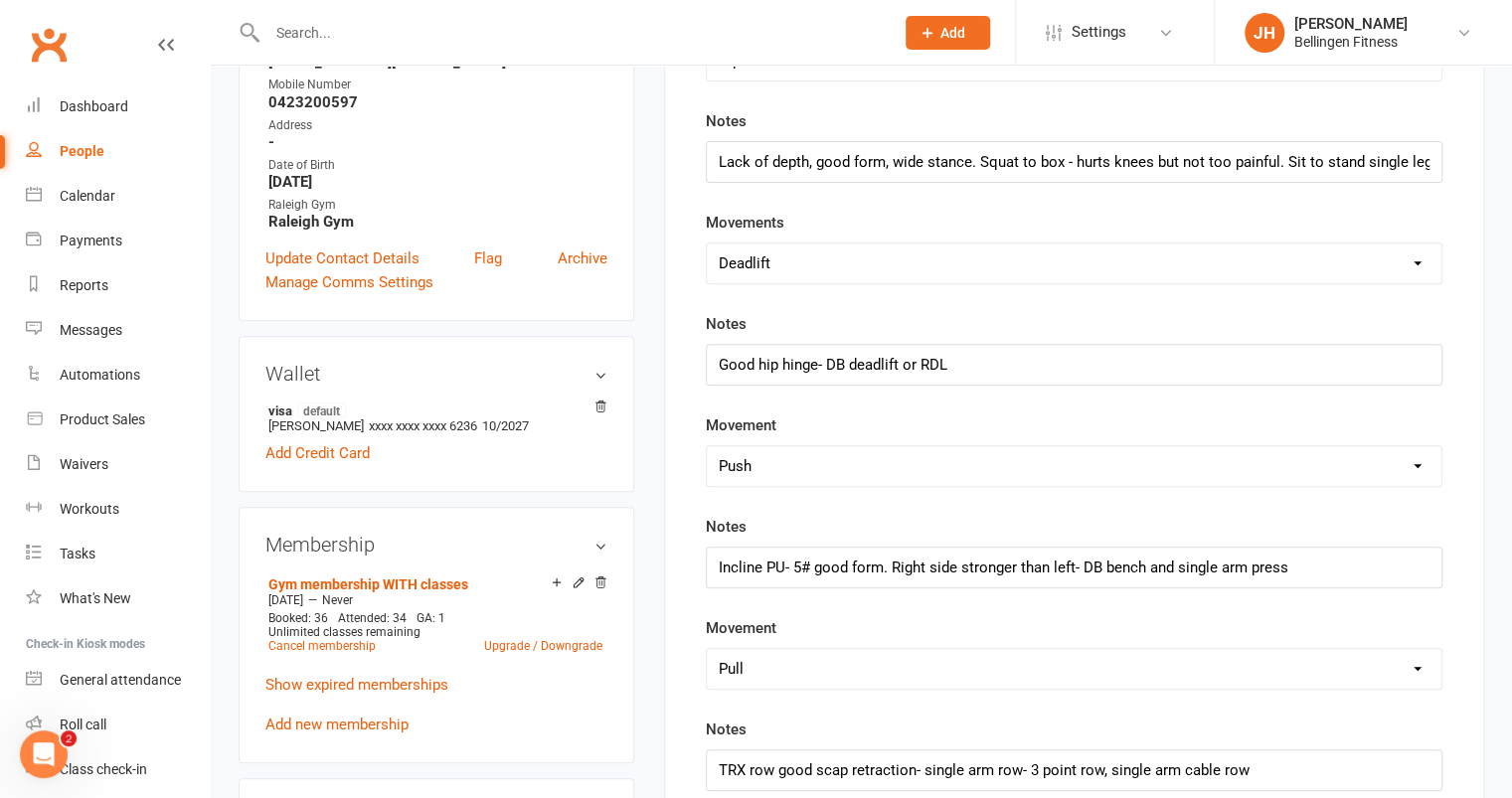 click on "Select Deadlift Squat Overhead press Push Pull Problem areas" at bounding box center [1074, 263] 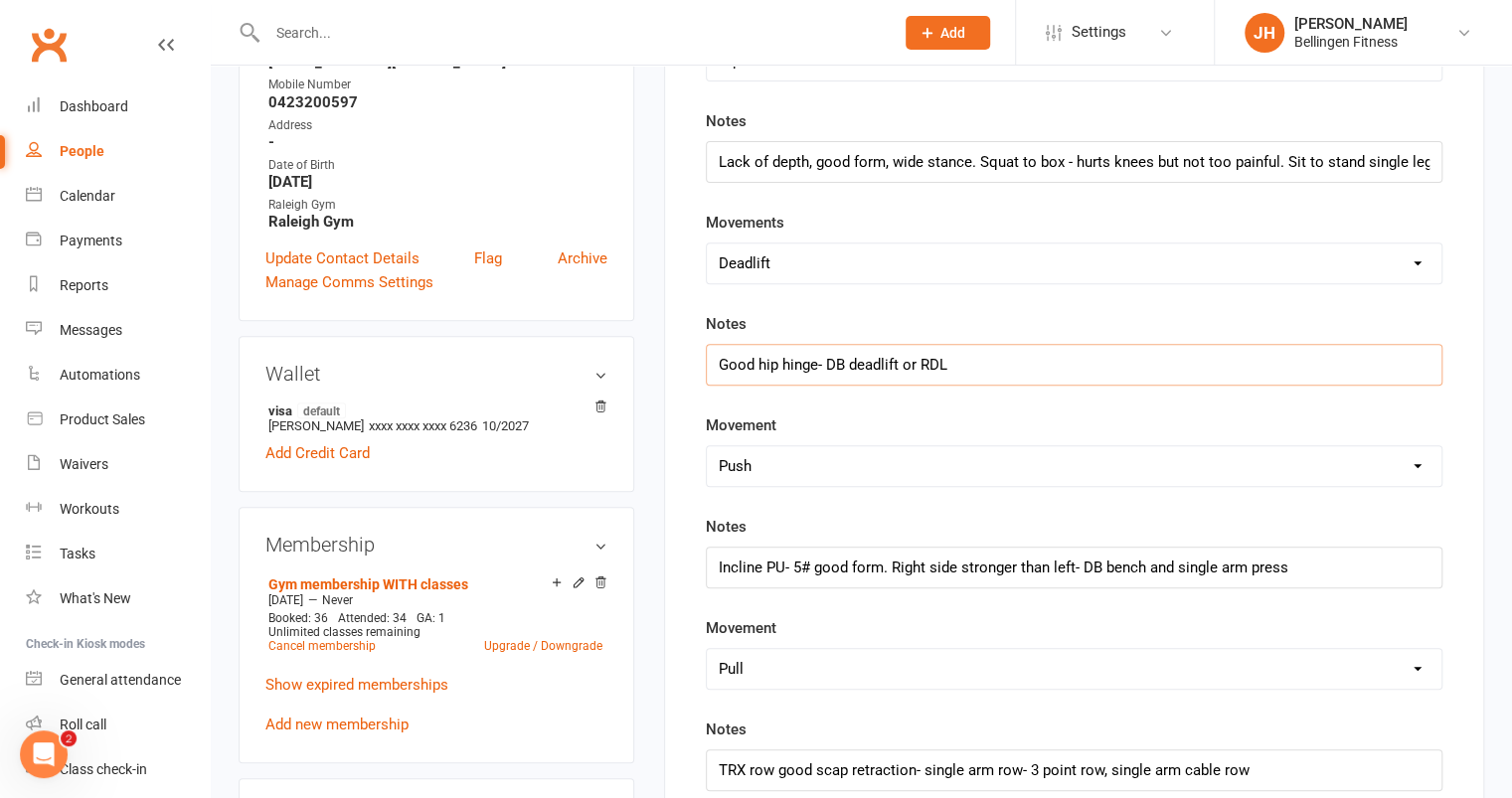 click on "Good hip hinge- DB deadlift or RDL" at bounding box center [1074, 365] 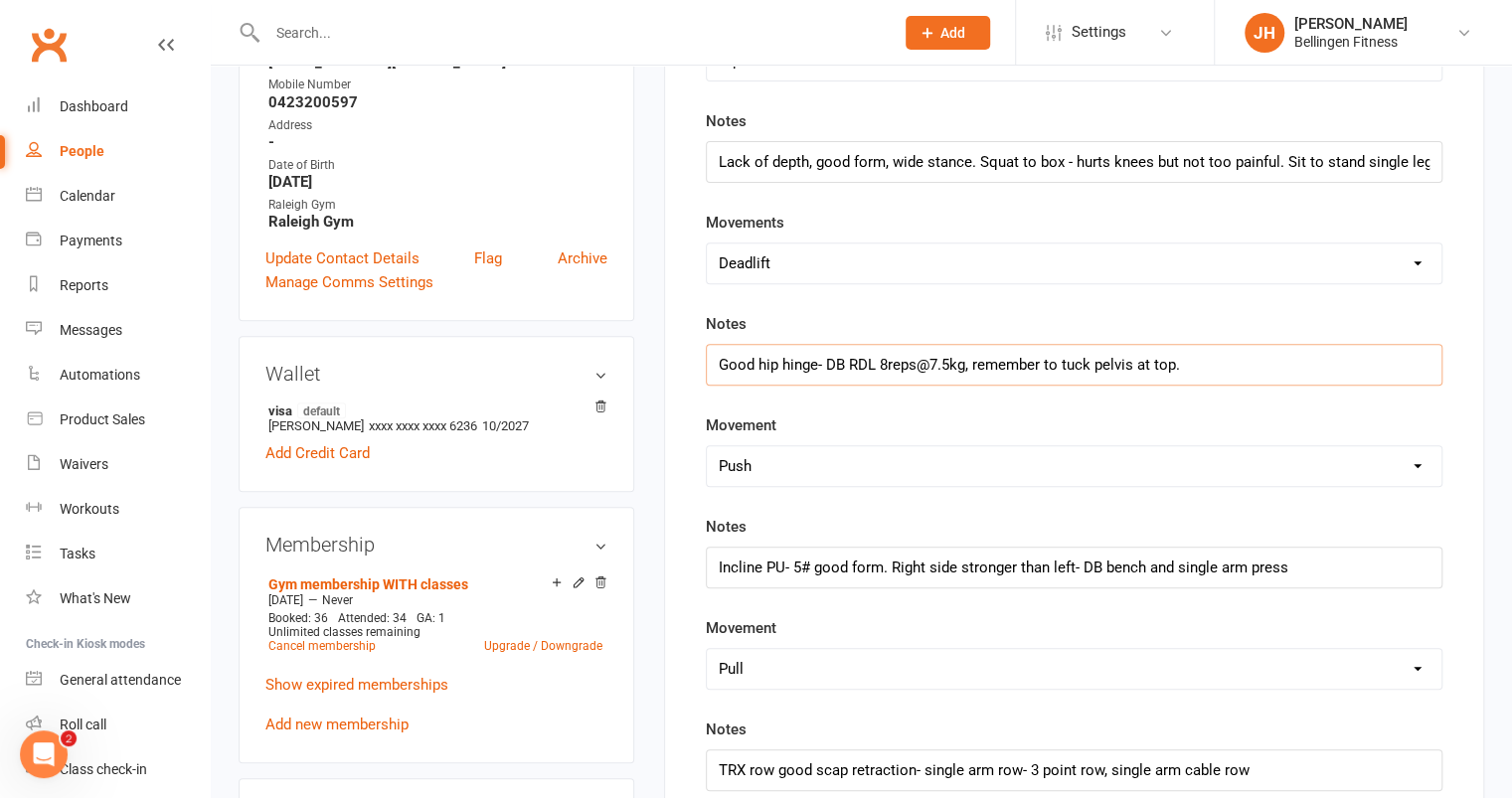 type on "Good hip hinge- DB RDL 8reps@7.5kg, remember to tuck pelvis at top." 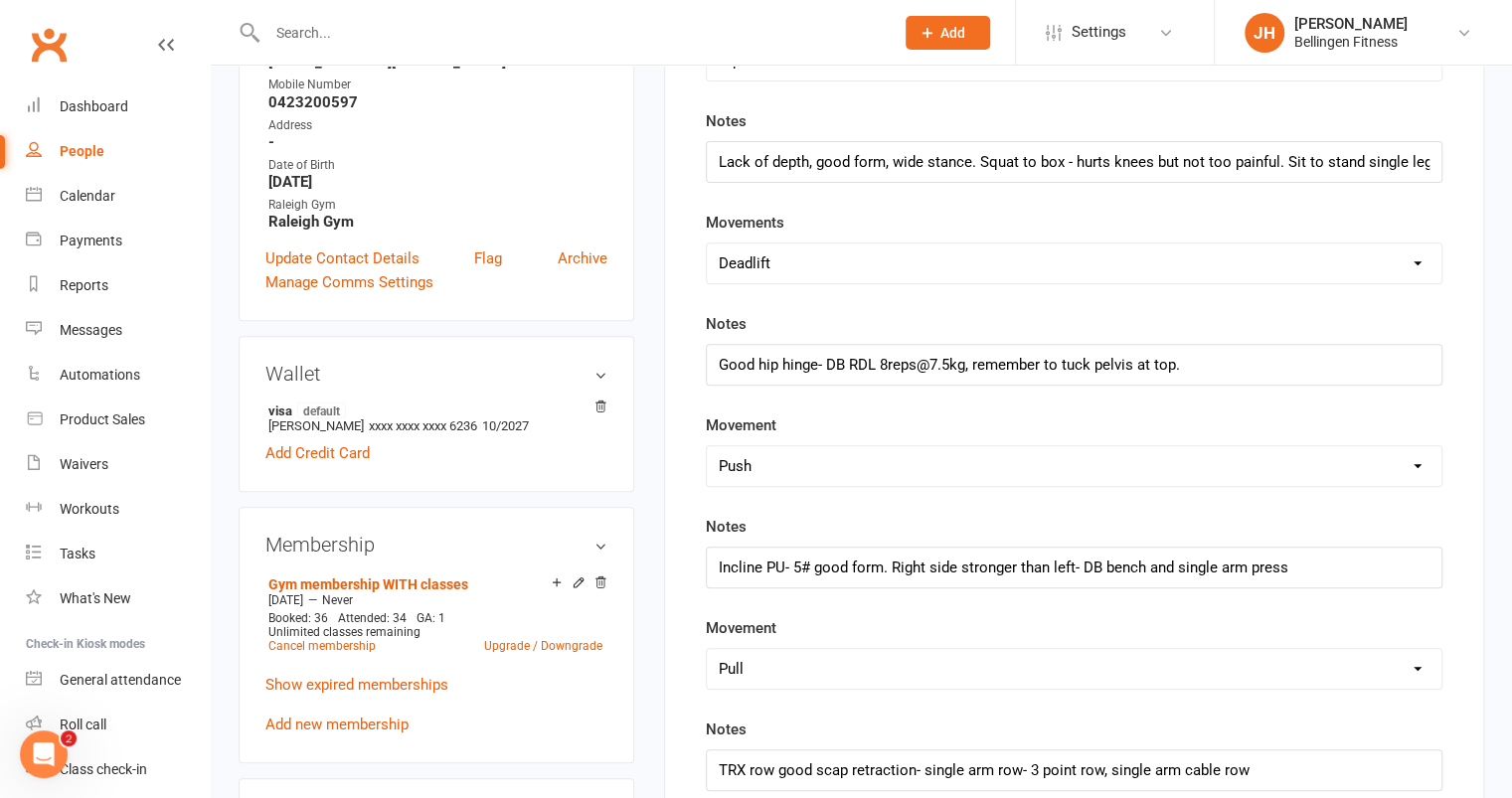 click on "Select Deadlift Squat Overhead press Push Pull Problem areas" at bounding box center (1074, 466) 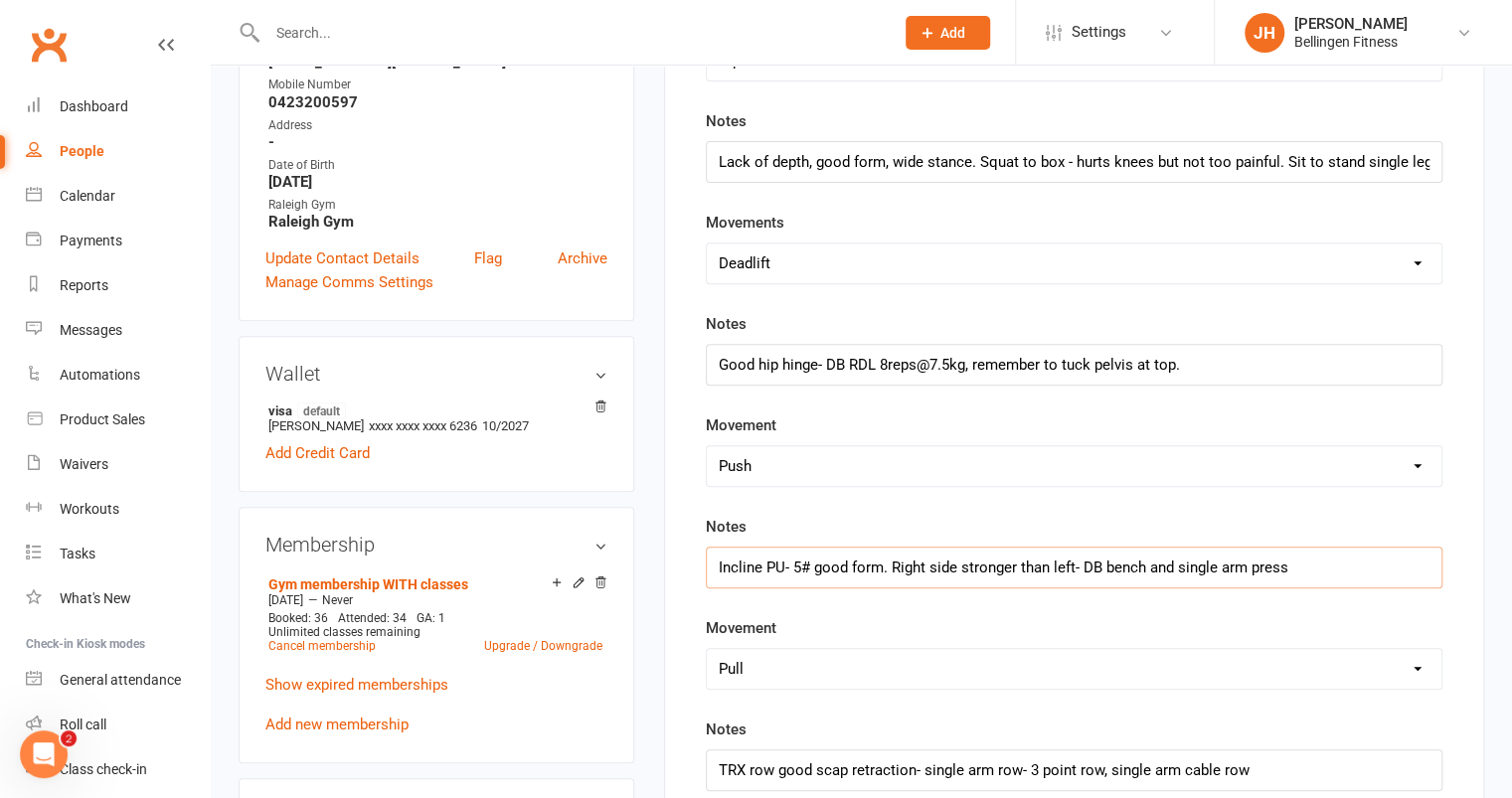 drag, startPoint x: 716, startPoint y: 565, endPoint x: 1330, endPoint y: 607, distance: 615.43481 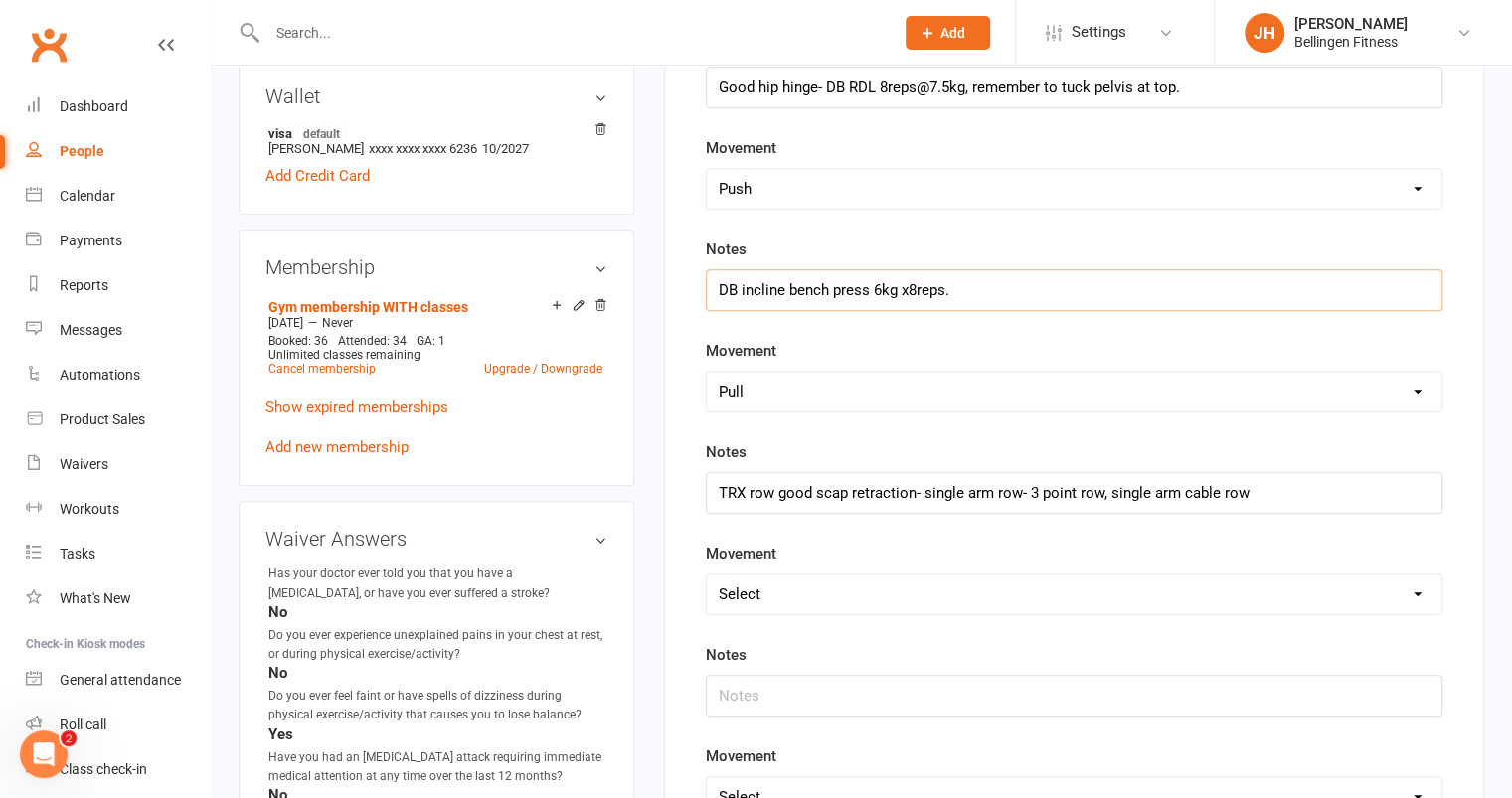 scroll, scrollTop: 629, scrollLeft: 0, axis: vertical 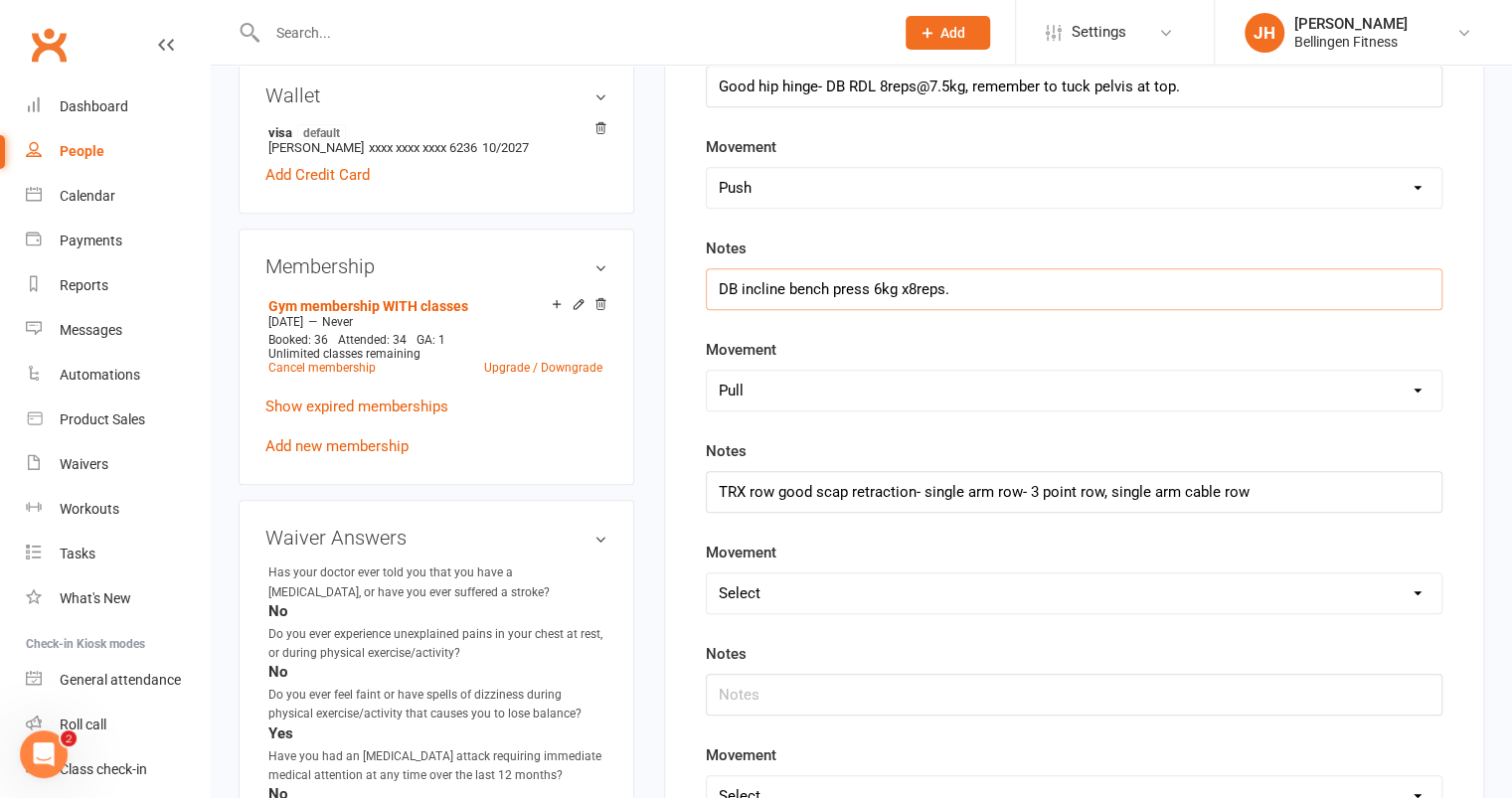 type on "DB incline bench press 6kg x8reps." 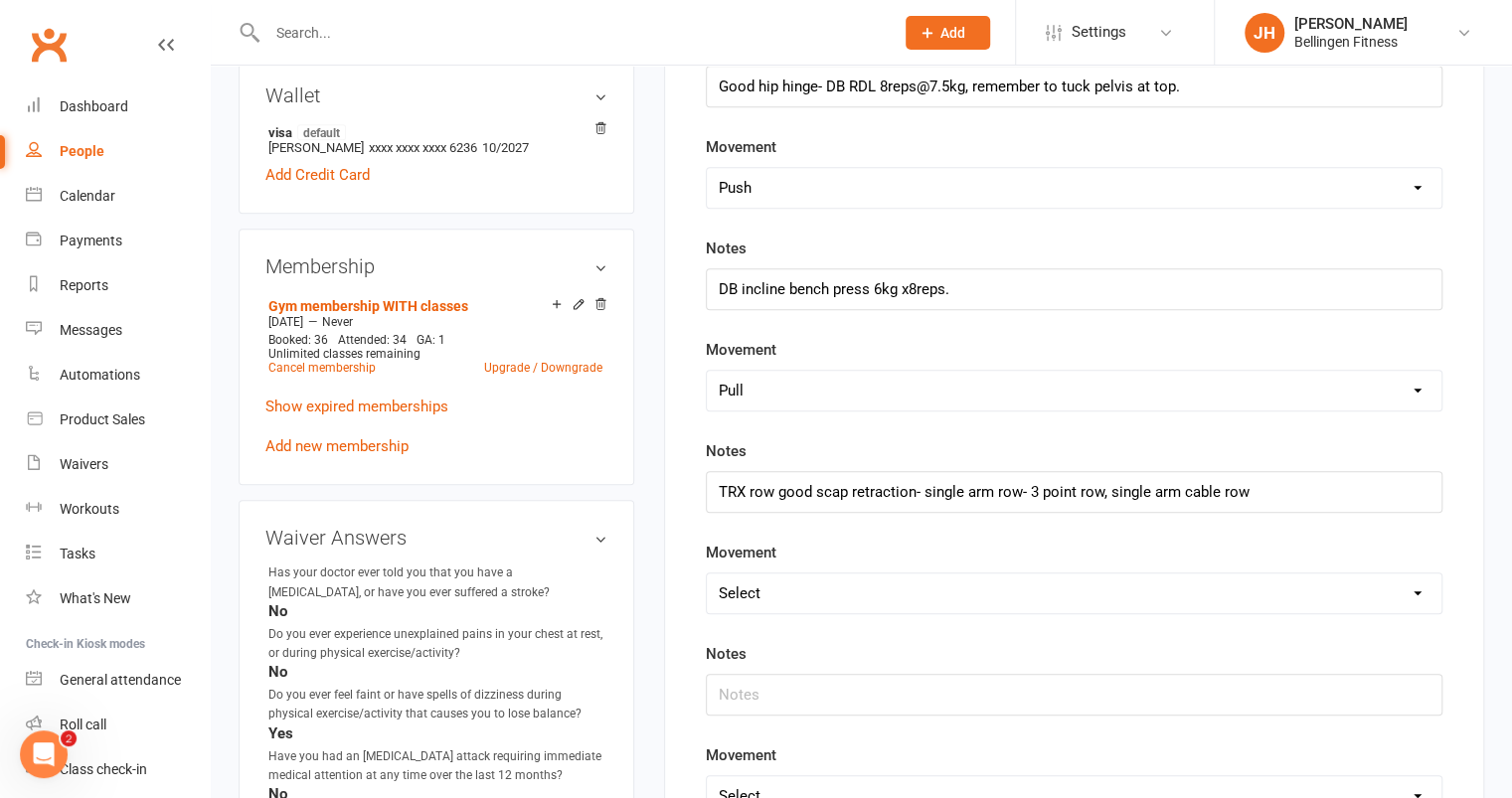 click on "Select Deadlift Squat Overhead press Push Pull Problem areas" at bounding box center (1074, 593) 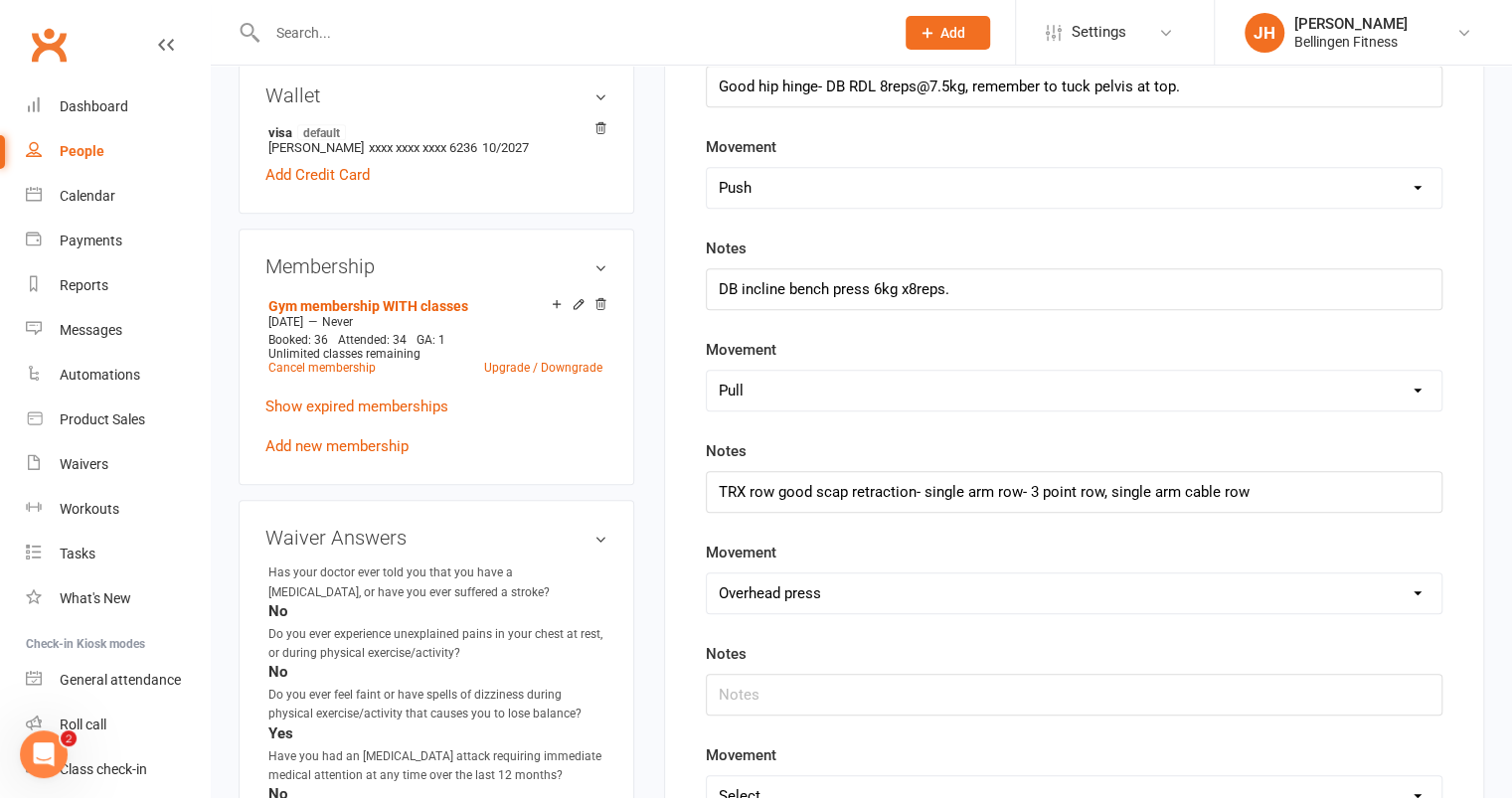 click on "Select Deadlift Squat Overhead press Push Pull Problem areas" at bounding box center [1074, 593] 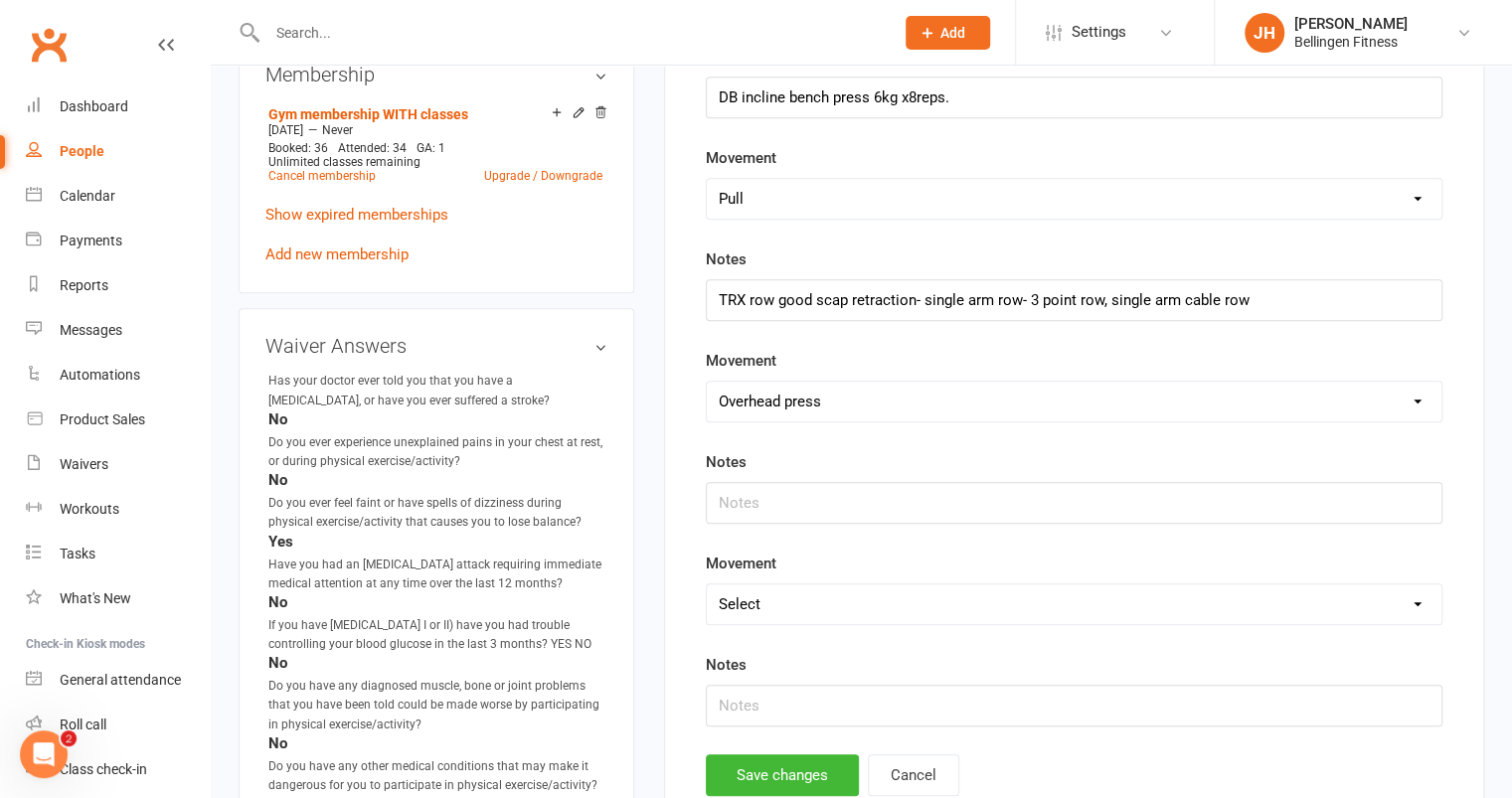 scroll, scrollTop: 820, scrollLeft: 0, axis: vertical 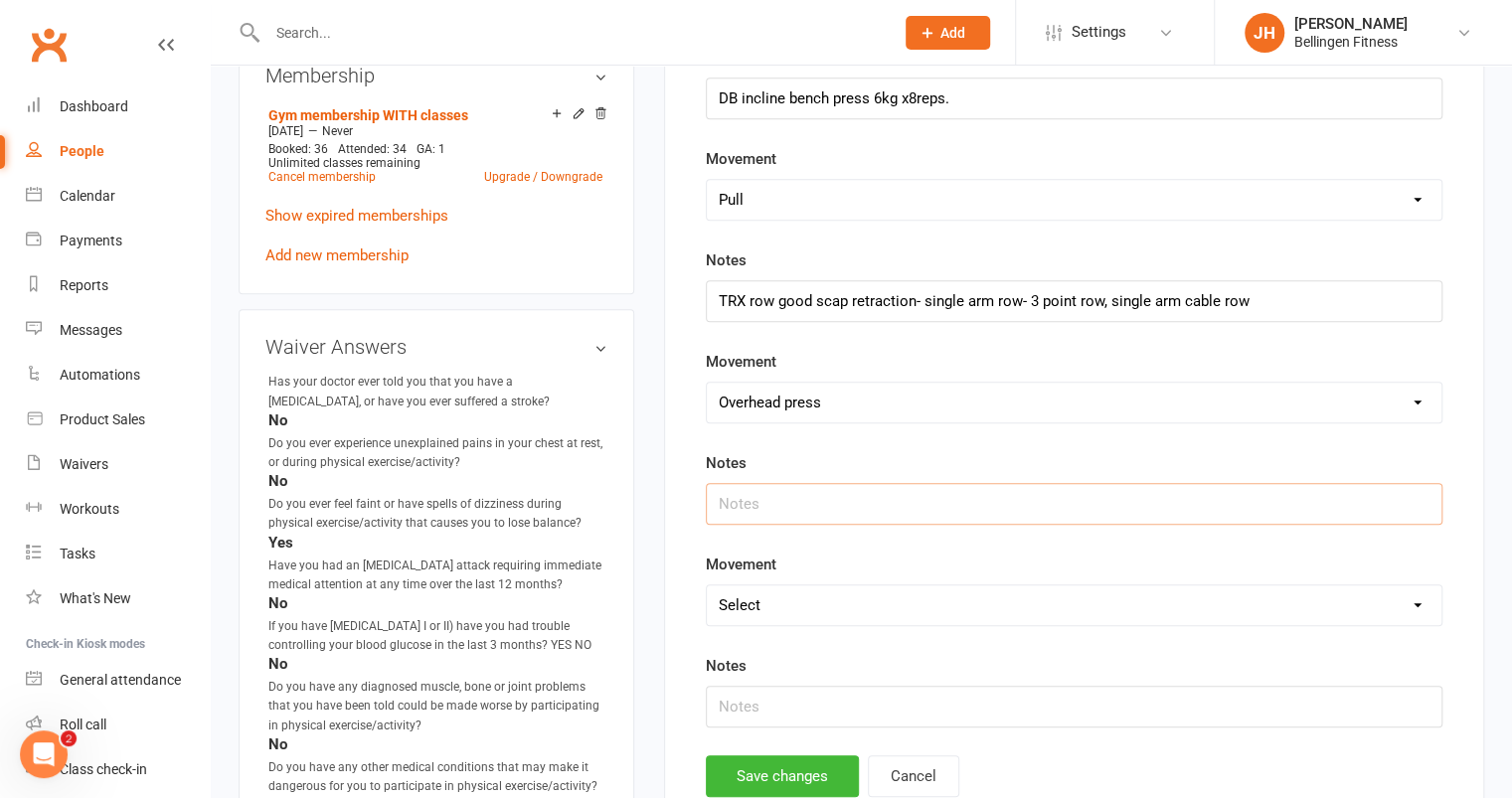 click at bounding box center [1074, 504] 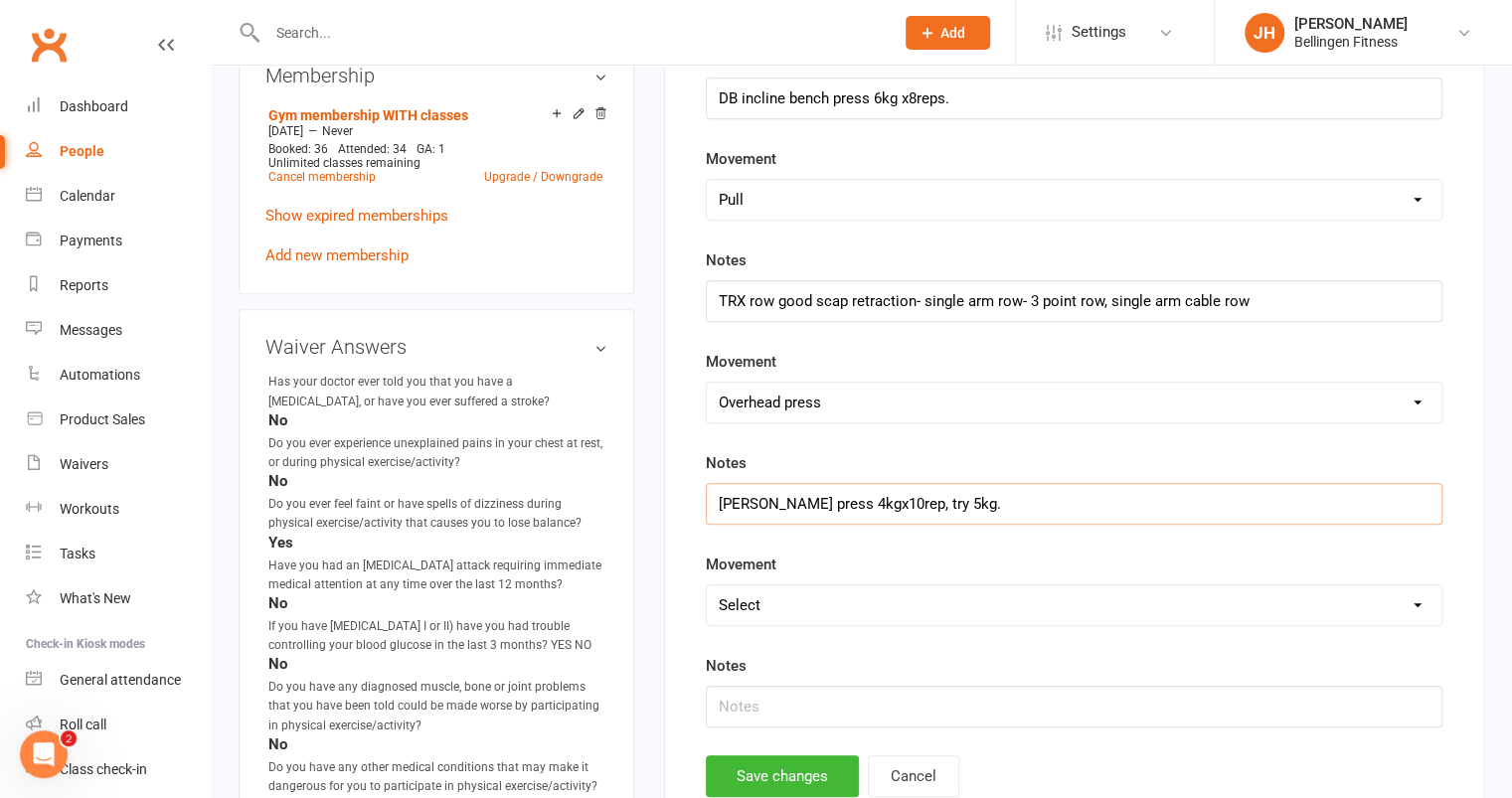 type on "[PERSON_NAME] press 4kgx10rep, try 5kg." 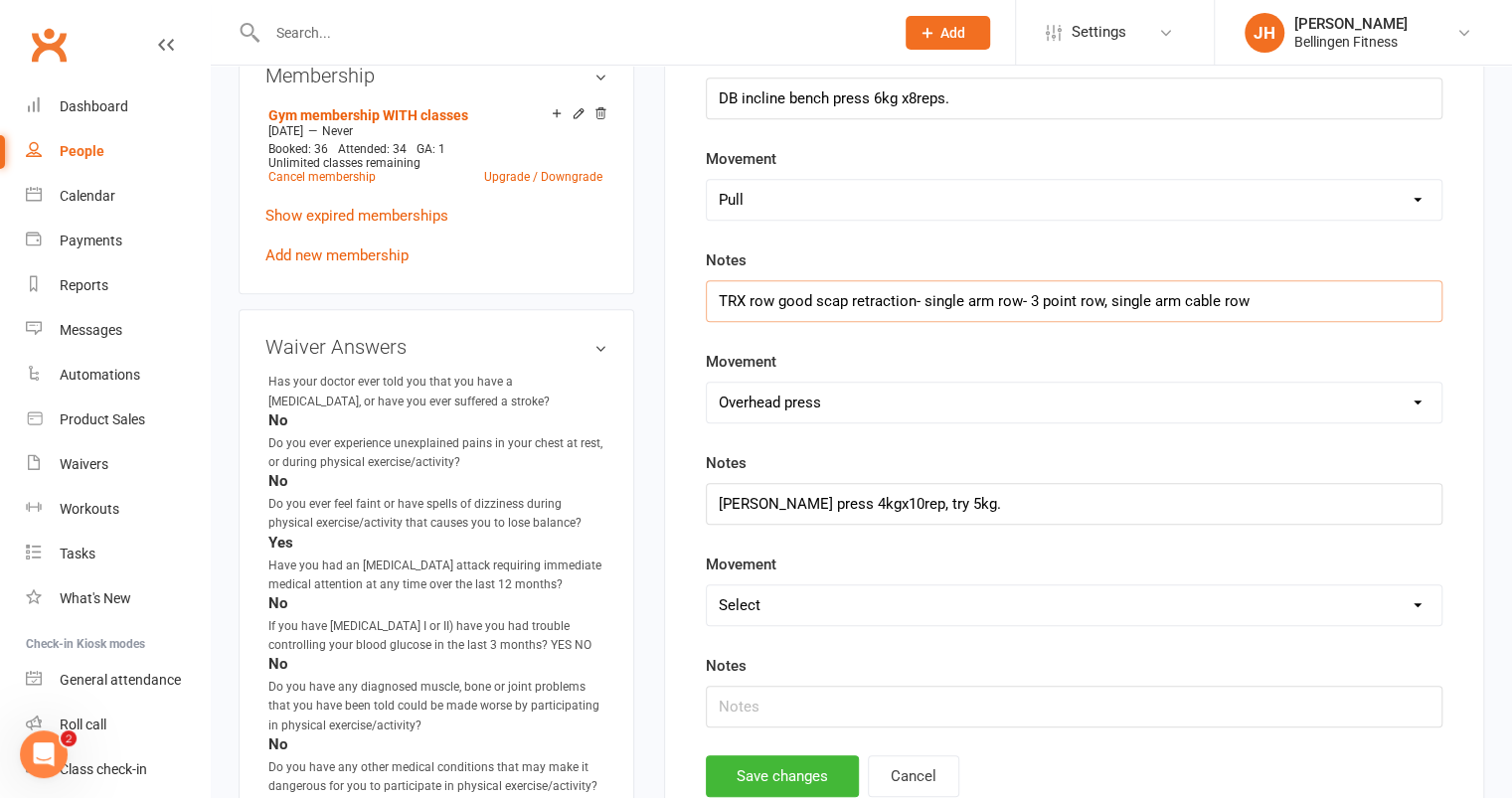 drag, startPoint x: 1269, startPoint y: 292, endPoint x: 744, endPoint y: 263, distance: 525.8003 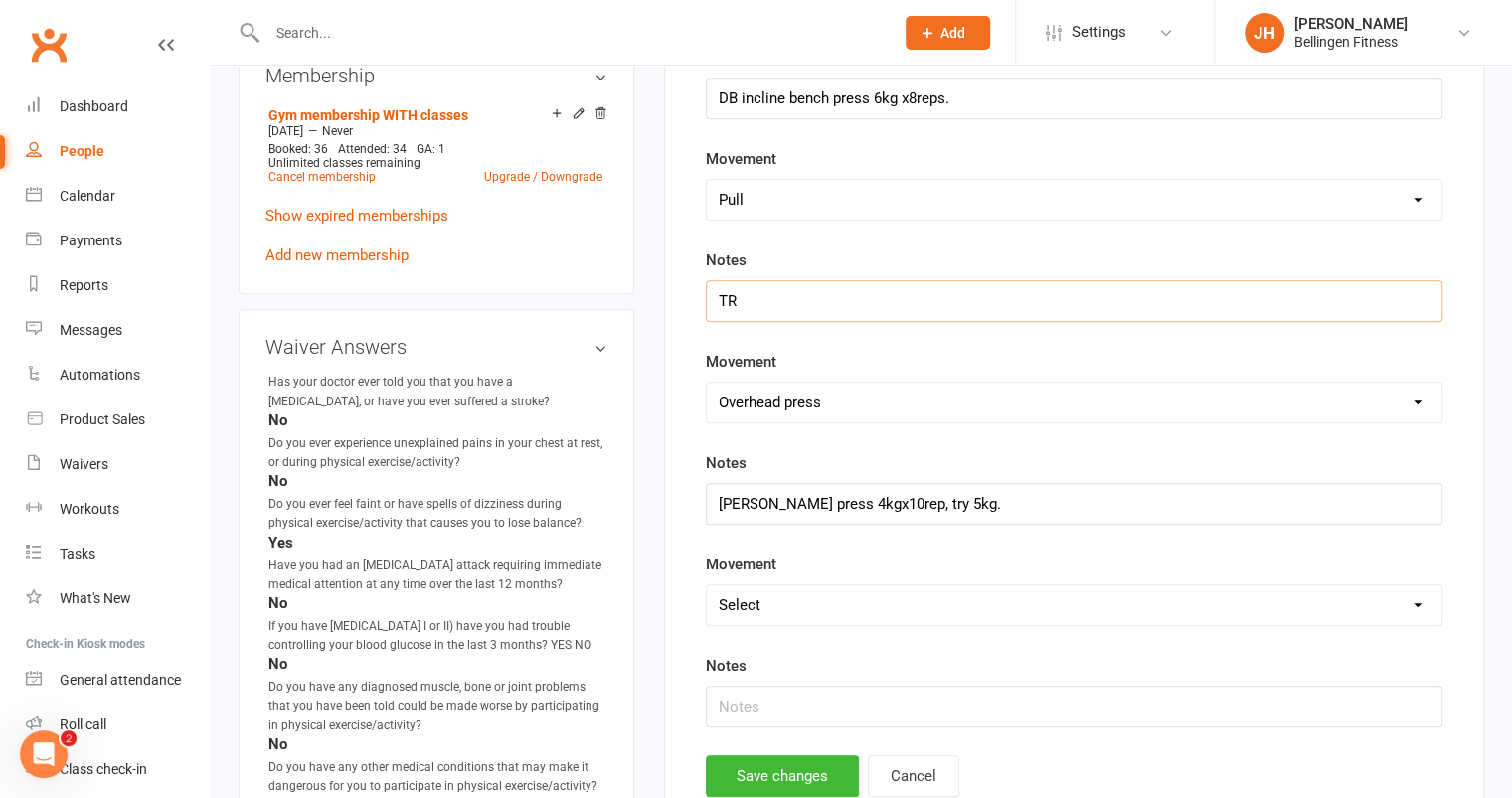 type on "T" 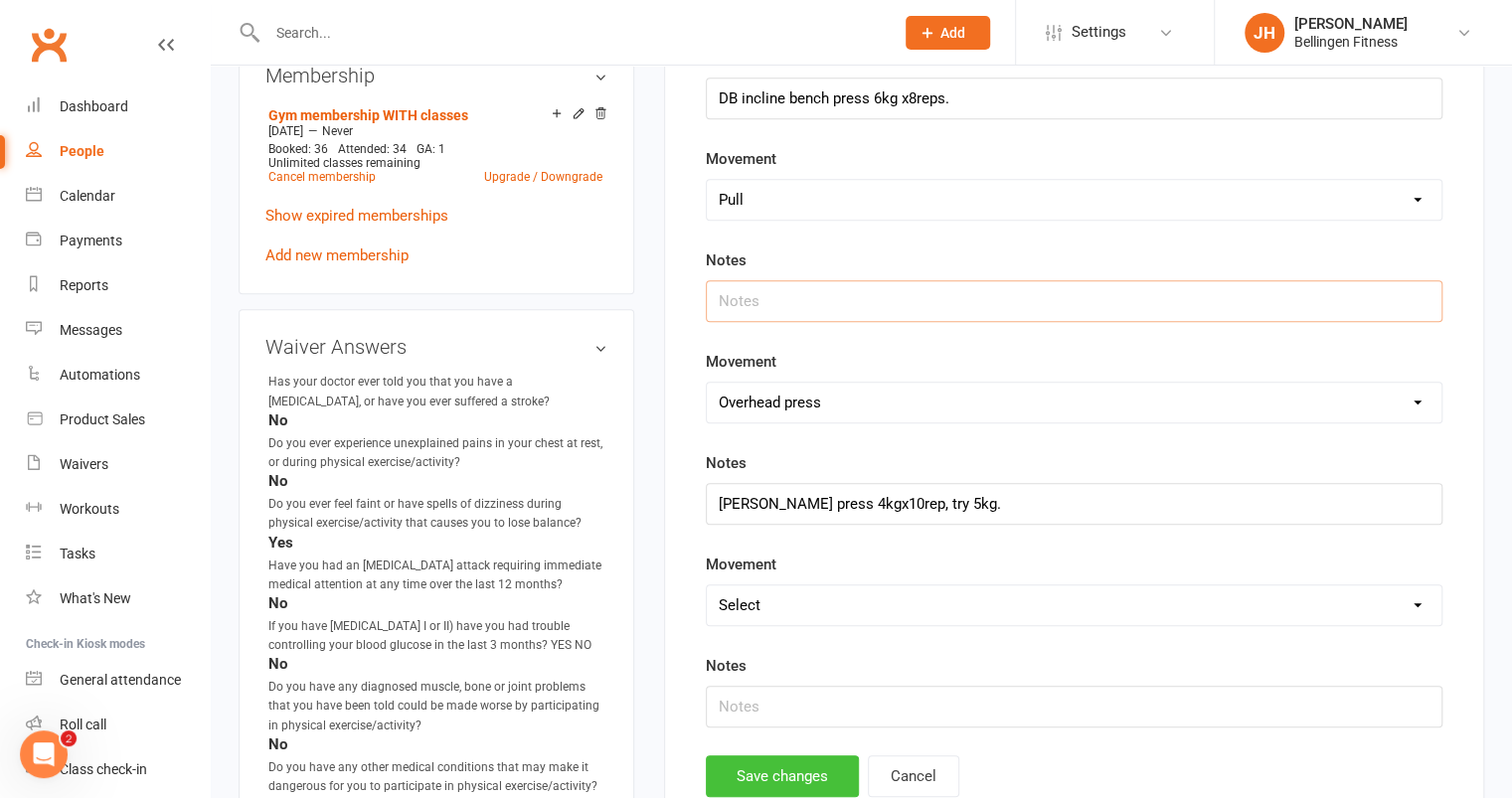 type 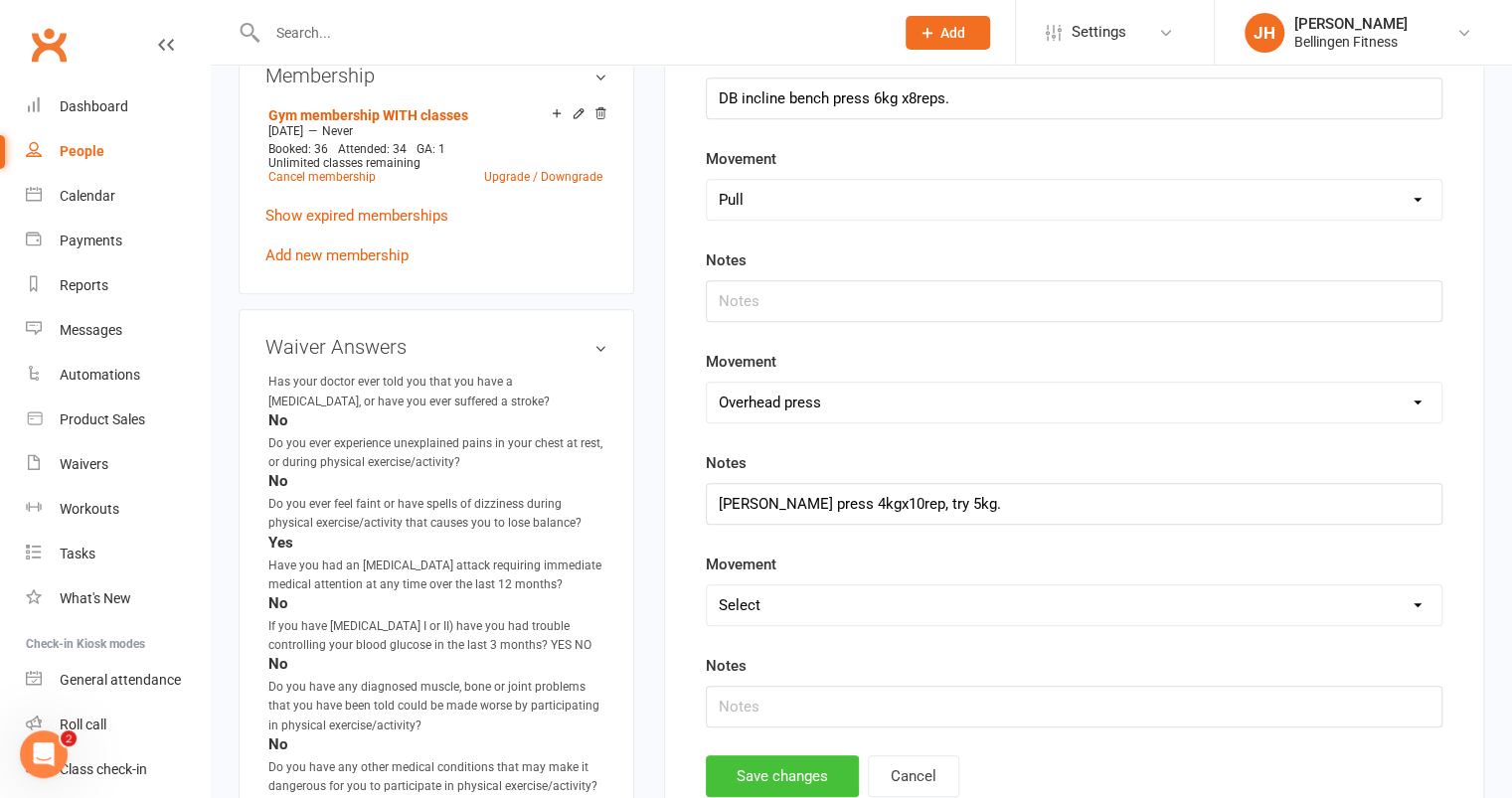 click on "Save changes" at bounding box center [782, 776] 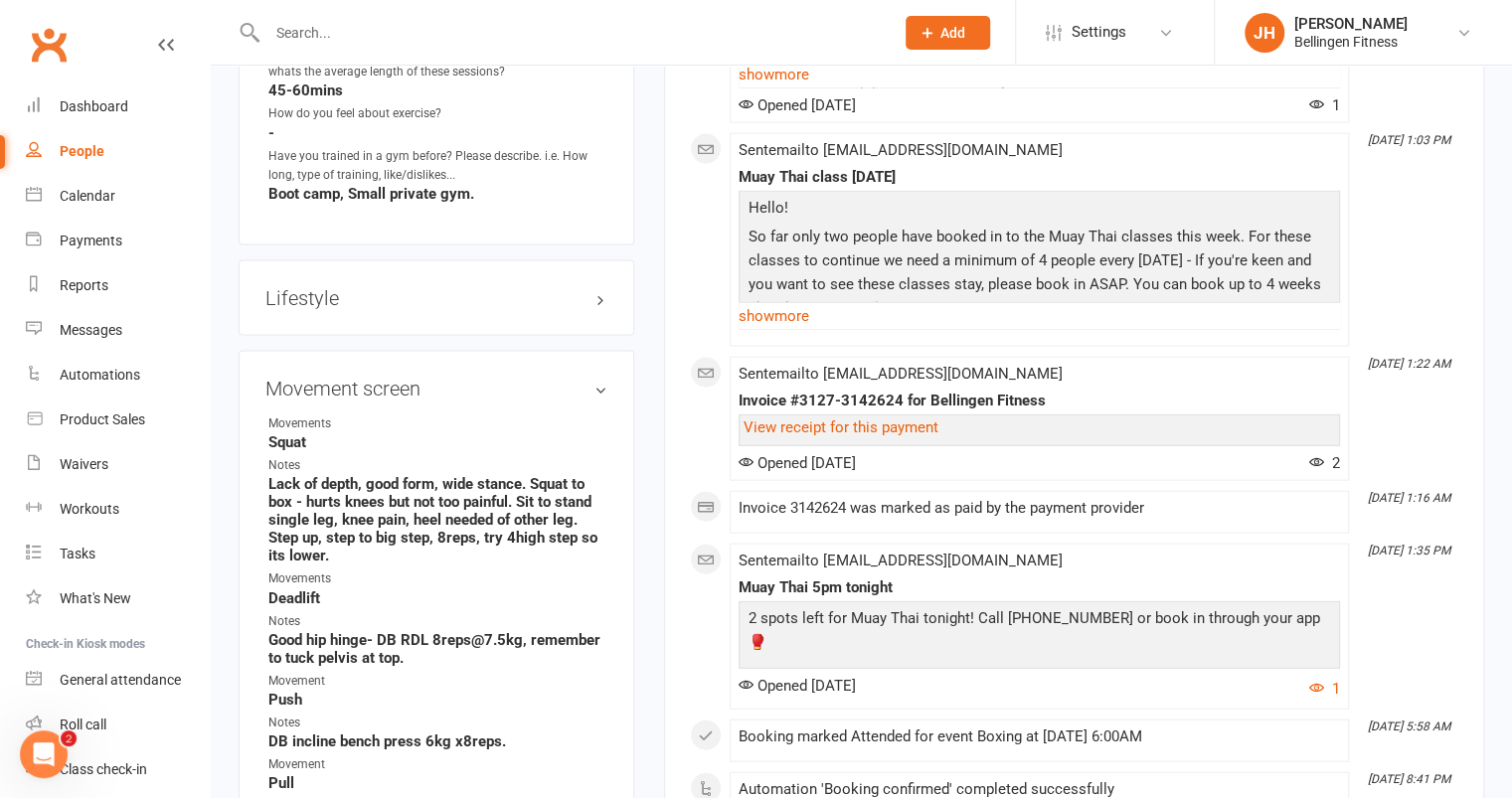 scroll, scrollTop: 2447, scrollLeft: 0, axis: vertical 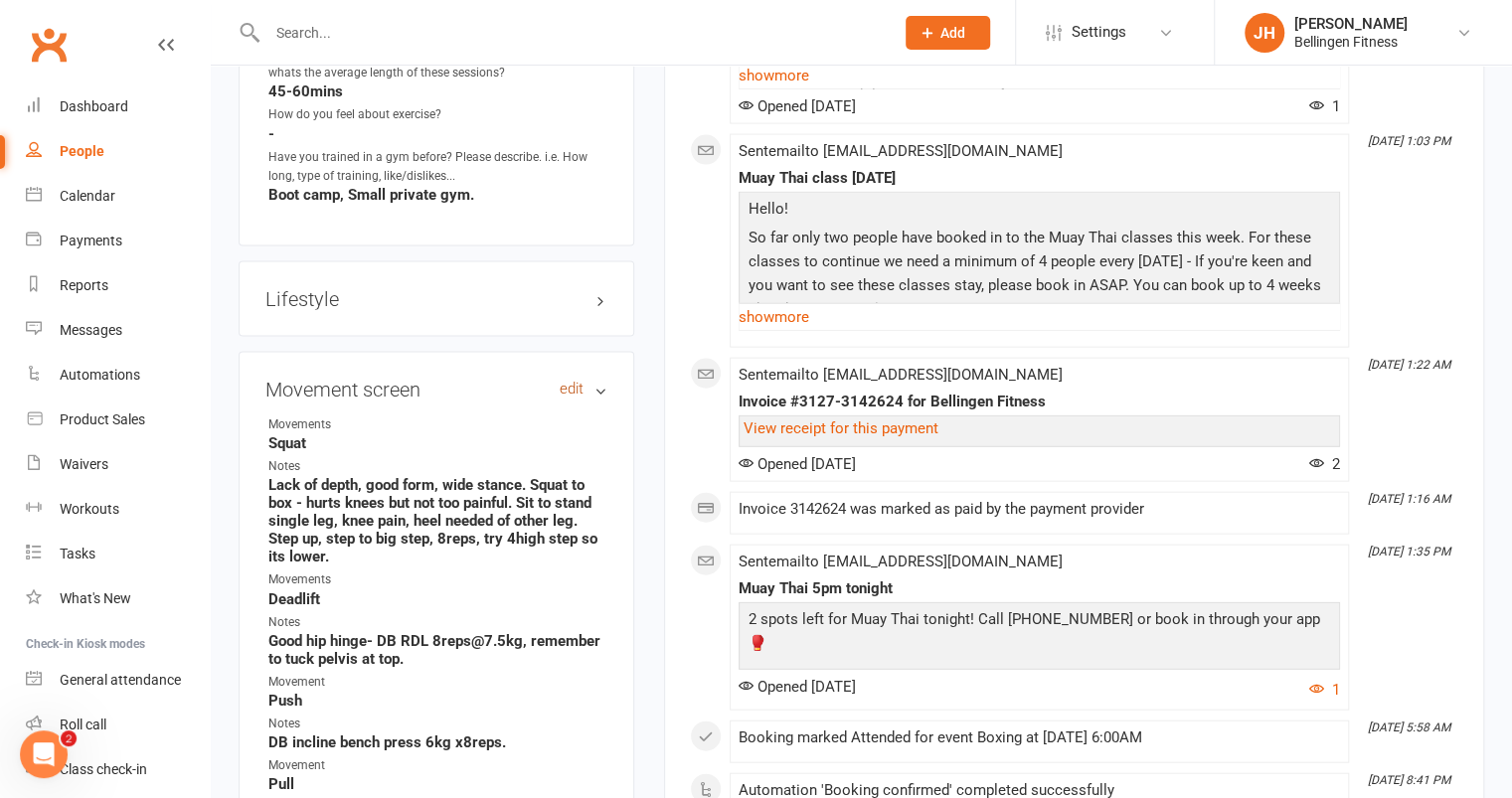 click on "edit" at bounding box center [572, 389] 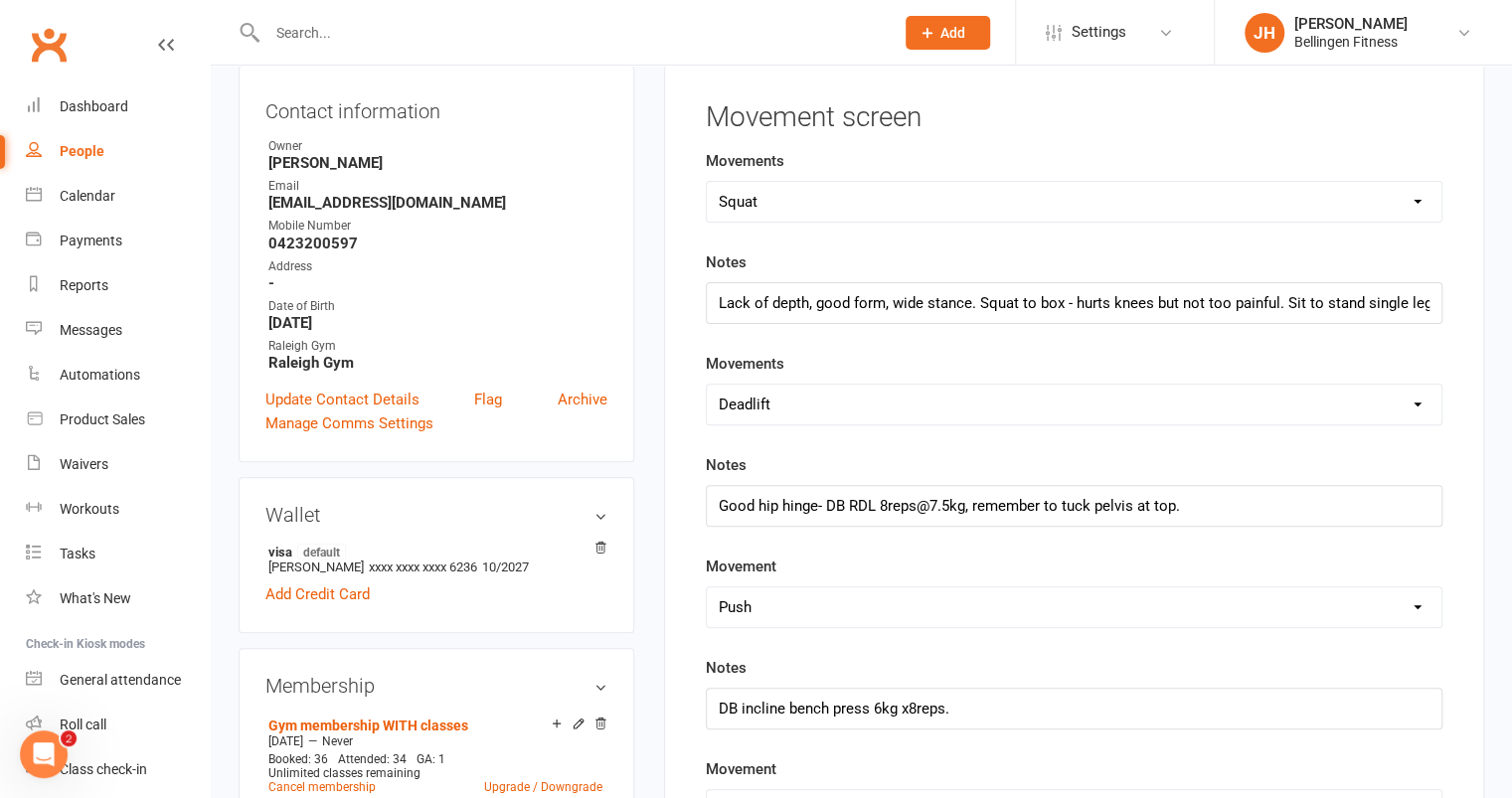 scroll, scrollTop: 169, scrollLeft: 0, axis: vertical 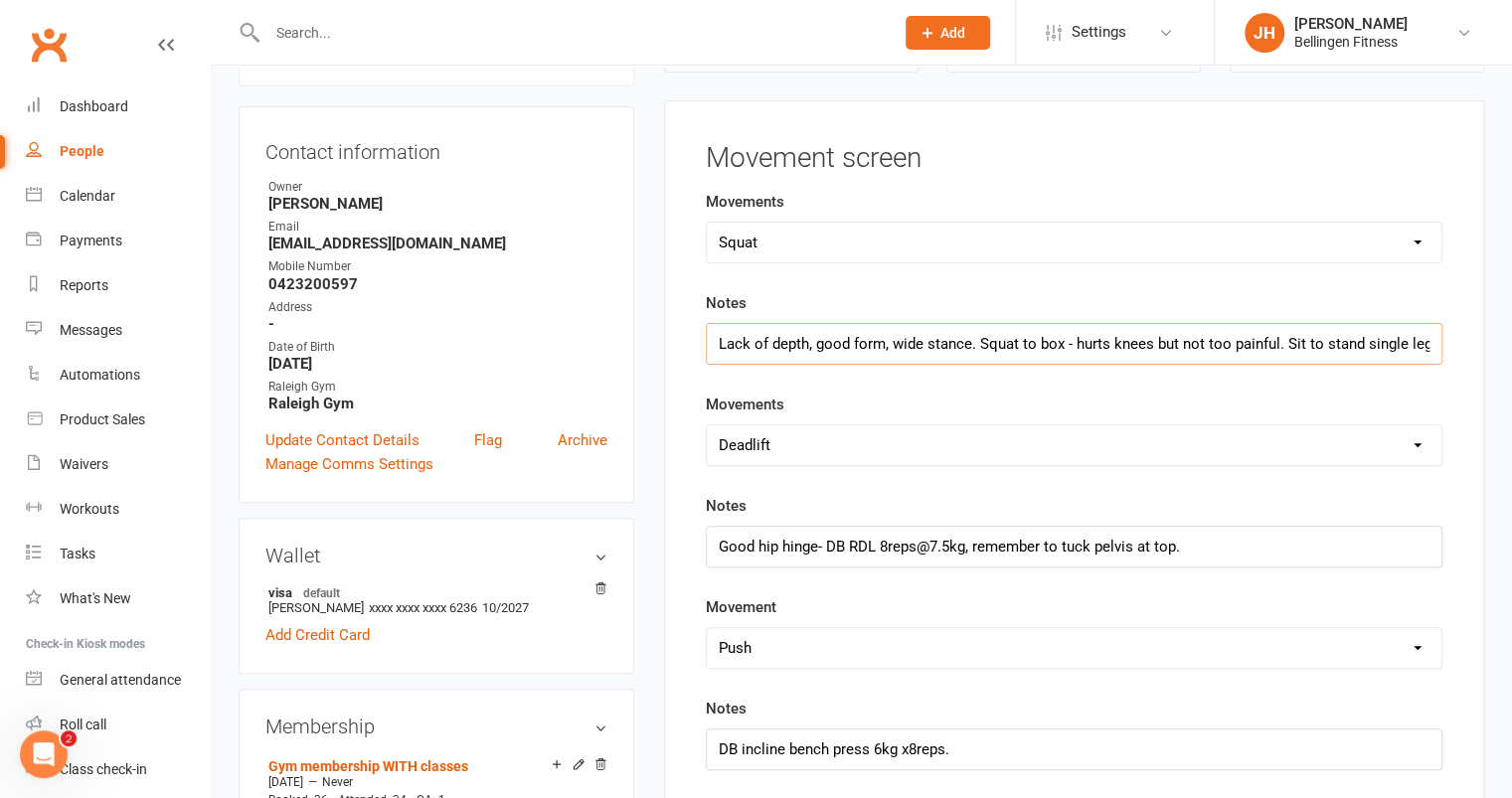 click on "Lack of depth, good form, wide stance. Squat to box - hurts knees but not too painful. Sit to stand single leg, knee pain, heel needed of other leg. Step up, step to big step, 8reps, try  4high step so its lower." at bounding box center [1074, 344] 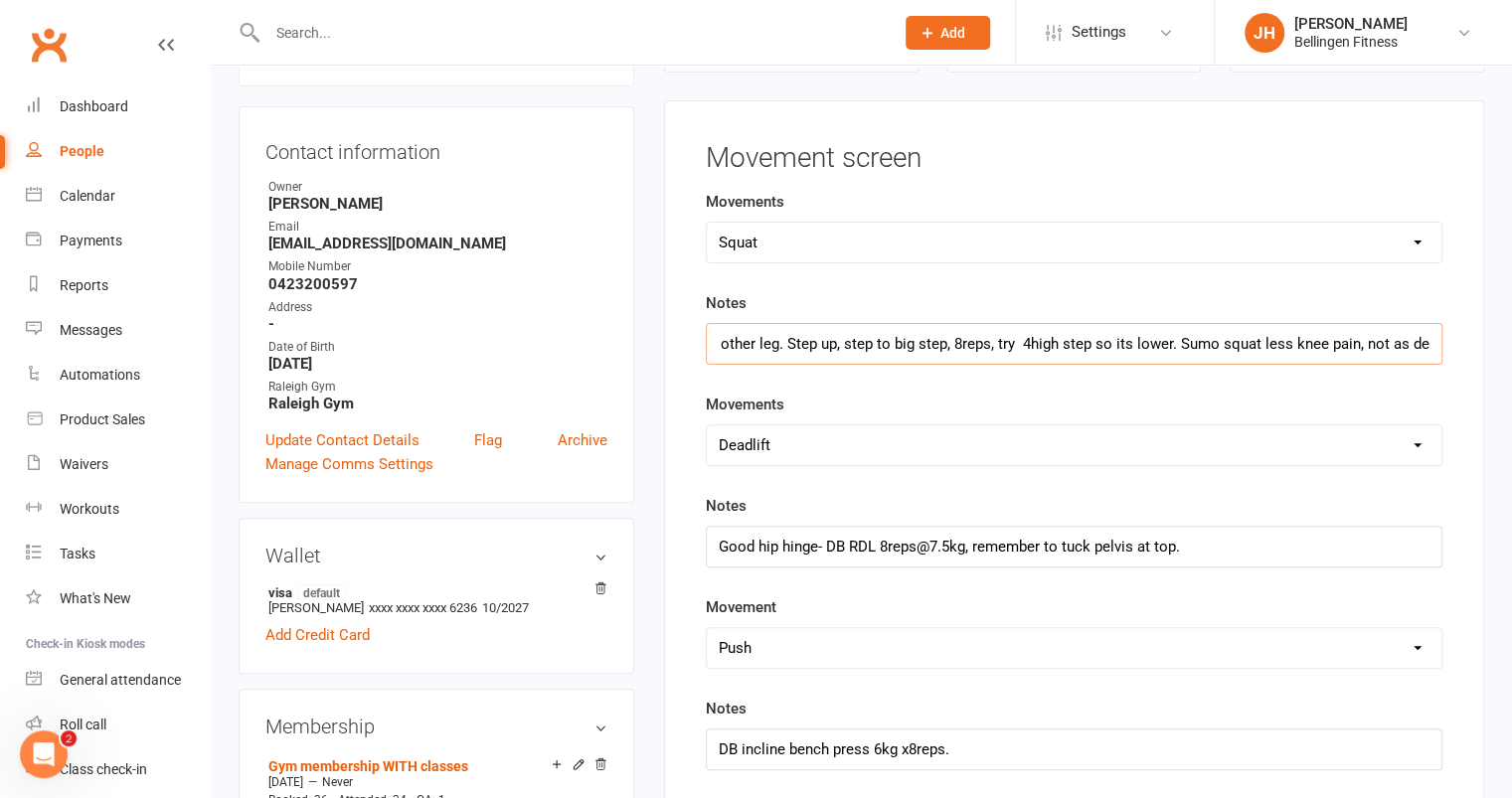 scroll, scrollTop: 0, scrollLeft: 895, axis: horizontal 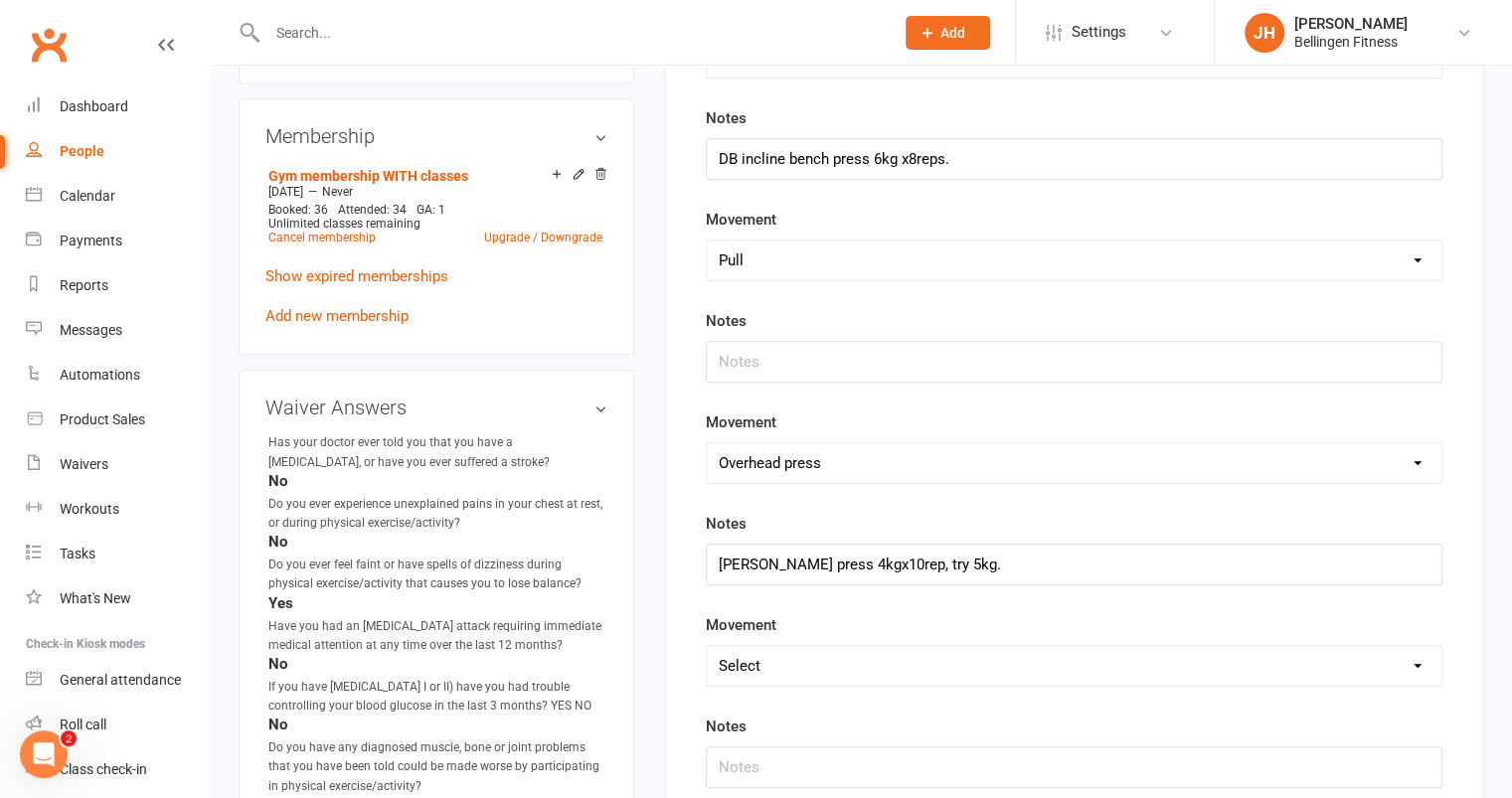 type on "Lack of depth, good form, wide stance. Squat to box - hurts knees but not too painful. Sit to stand single leg, knee pain, heel needed of other leg. Step up, step to big step, 8reps, try  4high step so its lower. Sumo squat less knee pain, not as deep." 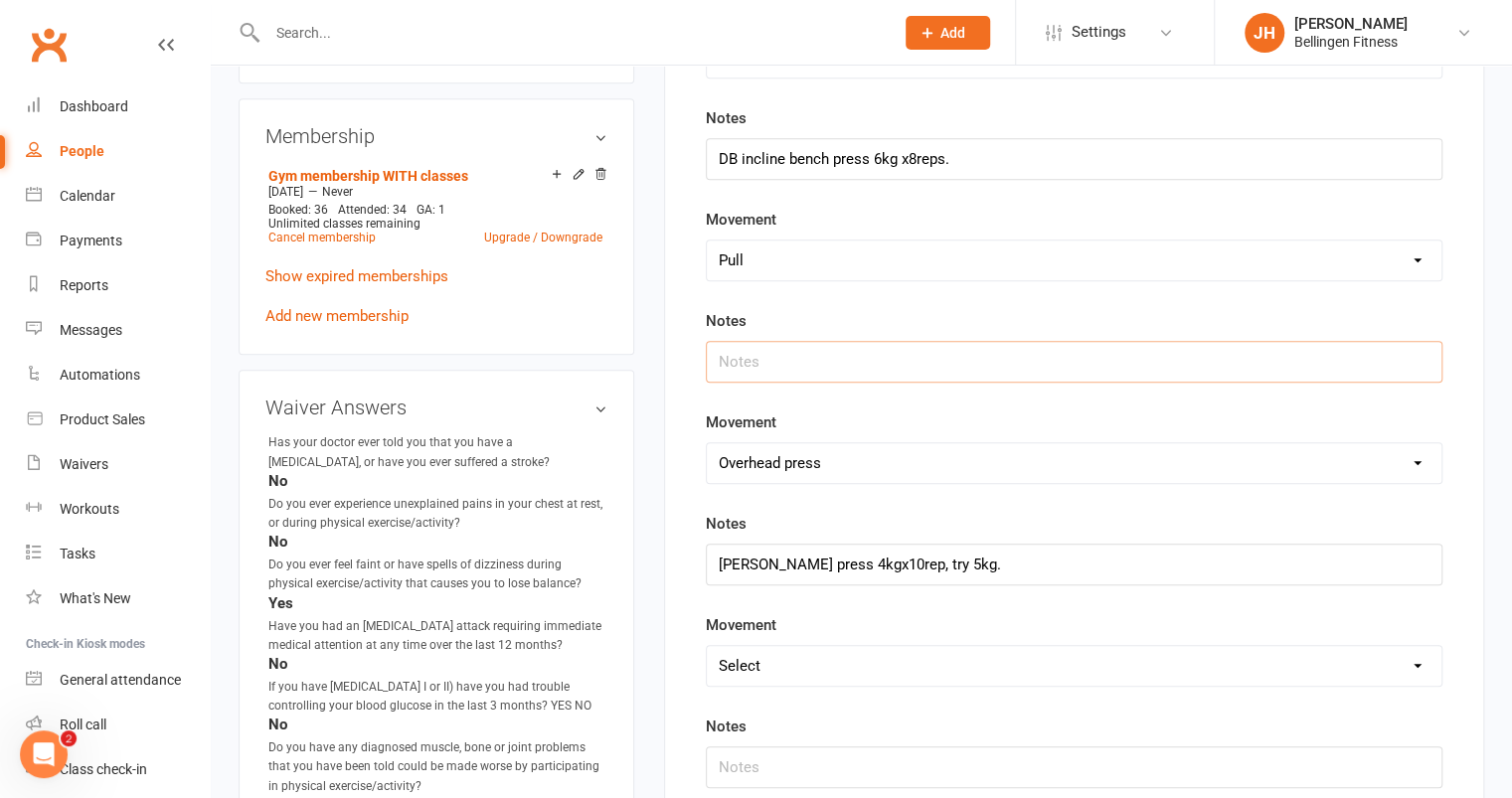 scroll, scrollTop: 0, scrollLeft: 0, axis: both 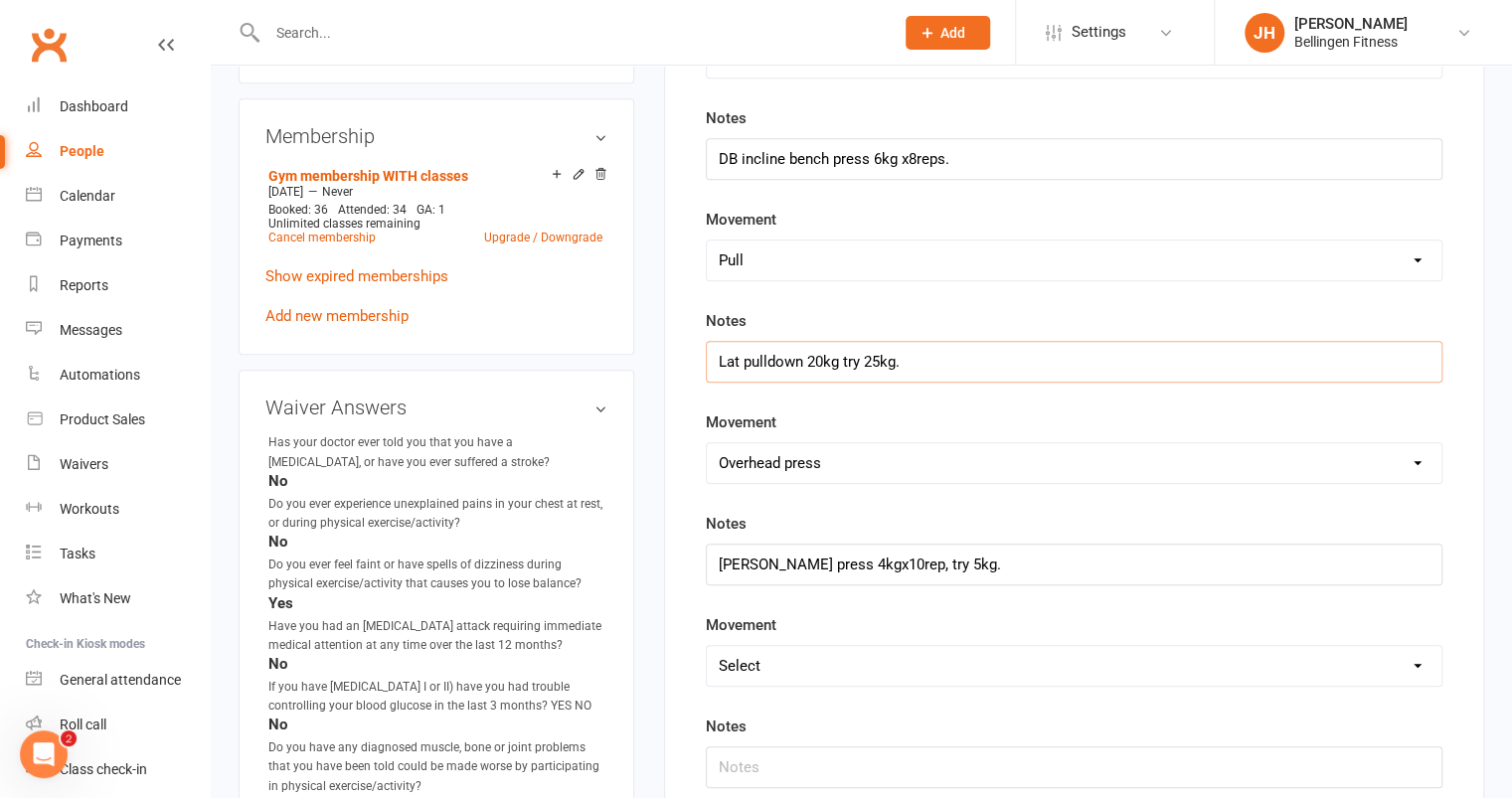 click on "Lat pulldown 20kg try 25kg." at bounding box center [1074, 362] 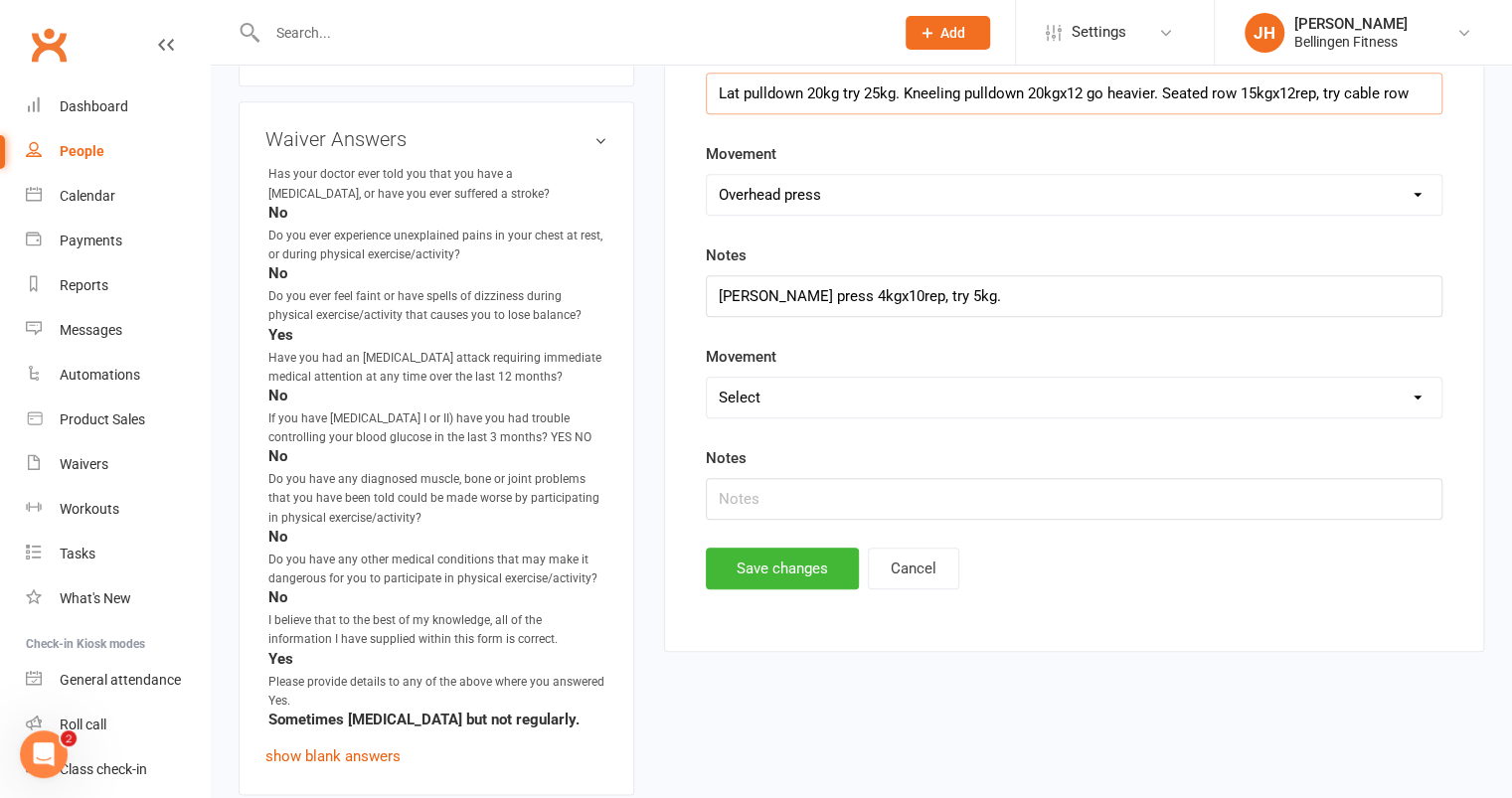 scroll, scrollTop: 1036, scrollLeft: 0, axis: vertical 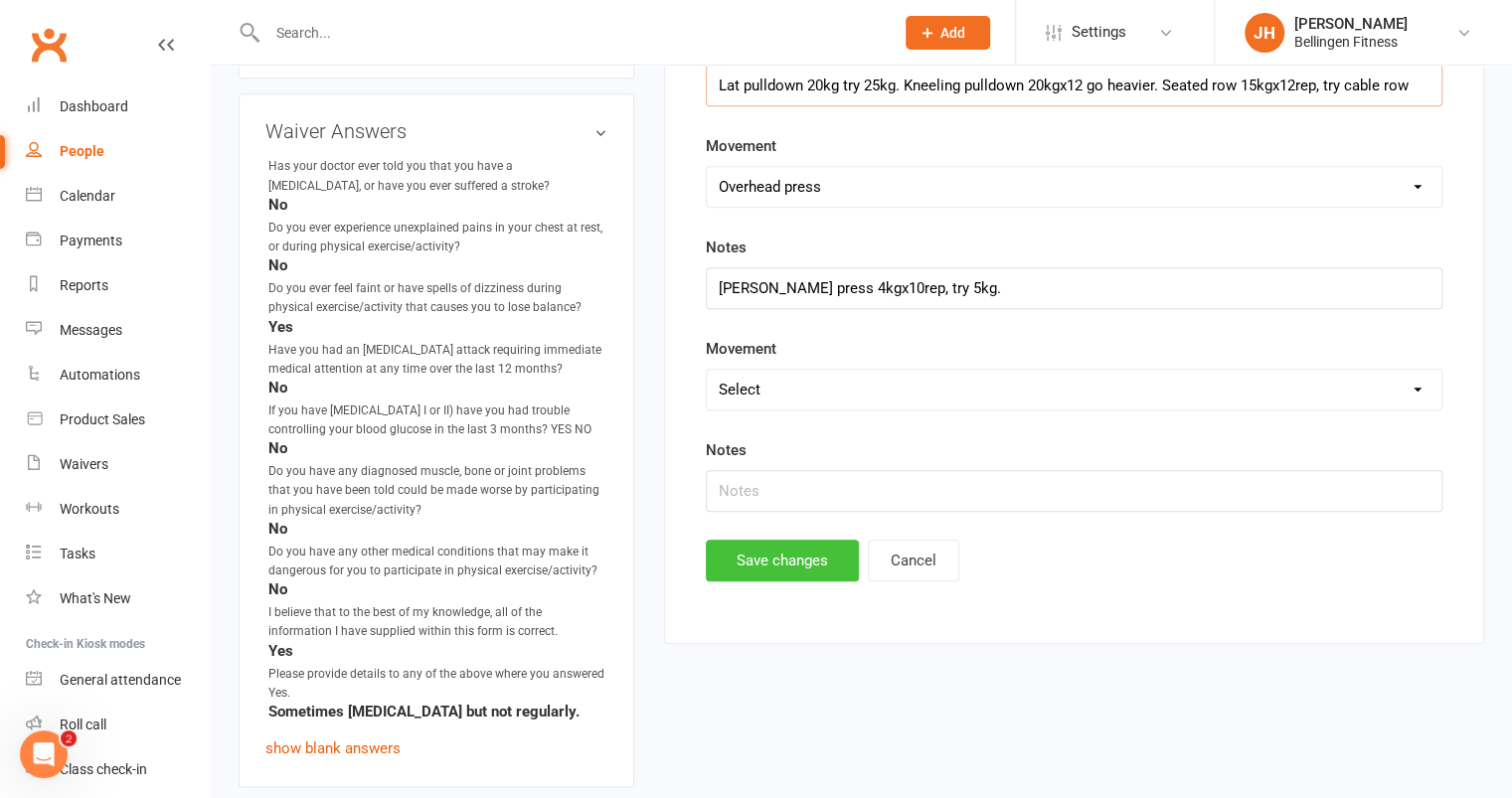 type on "Lat pulldown 20kg try 25kg. Kneeling pulldown 20kgx12 go heavier. Seated row 15kgx12rep, try cable row" 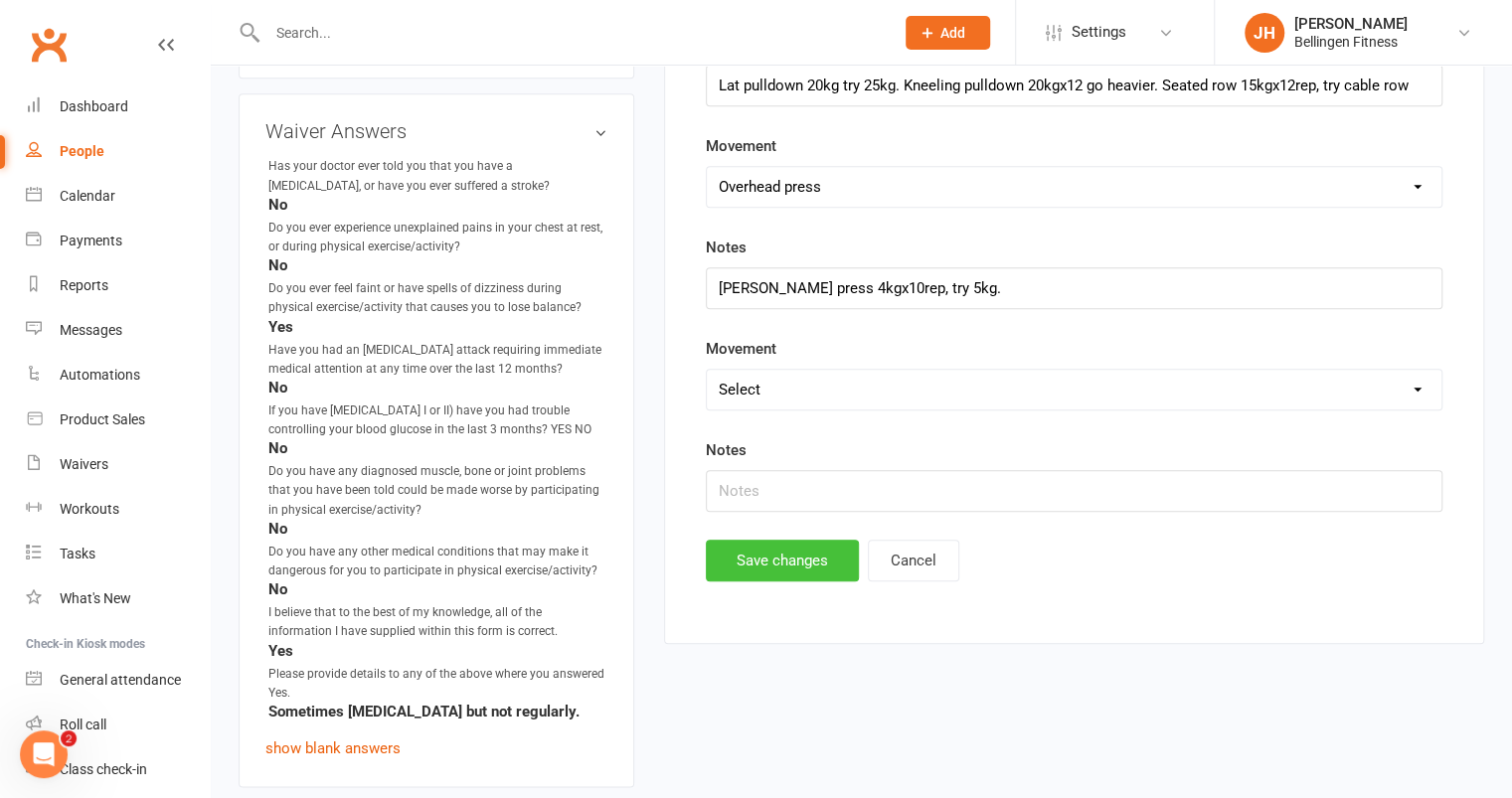 click on "Save changes" at bounding box center (782, 560) 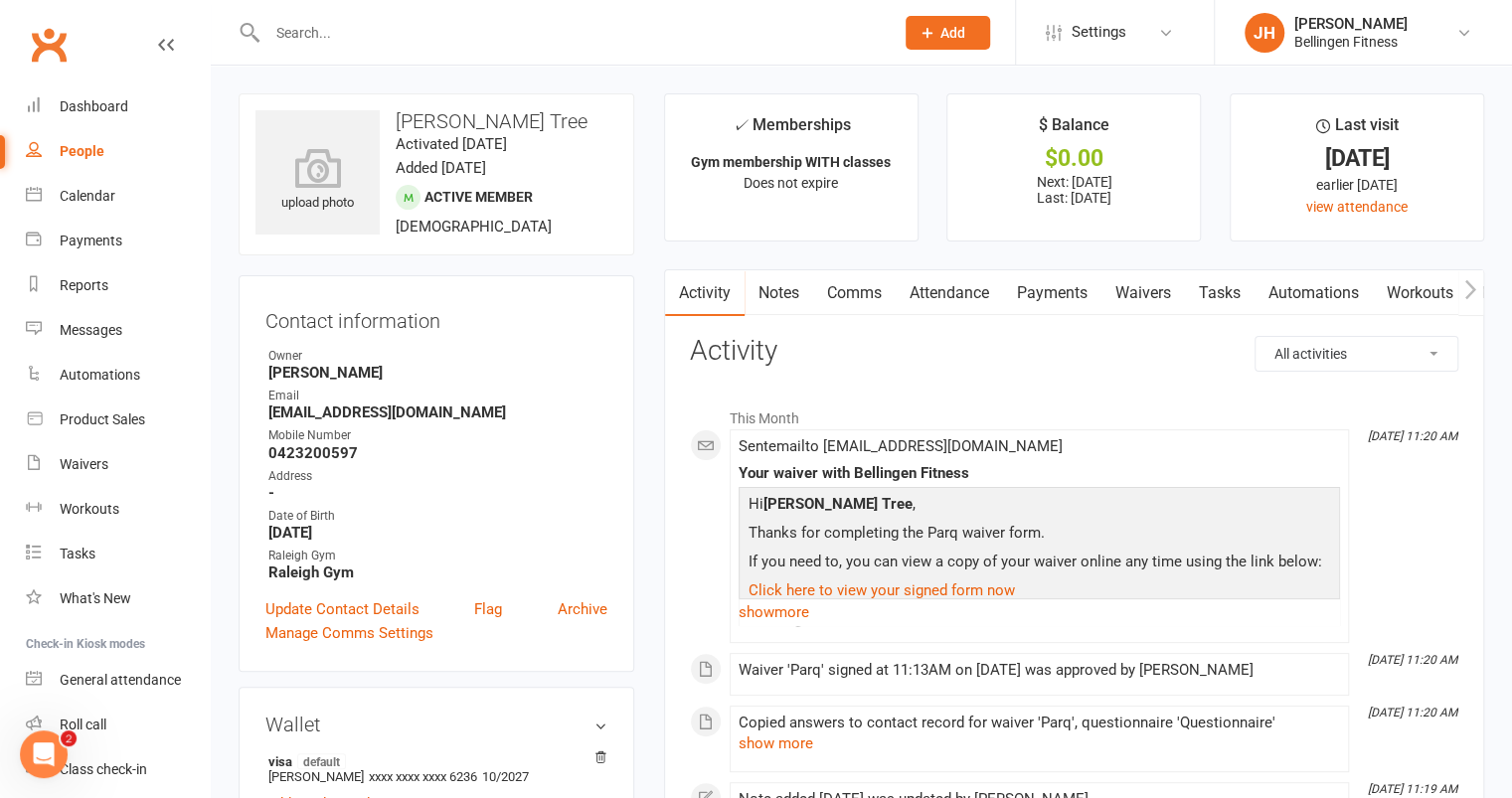 scroll, scrollTop: 40, scrollLeft: 0, axis: vertical 